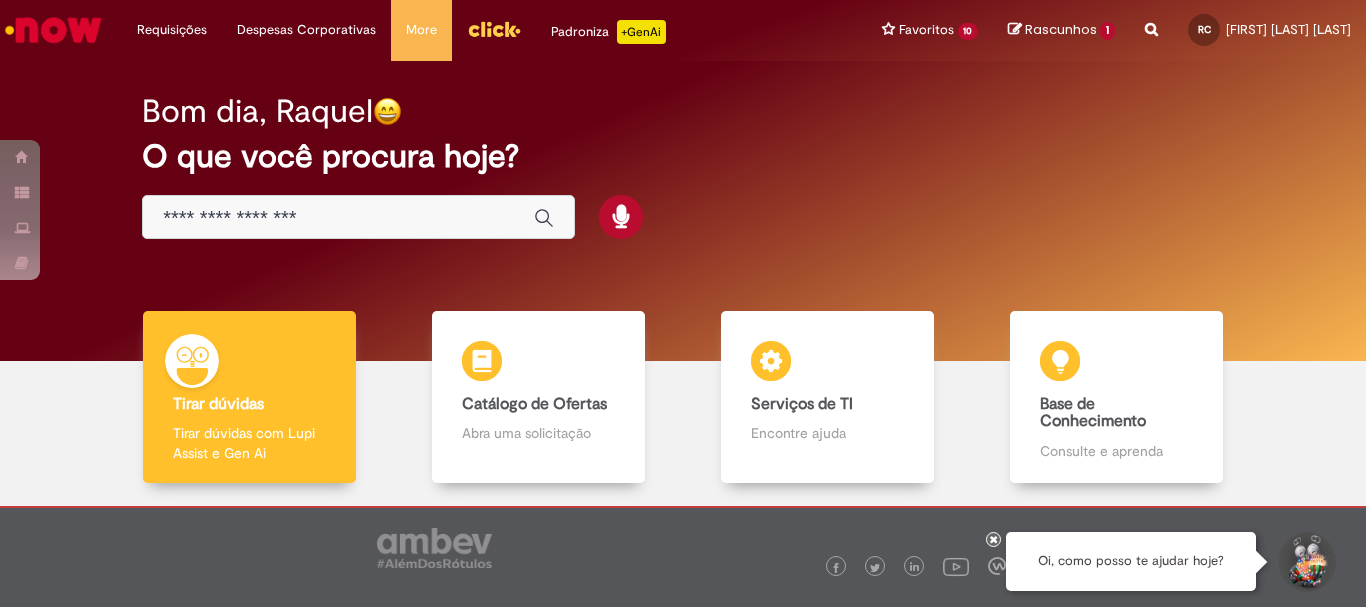 scroll, scrollTop: 0, scrollLeft: 0, axis: both 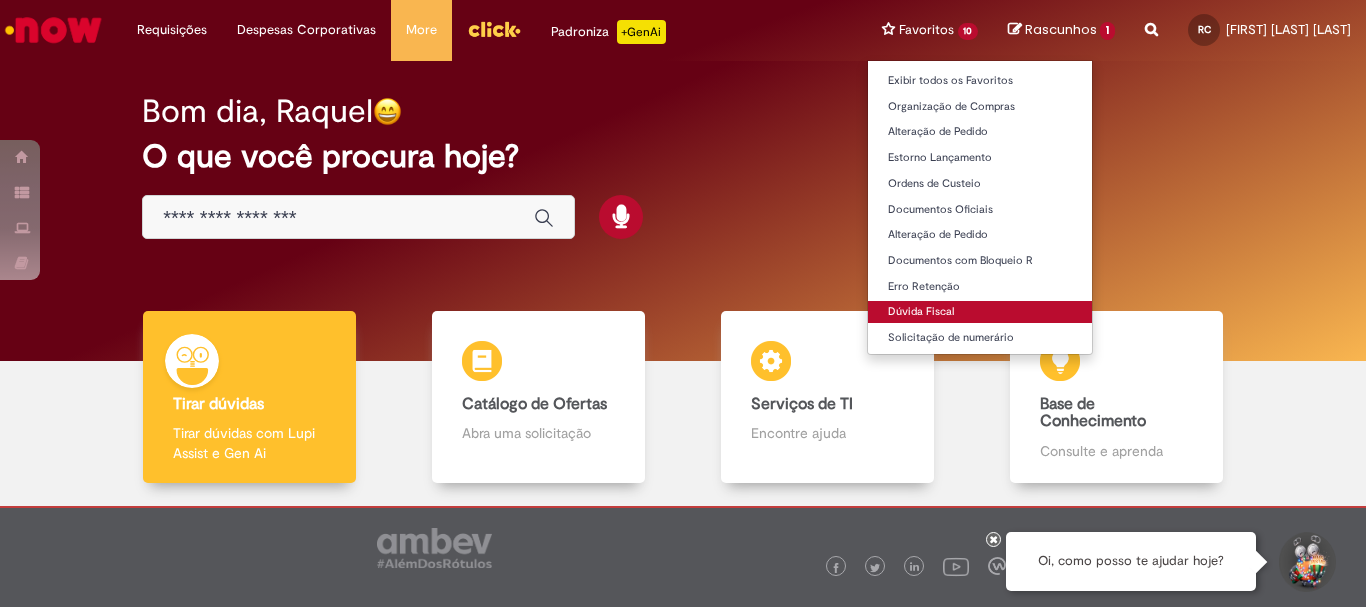 click on "Dúvida Fiscal" at bounding box center [980, 312] 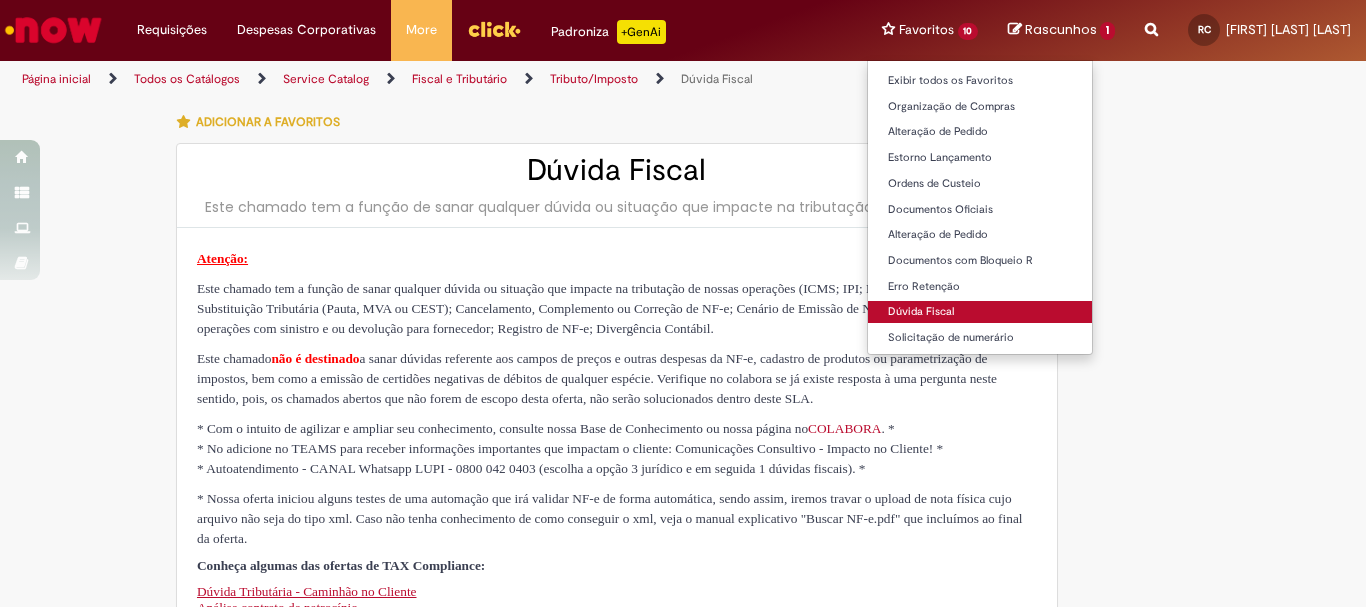 type on "********" 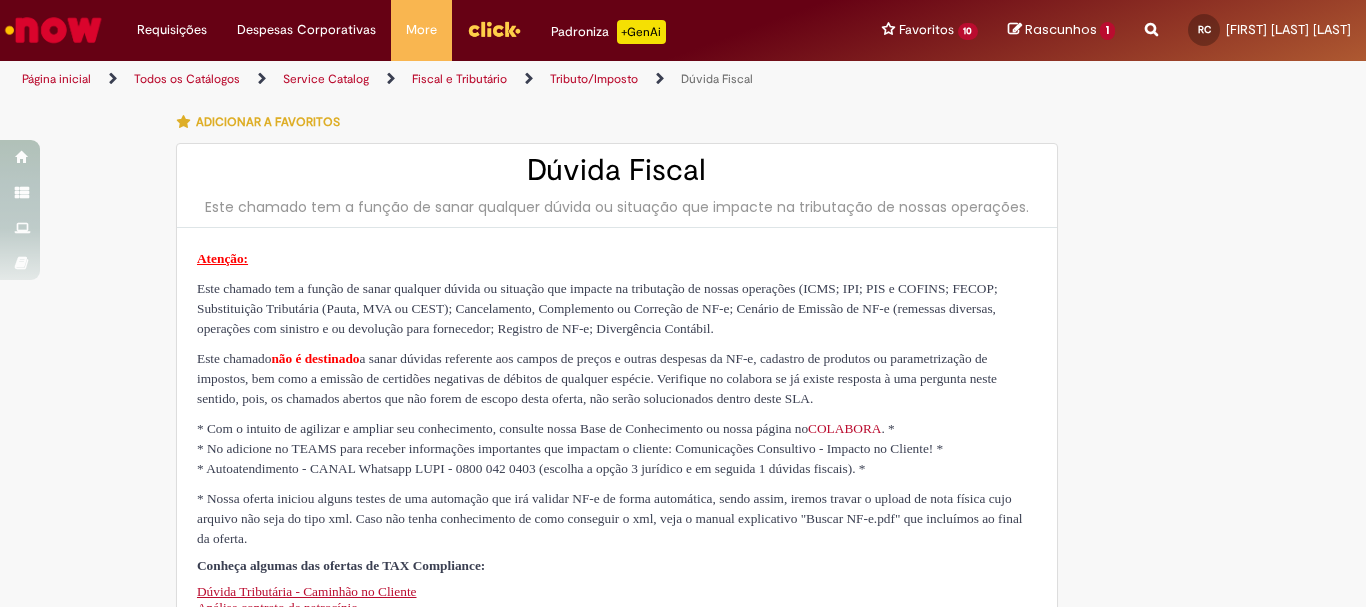 type on "**********" 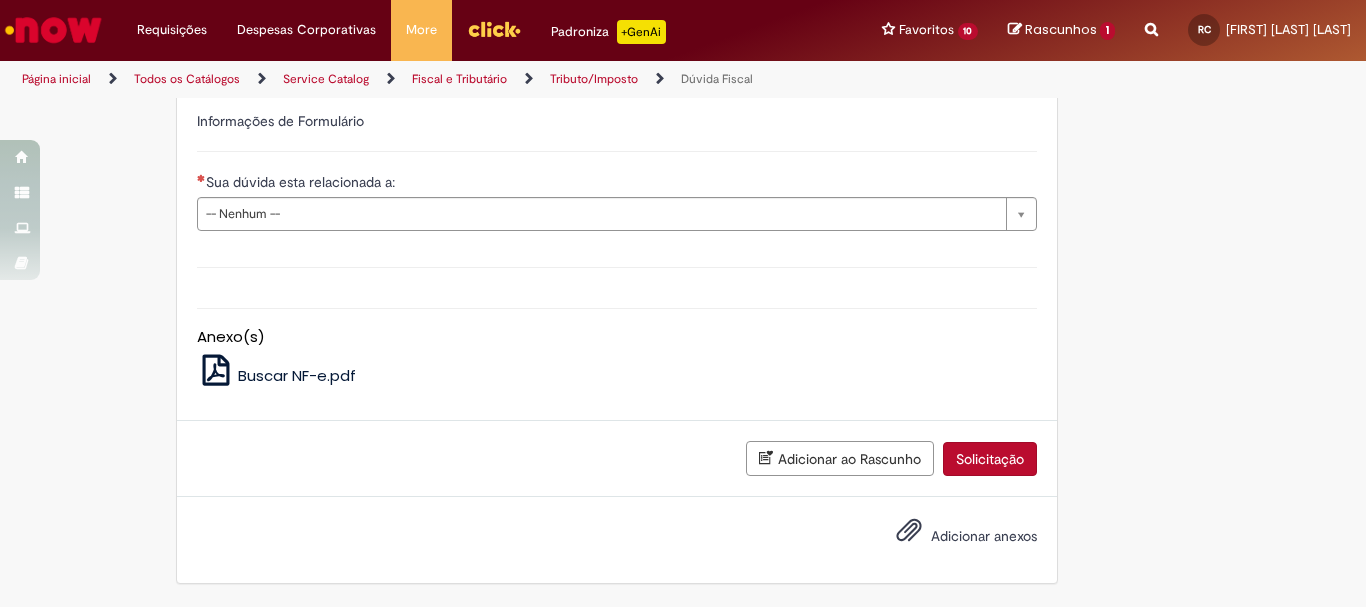 scroll, scrollTop: 526, scrollLeft: 0, axis: vertical 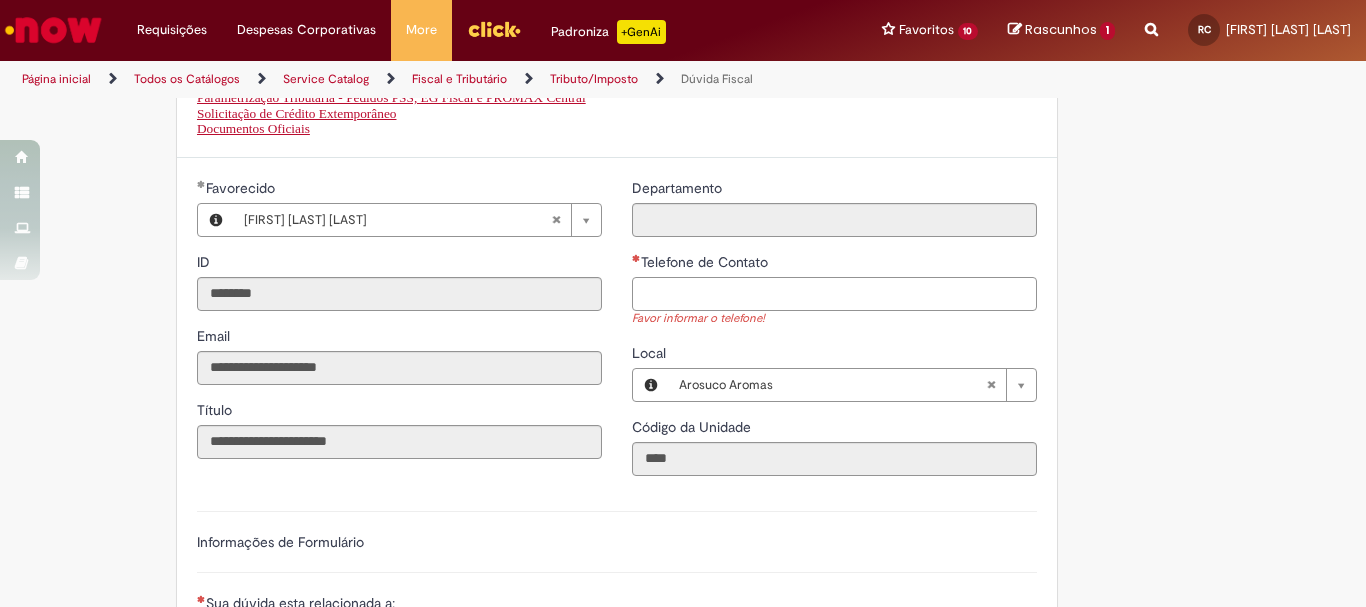 click on "Telefone de Contato" at bounding box center (834, 294) 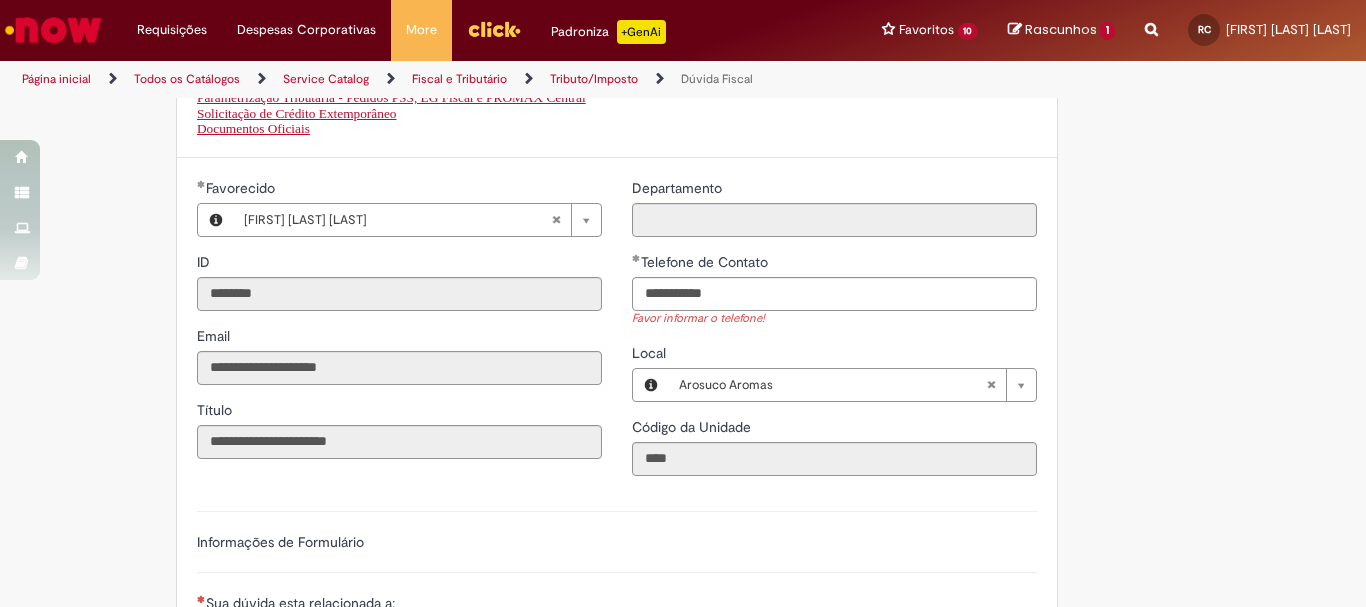 click on "Parametrização Tributária - Pedidos PSS, EG Fiscal e PROMAX Central" at bounding box center [617, 98] 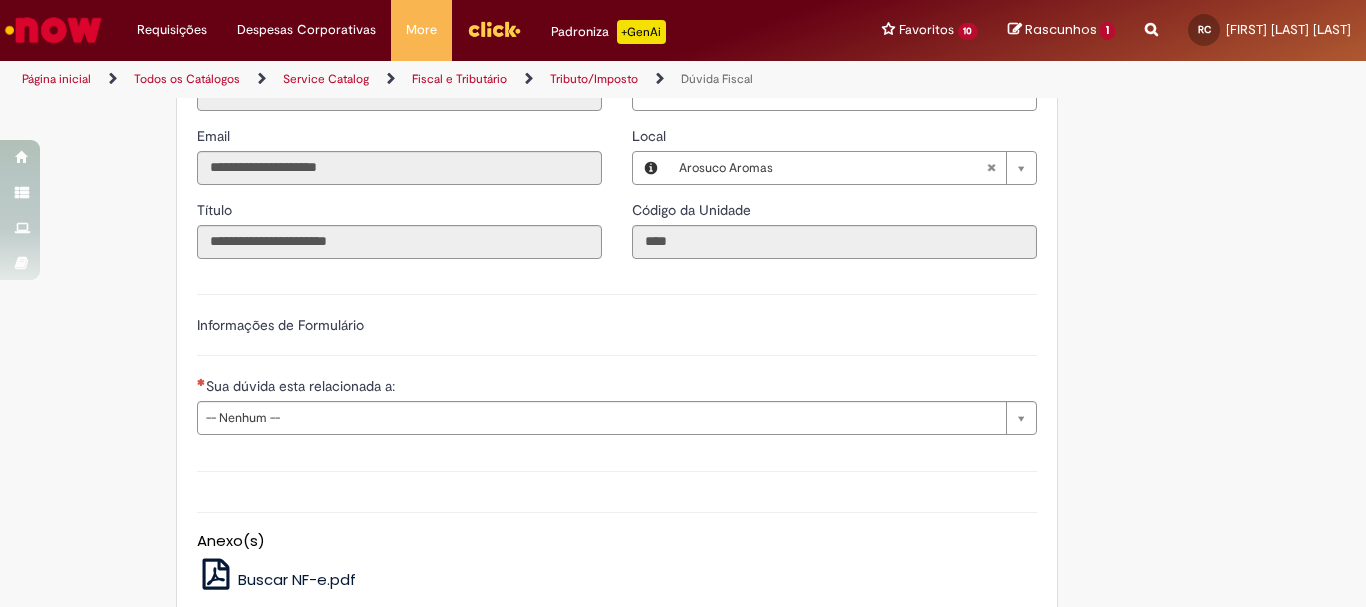 scroll, scrollTop: 926, scrollLeft: 0, axis: vertical 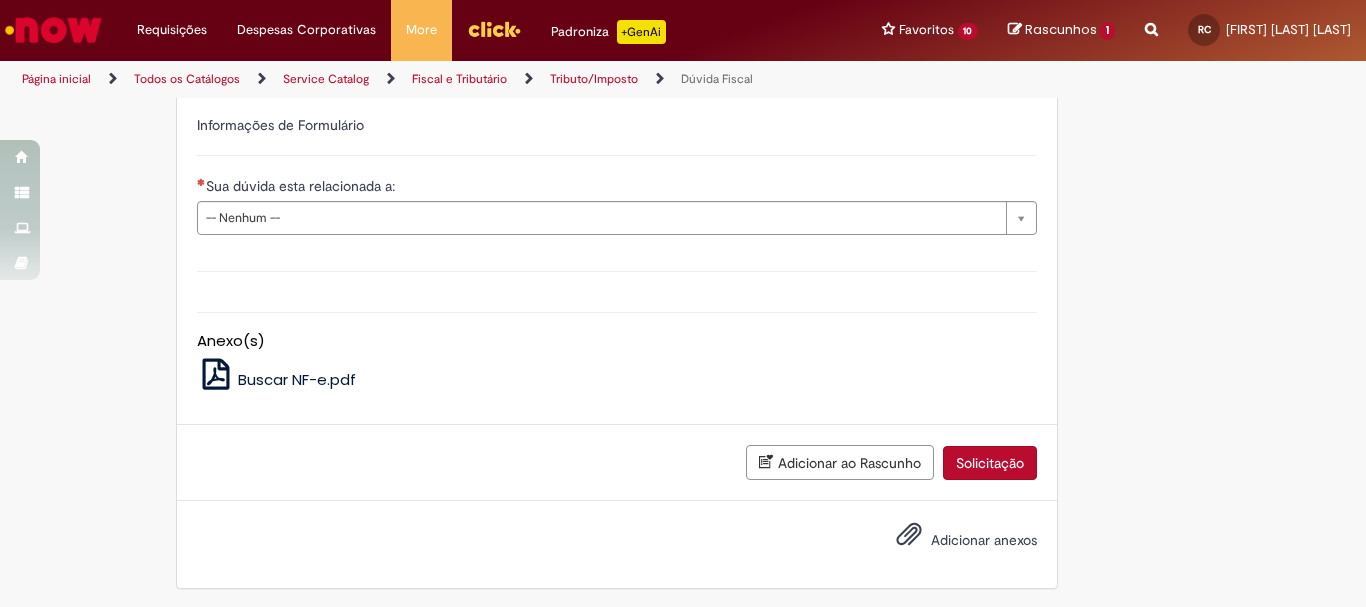 click on "Sua dúvida esta relacionada a:" at bounding box center [617, 188] 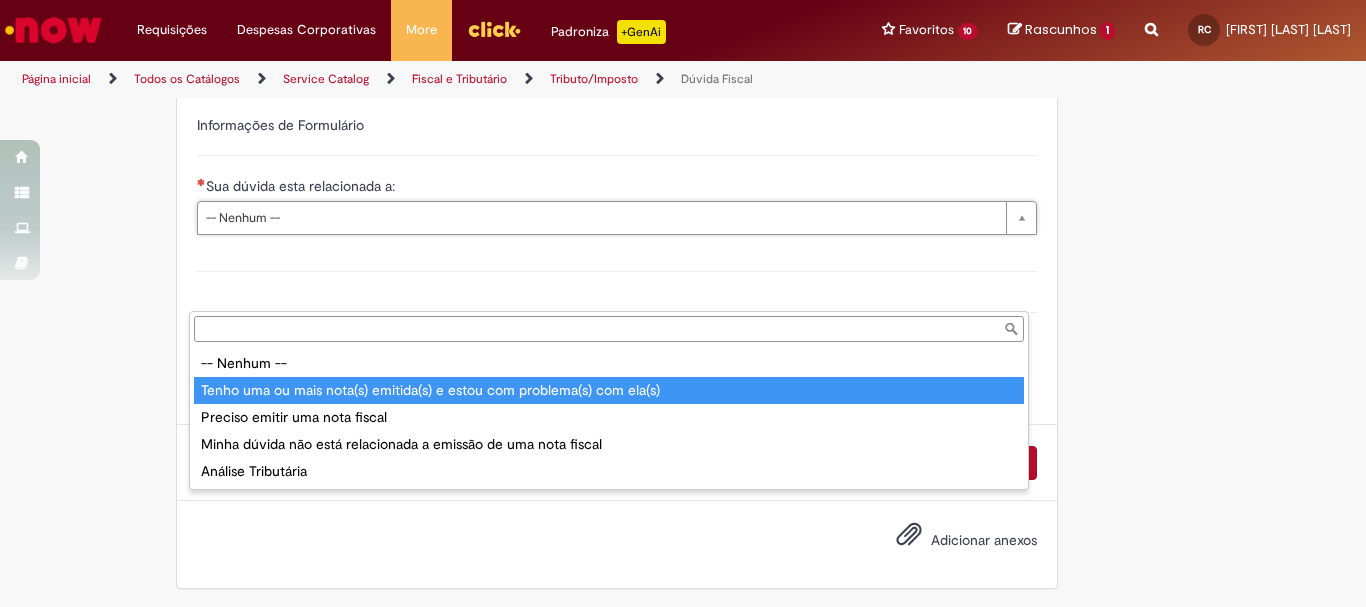 type on "**********" 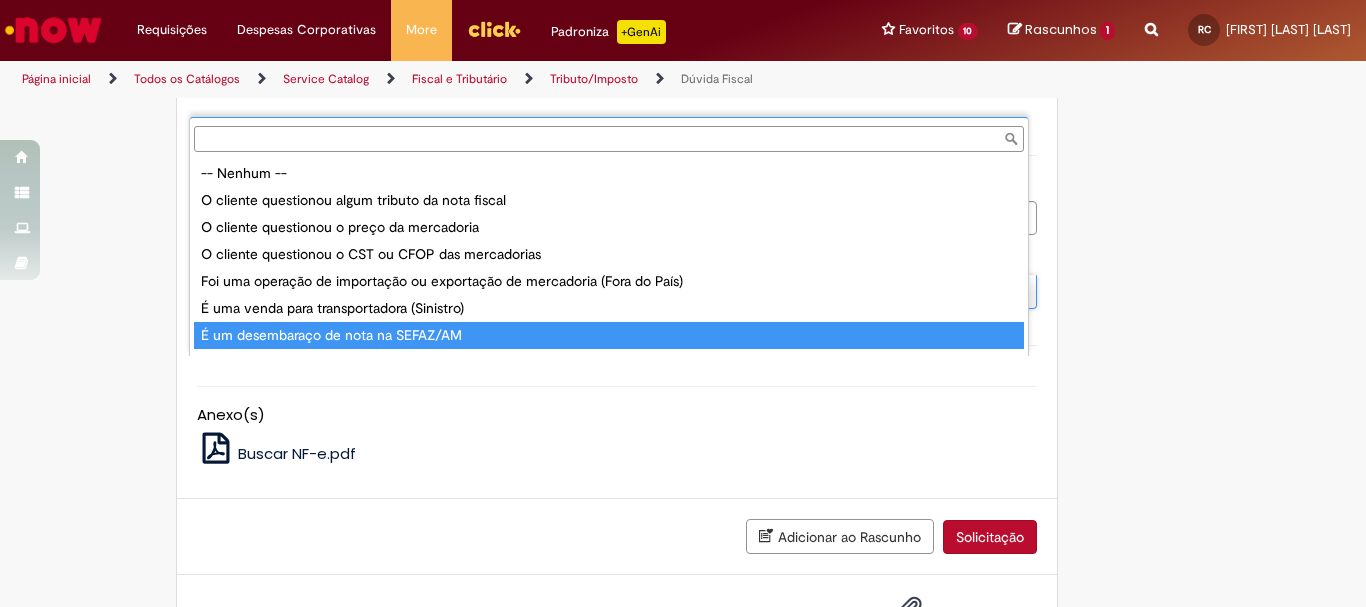 type on "**********" 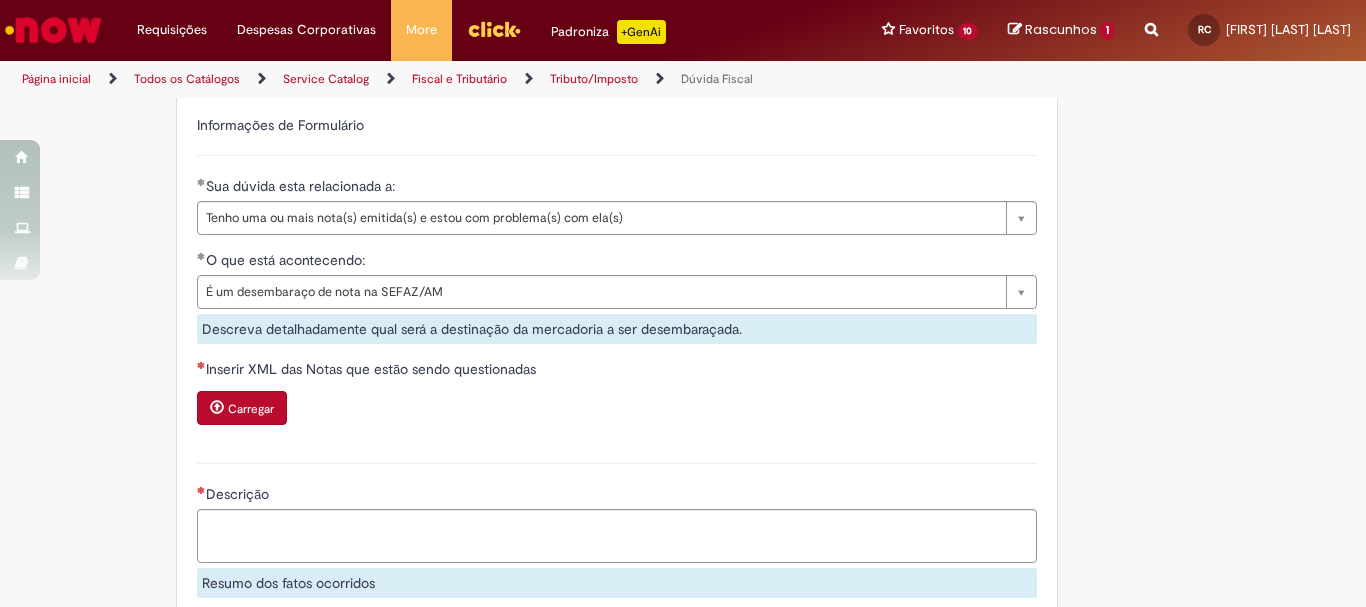 click on "Adicionar a Favoritos
Dúvida Fiscal
Este chamado tem a função de sanar qualquer dúvida ou situação que impacte na tributação de nossas operações.
Atenção:
Este chamado tem a função de sanar qualquer dúvida ou situação que impacte na tributação de nossas operações (ICMS; IPI; PIS e COFINS; FECOP; Substituição Tributária (Pauta, MVA ou CEST); Cancelamento, Complemento ou Correção de NF-e; Cenário de Emissão de NF-e (remessas diversas, operações com sinistro e ou devolução para fornecedor; Registro de NF-e; Divergência Contábil.
Este chamado  não é destinado
* Com o intuito de agilizar e ampliar seu conhecimento, consulte nossa Base de Conhecimento ou nossa página no  COLABORA . * * No adicione no TEAMS para receber informações importantes que impactam o cliente: Comunicações Consultivo - Impacto no Cliente! *
Análise contrato de patrocínio" at bounding box center (585, 52) 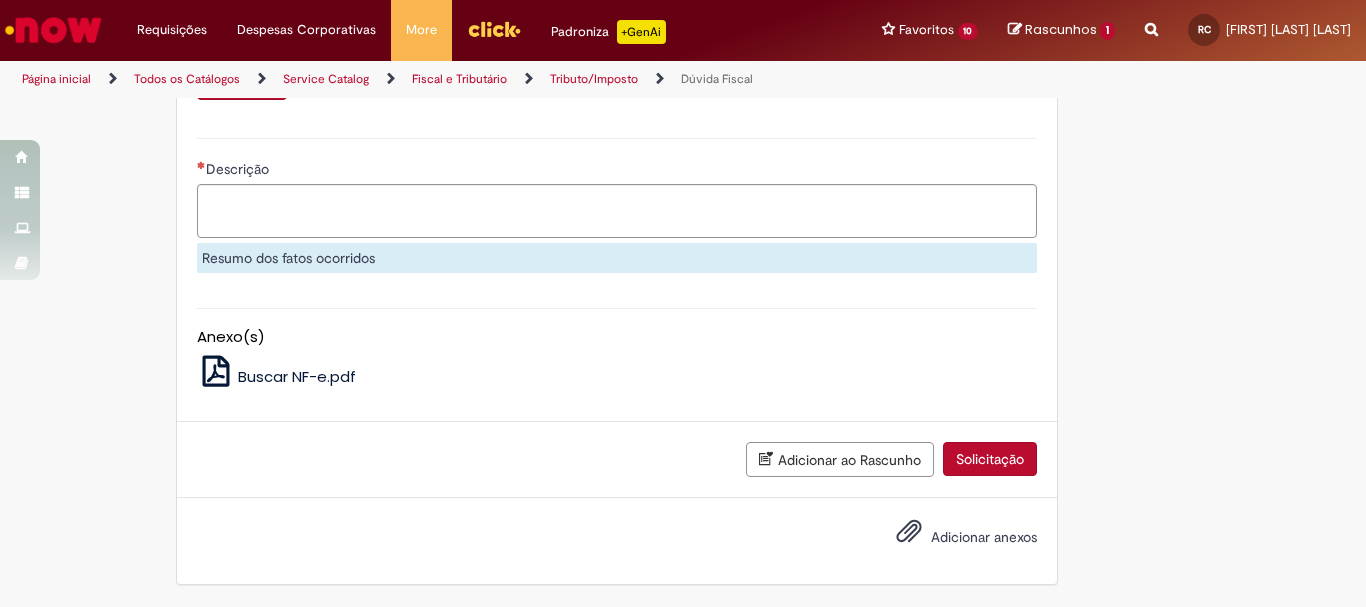 scroll, scrollTop: 1226, scrollLeft: 0, axis: vertical 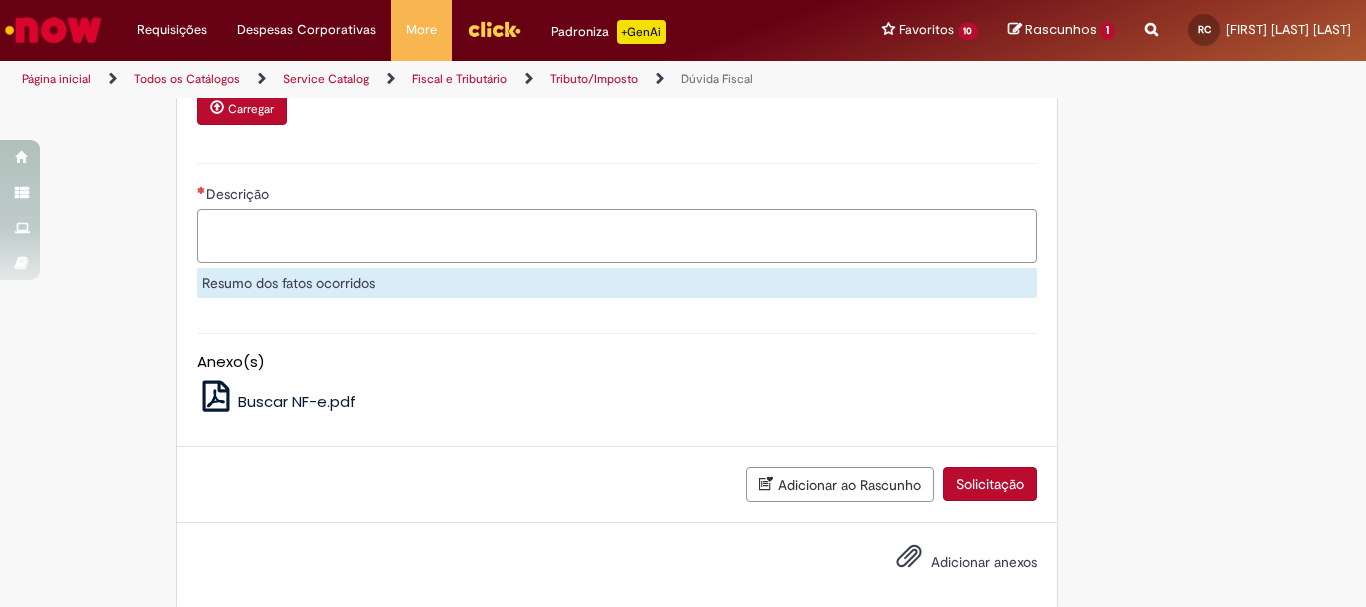 click on "Descrição" at bounding box center (617, 236) 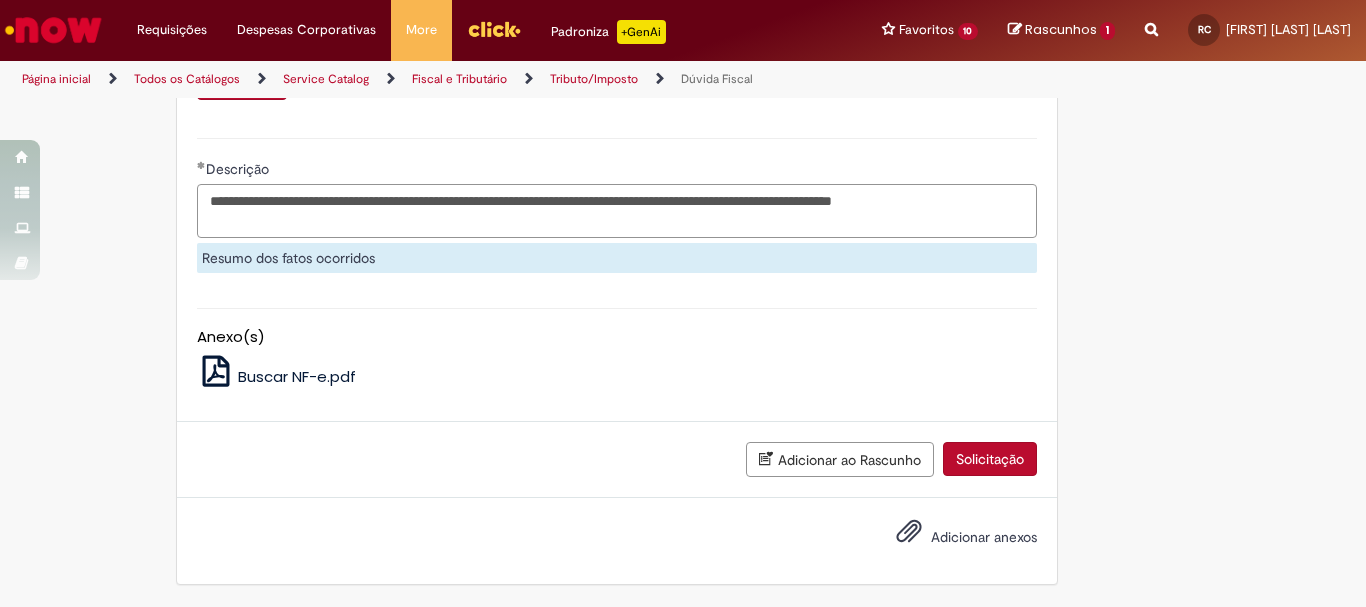 scroll, scrollTop: 1131, scrollLeft: 0, axis: vertical 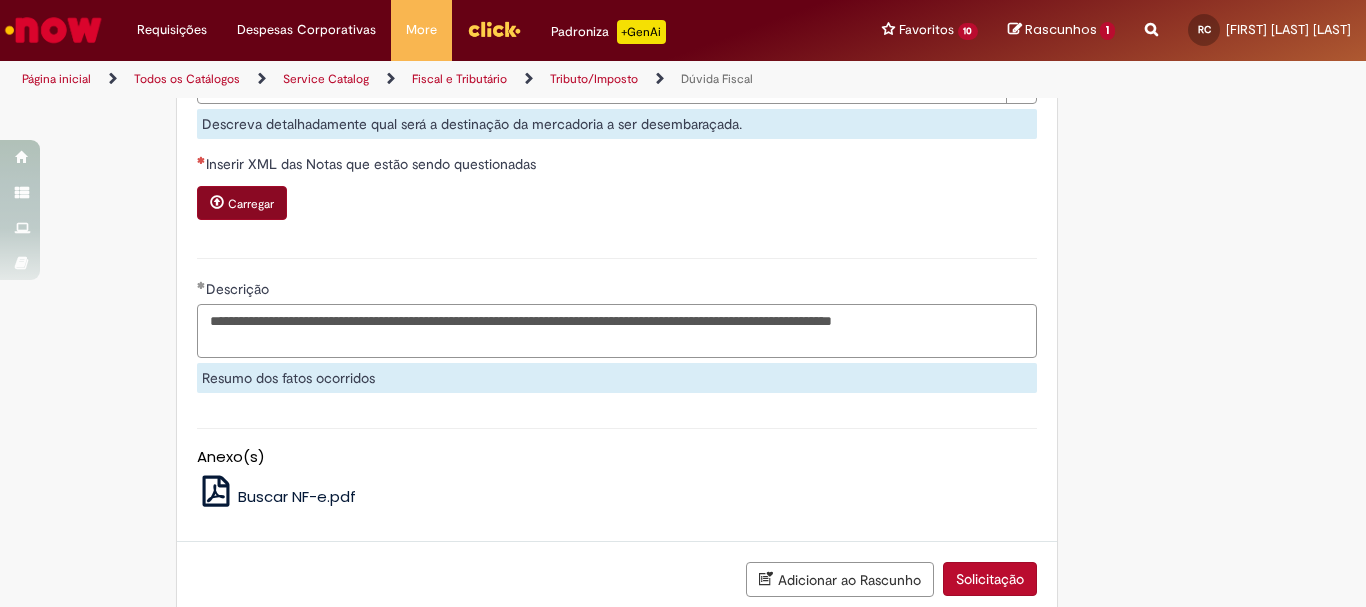 type on "**********" 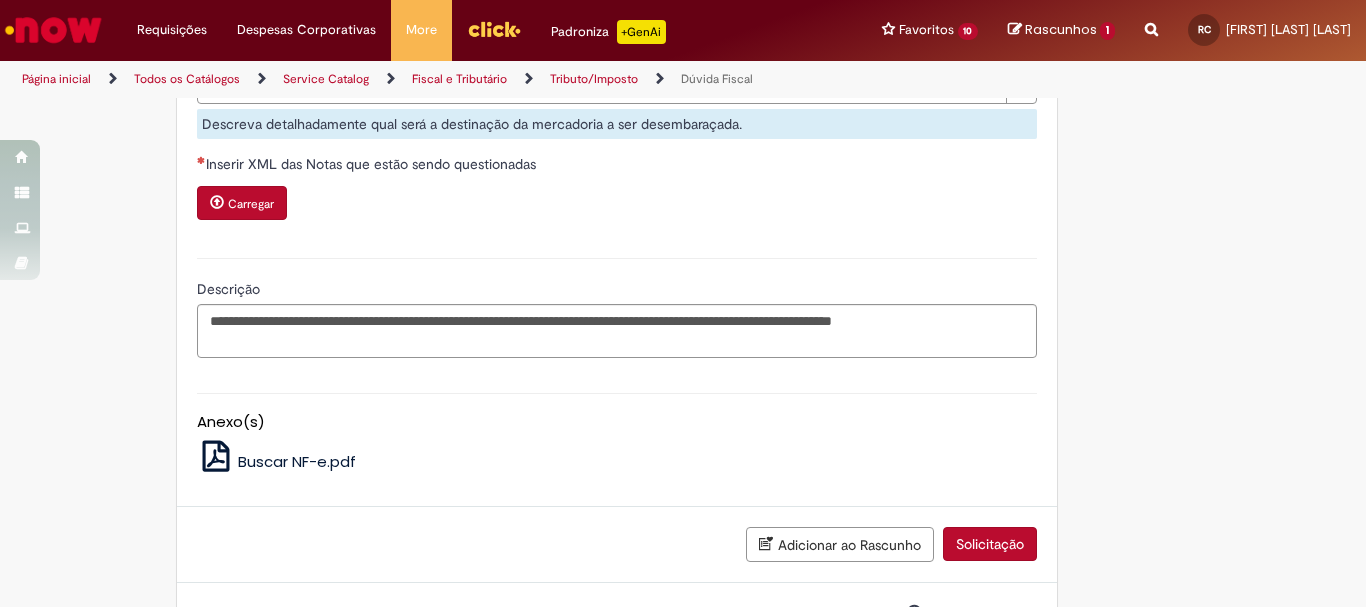 click on "Carregar" at bounding box center (251, 204) 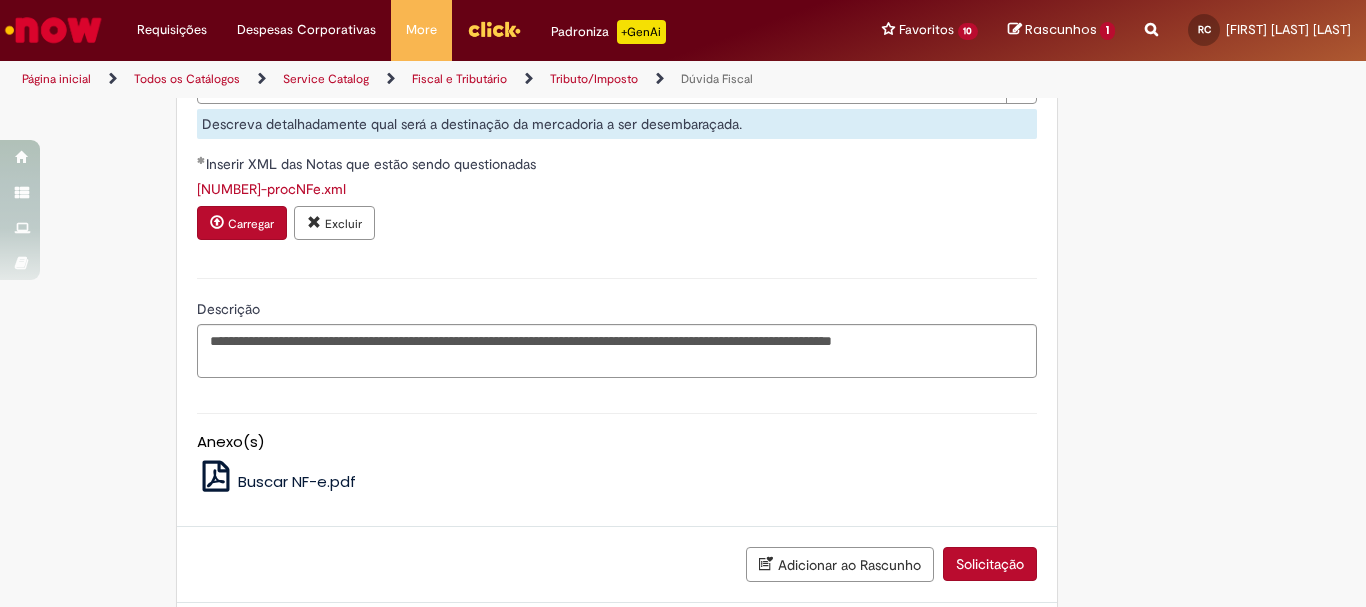 scroll, scrollTop: 1316, scrollLeft: 0, axis: vertical 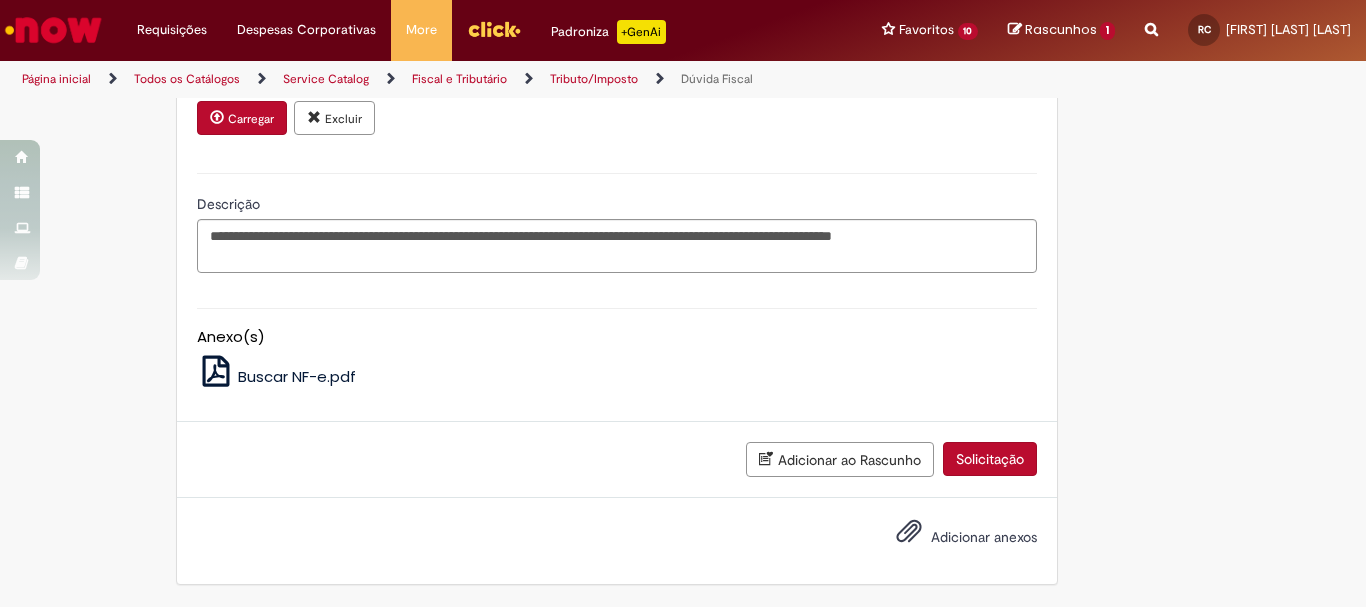click on "Adicionar anexos" at bounding box center (984, 537) 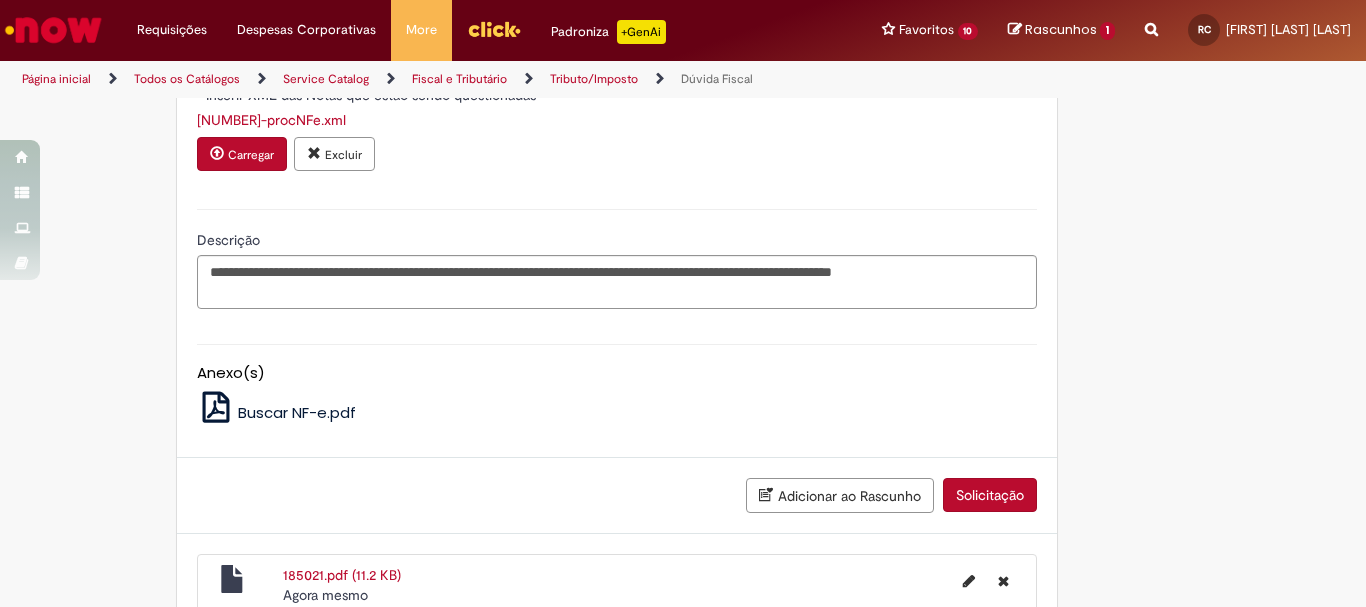 scroll, scrollTop: 1388, scrollLeft: 0, axis: vertical 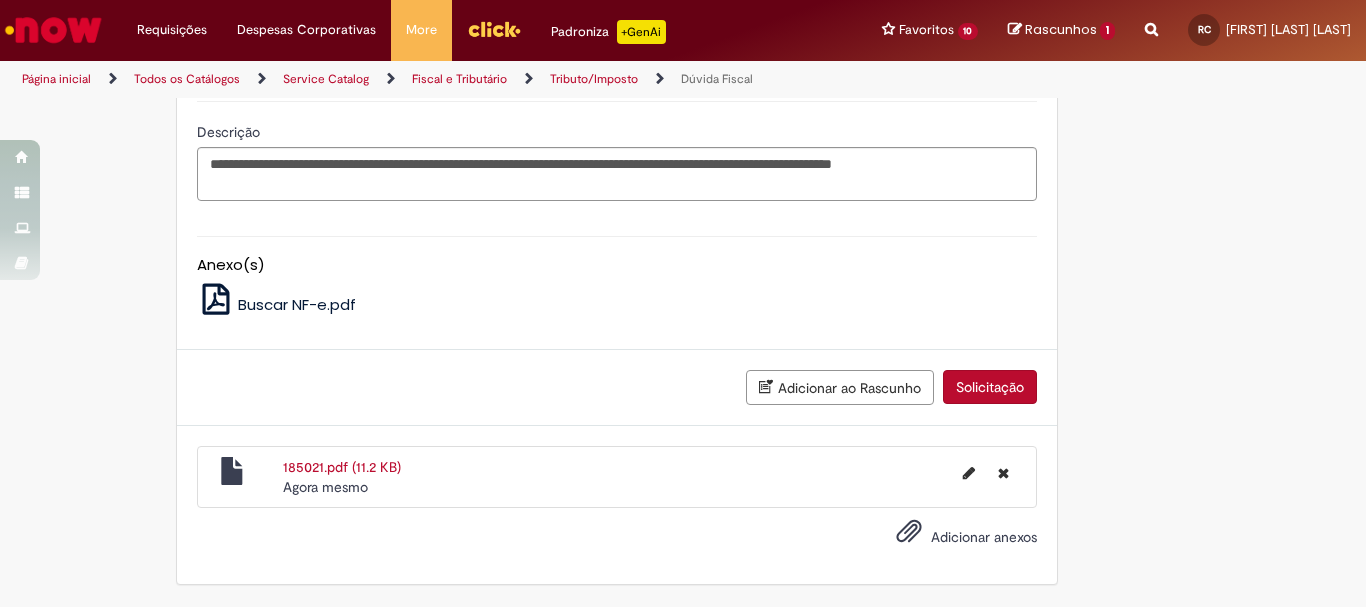 click on "Solicitação" at bounding box center [990, 387] 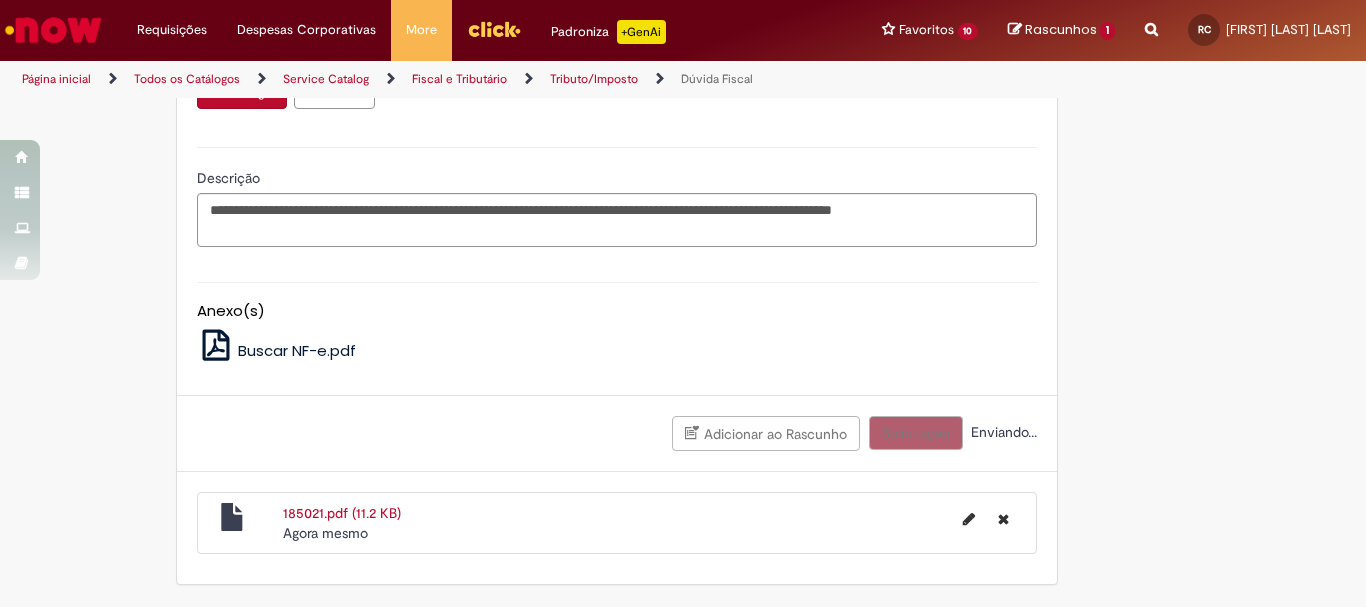 scroll, scrollTop: 1342, scrollLeft: 0, axis: vertical 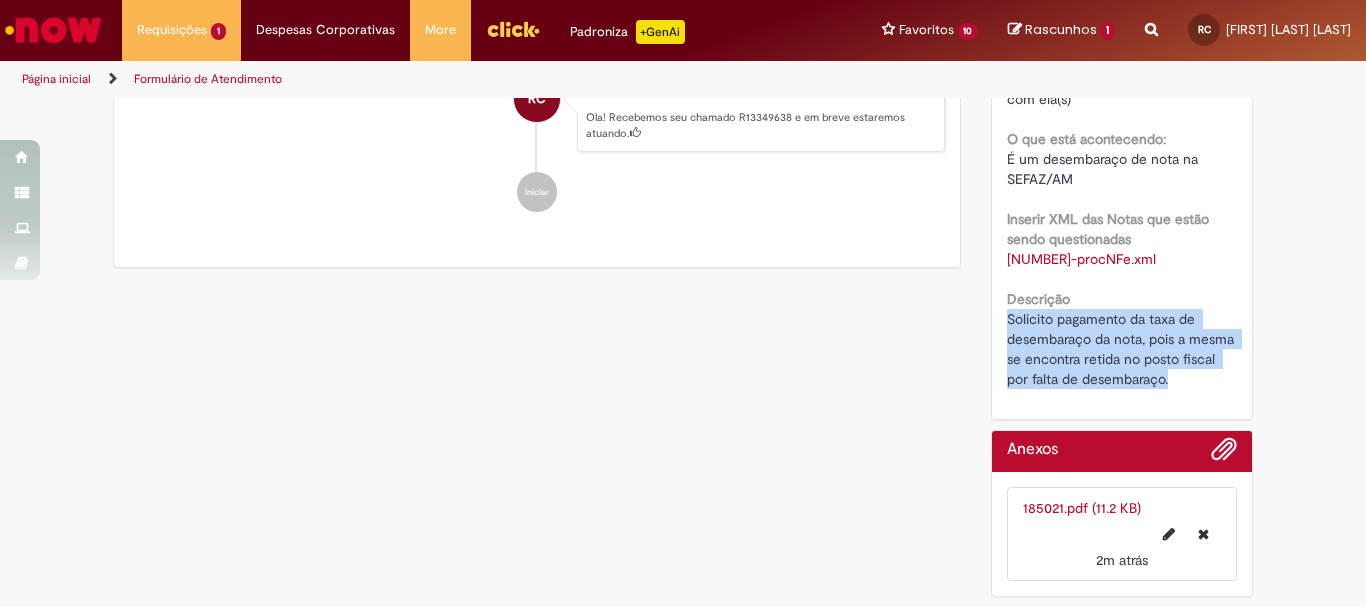 drag, startPoint x: 999, startPoint y: 319, endPoint x: 1195, endPoint y: 382, distance: 205.87617 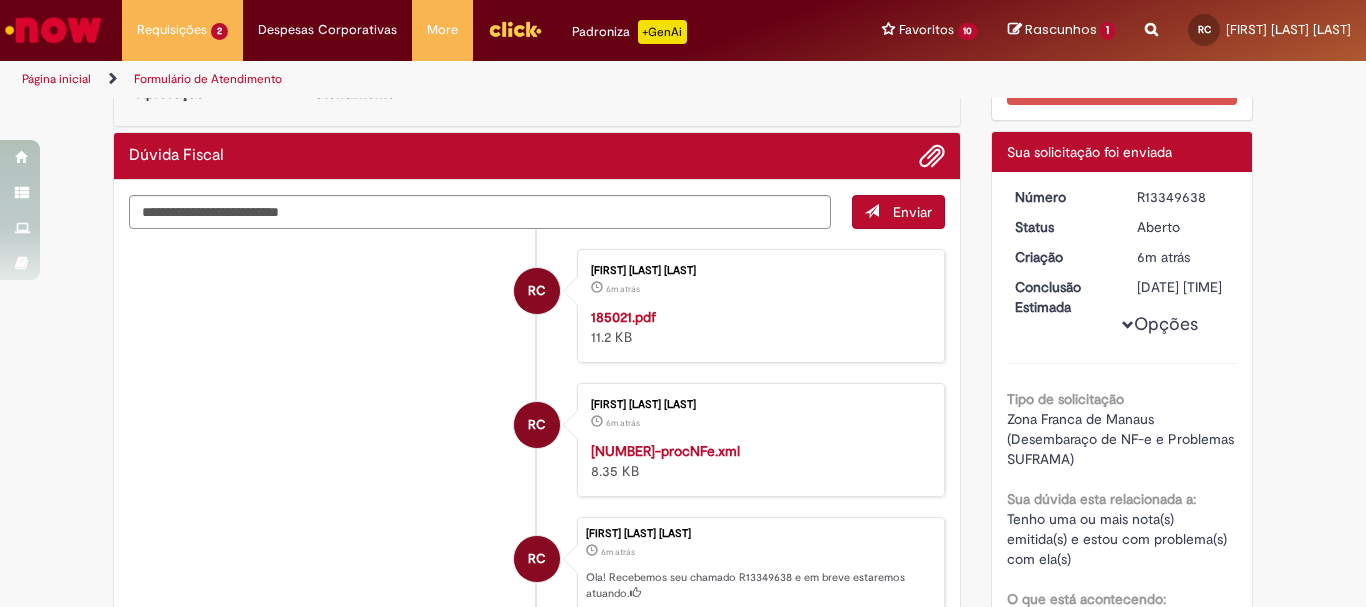 scroll, scrollTop: 0, scrollLeft: 0, axis: both 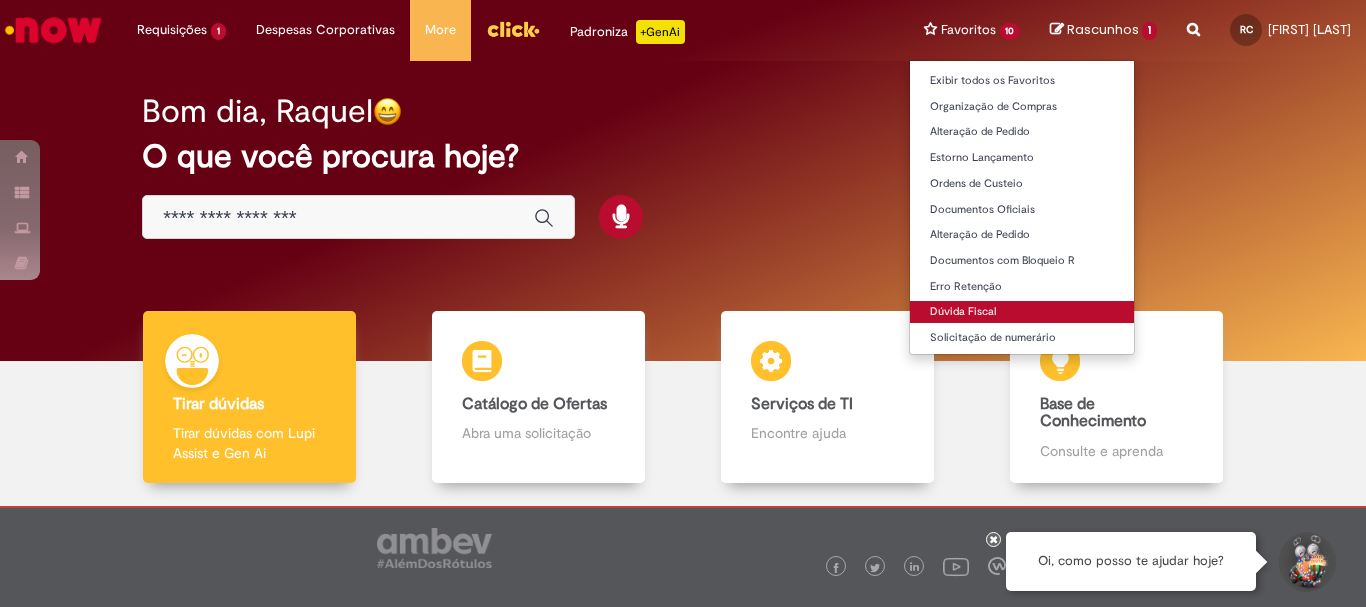 click on "Dúvida Fiscal" at bounding box center [1022, 312] 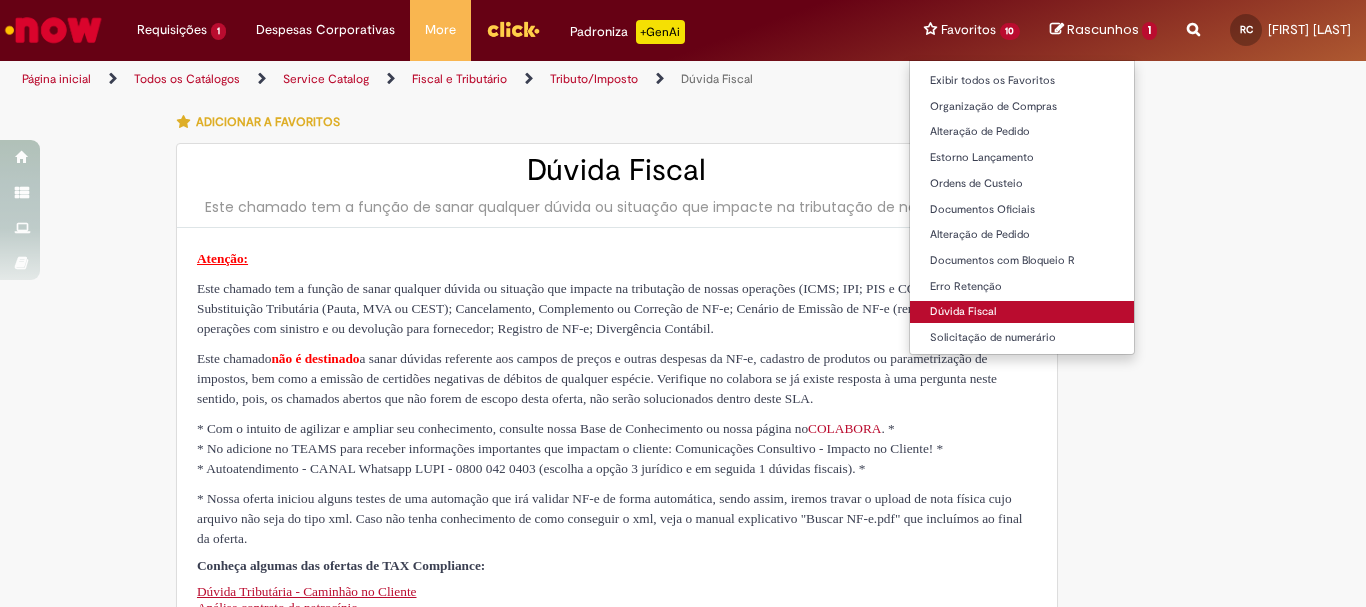 type on "********" 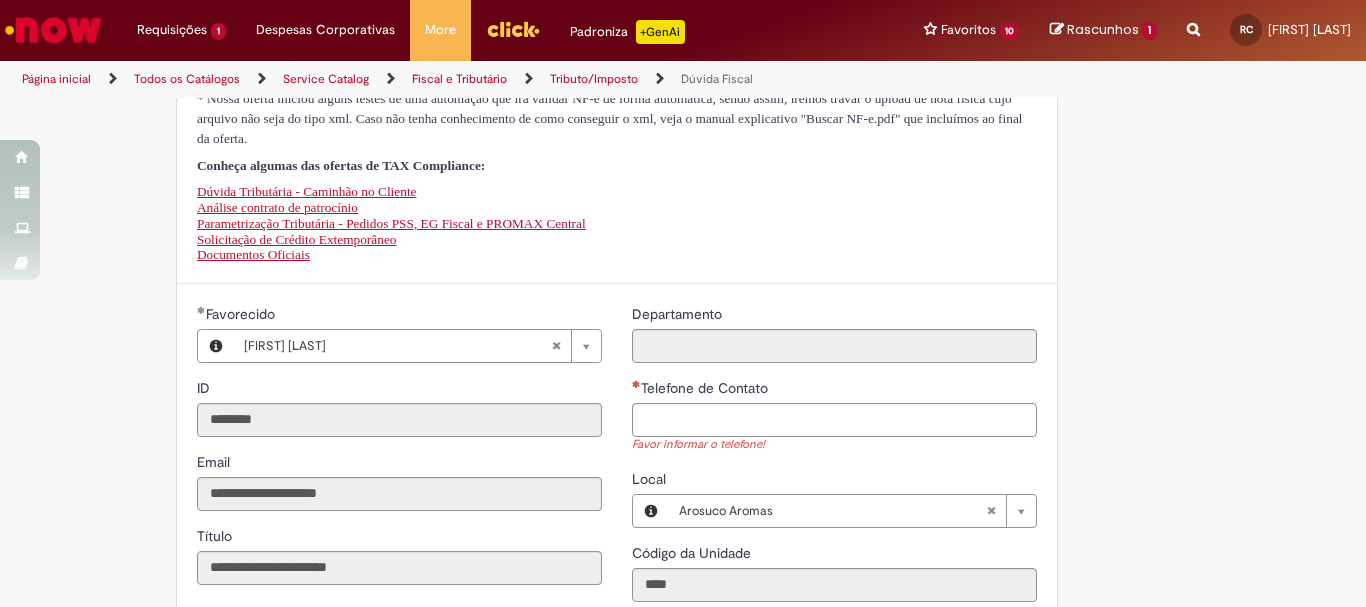 scroll, scrollTop: 700, scrollLeft: 0, axis: vertical 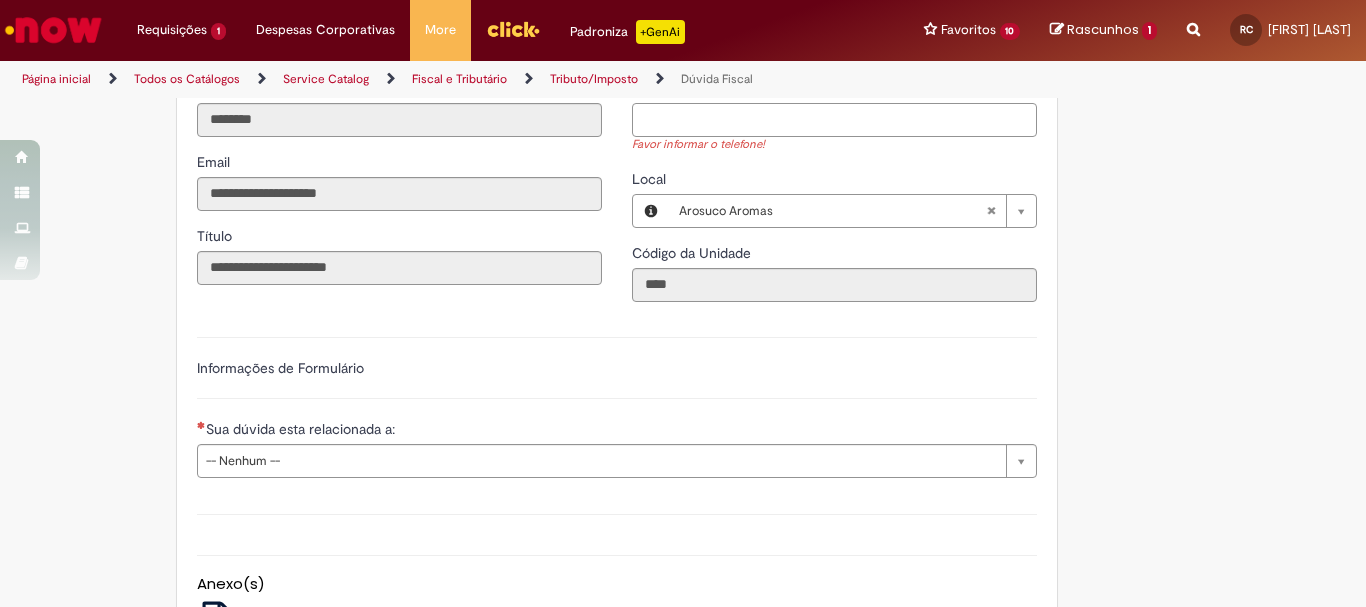click on "Telefone de Contato" at bounding box center [834, 120] 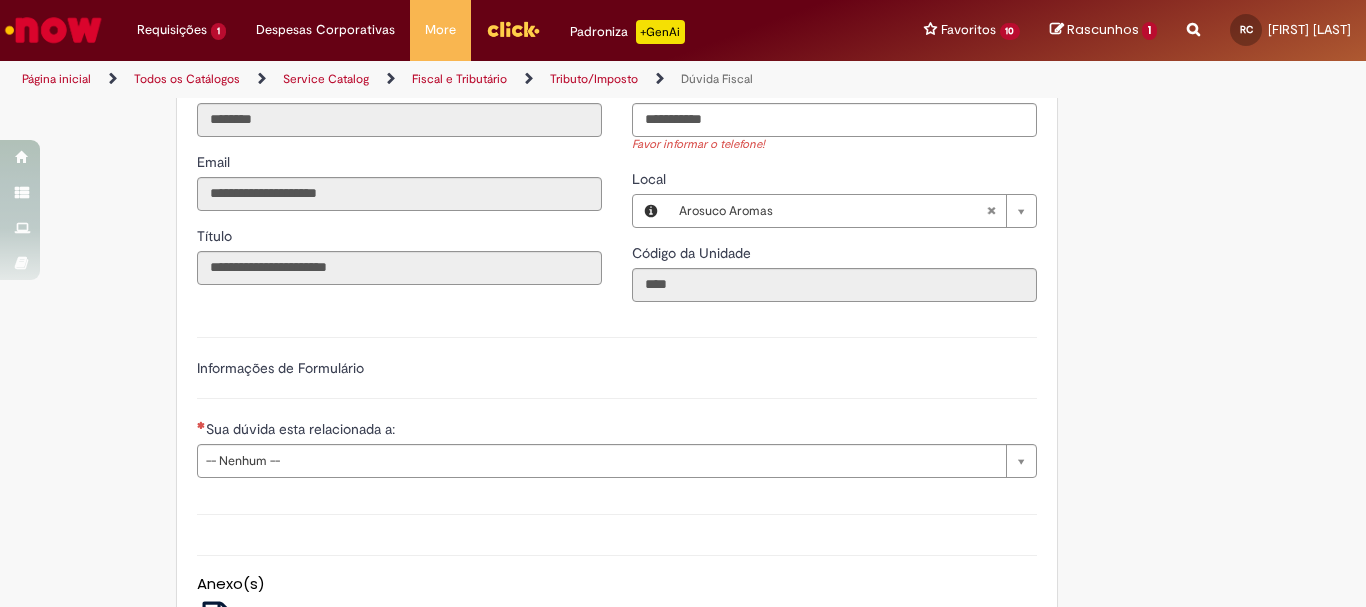 type on "**********" 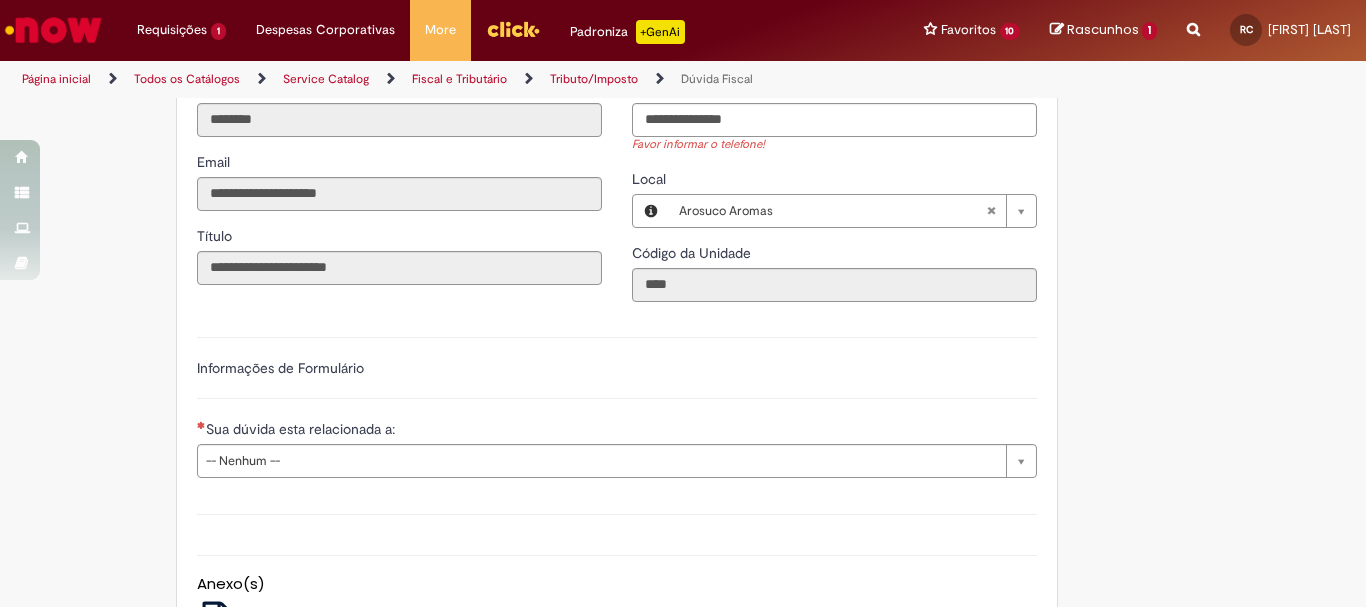 click on "**********" at bounding box center [617, 405] 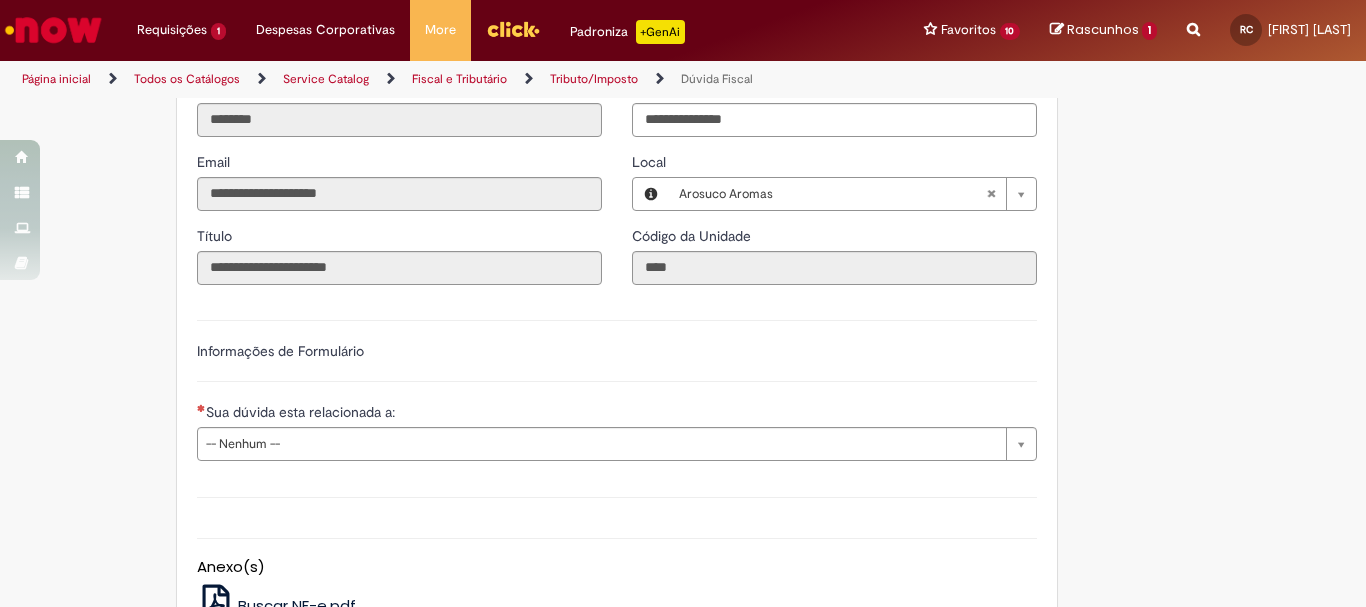 scroll, scrollTop: 1000, scrollLeft: 0, axis: vertical 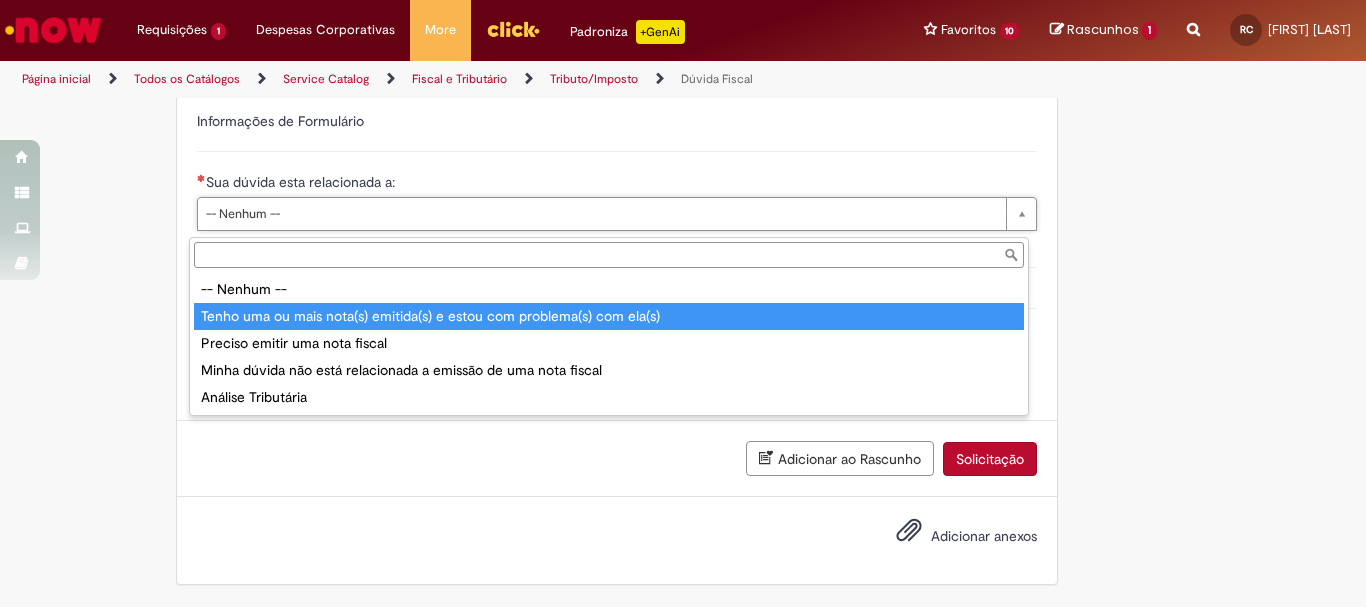 type on "**********" 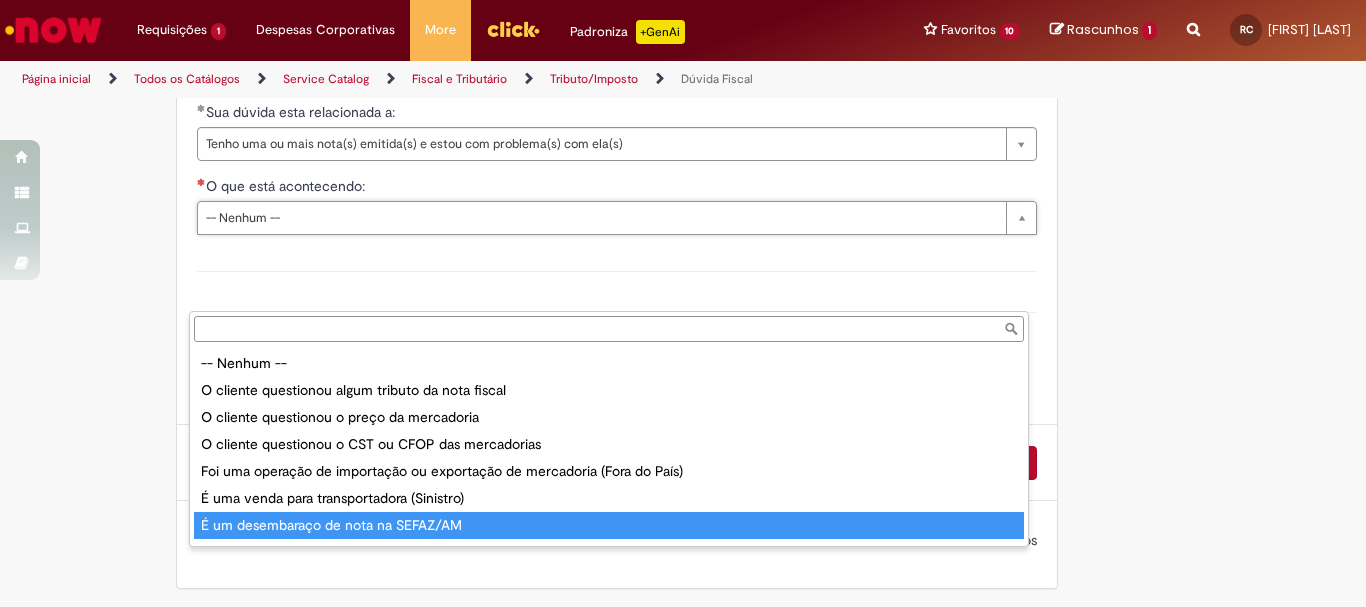 type on "**********" 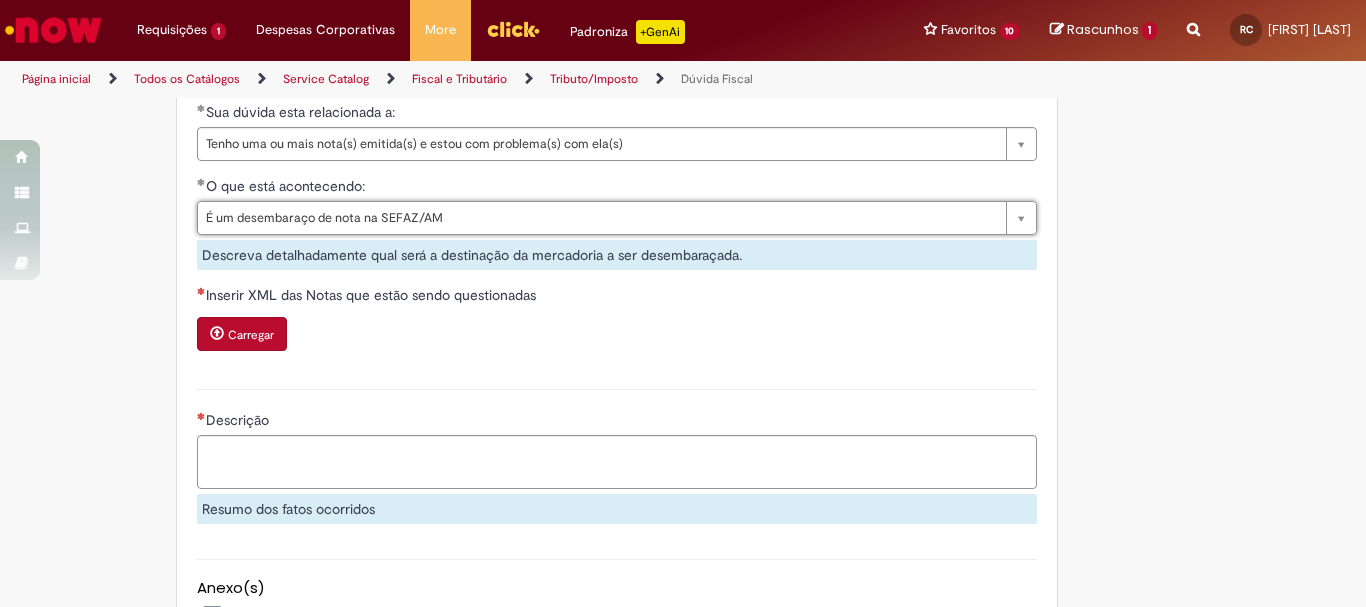 scroll, scrollTop: 1100, scrollLeft: 0, axis: vertical 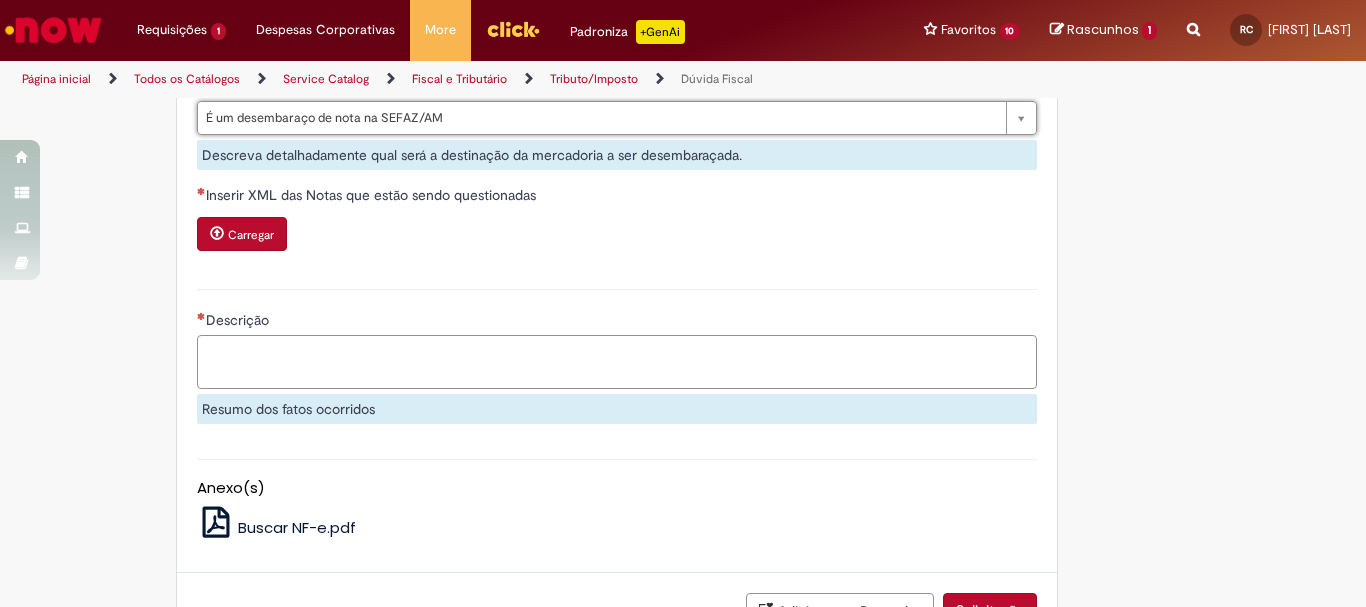 click on "Descrição" at bounding box center (617, 362) 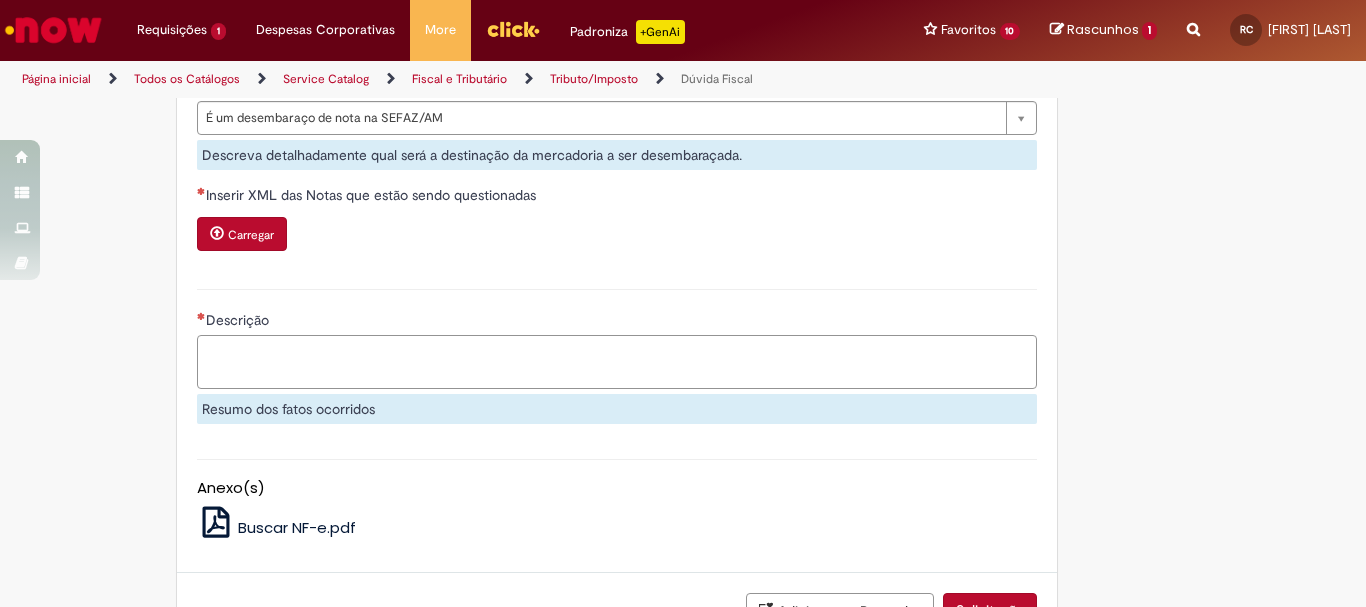 paste on "**********" 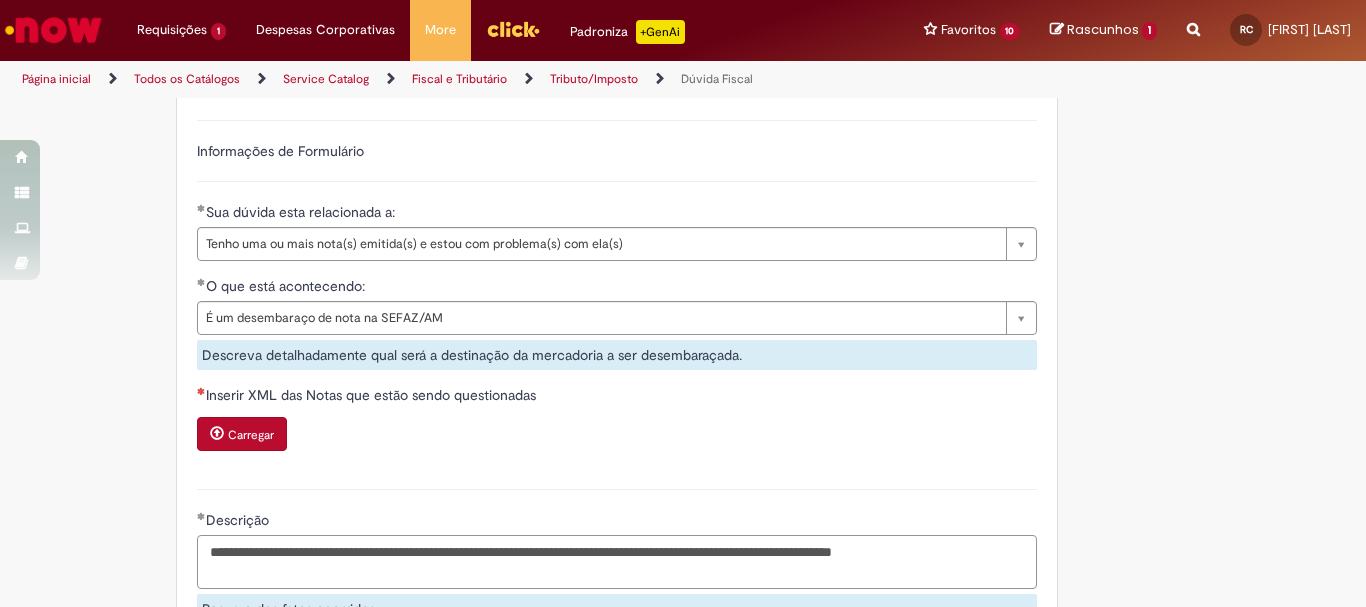 scroll, scrollTop: 1100, scrollLeft: 0, axis: vertical 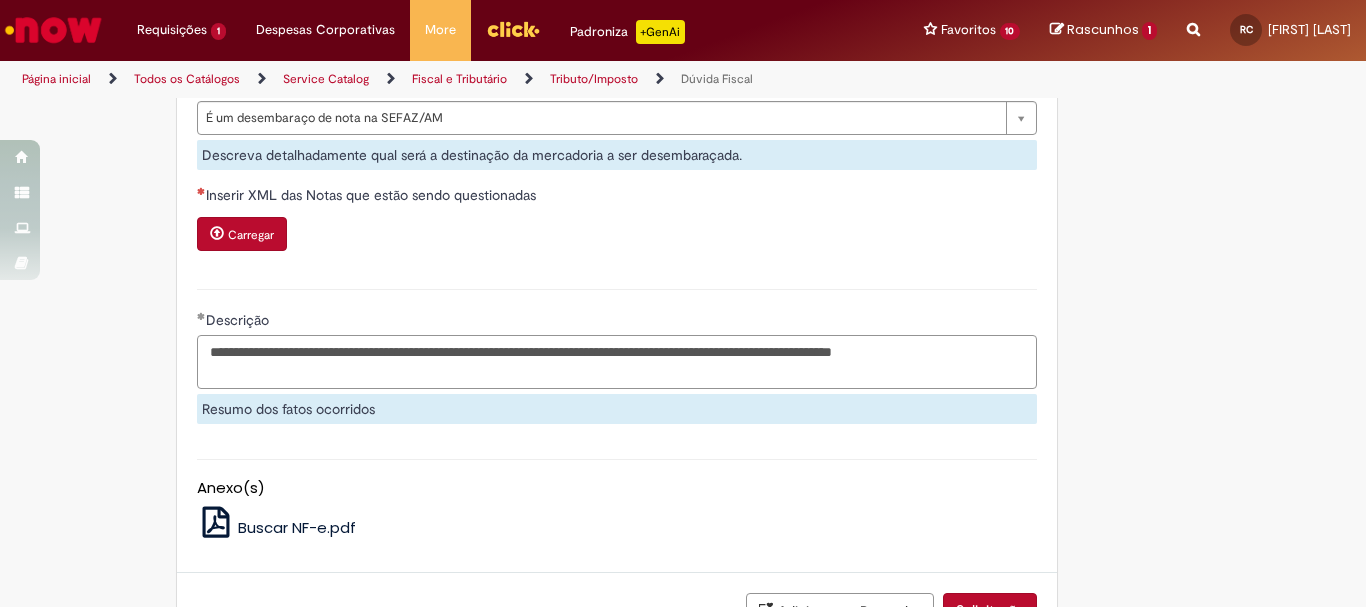 type on "**********" 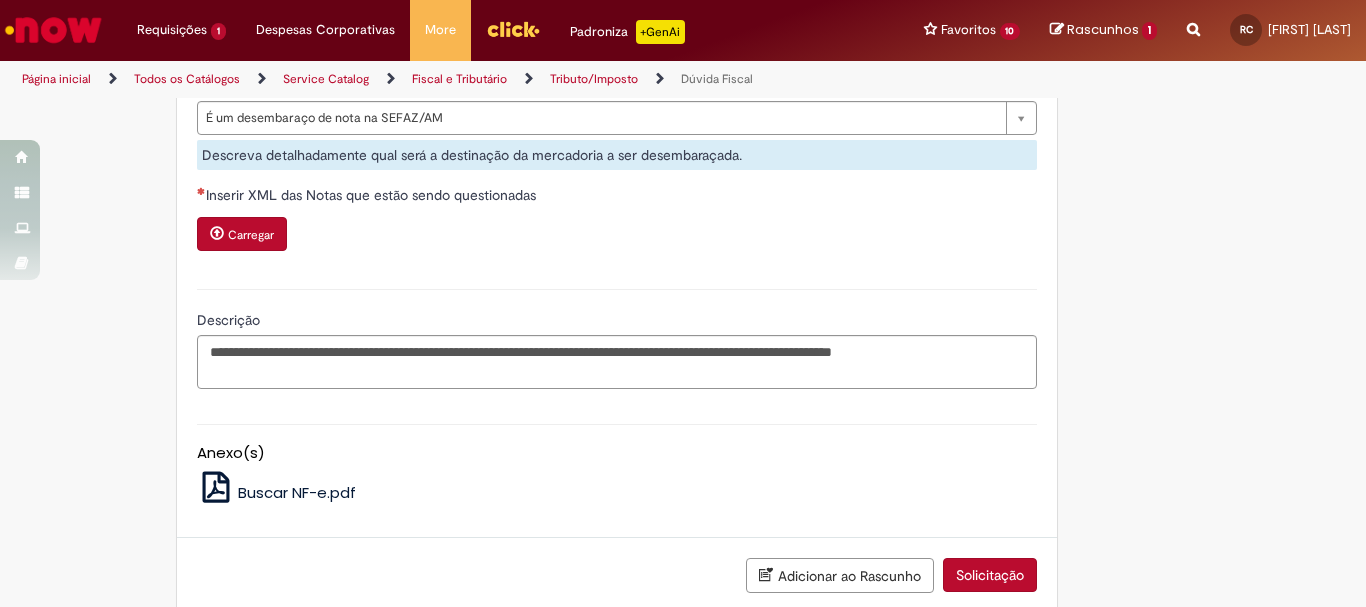 click on "Carregar" at bounding box center (251, 235) 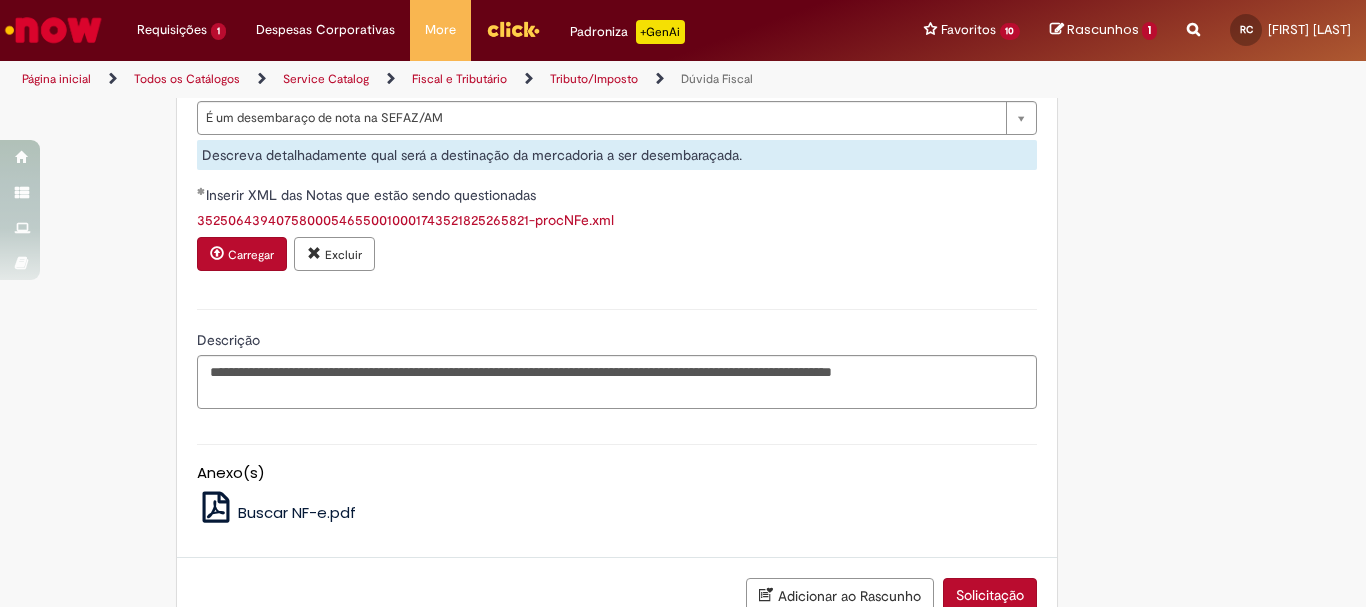 scroll, scrollTop: 1316, scrollLeft: 0, axis: vertical 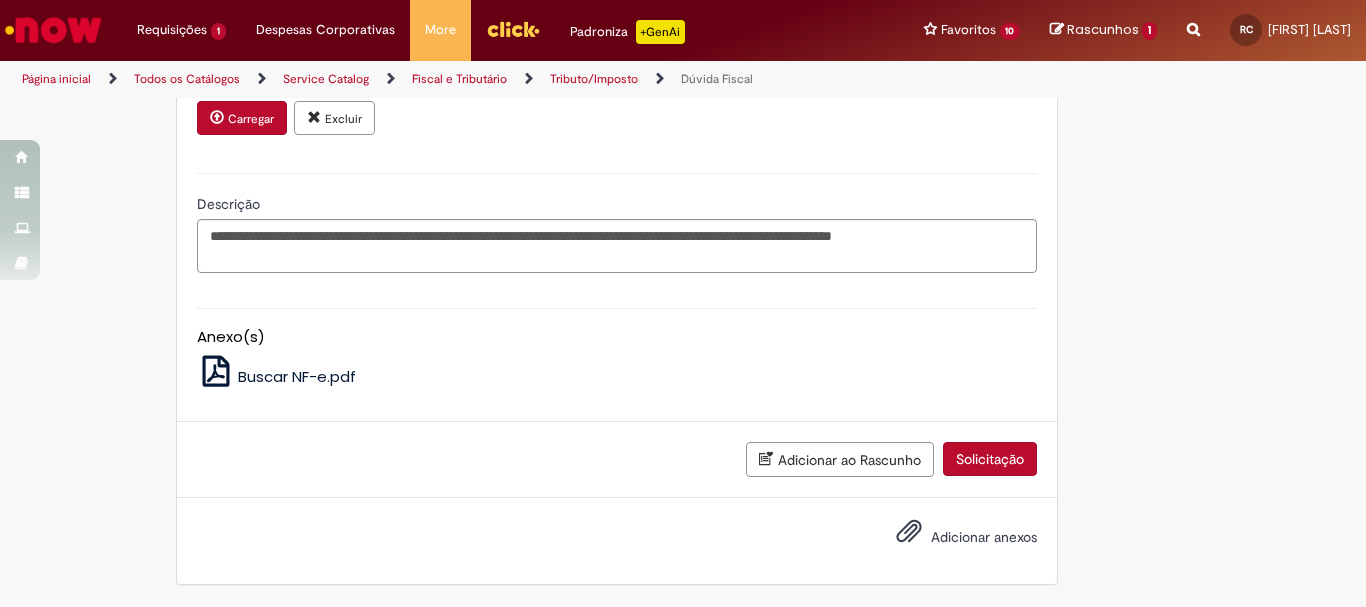 click on "Adicionar anexos" at bounding box center (952, 538) 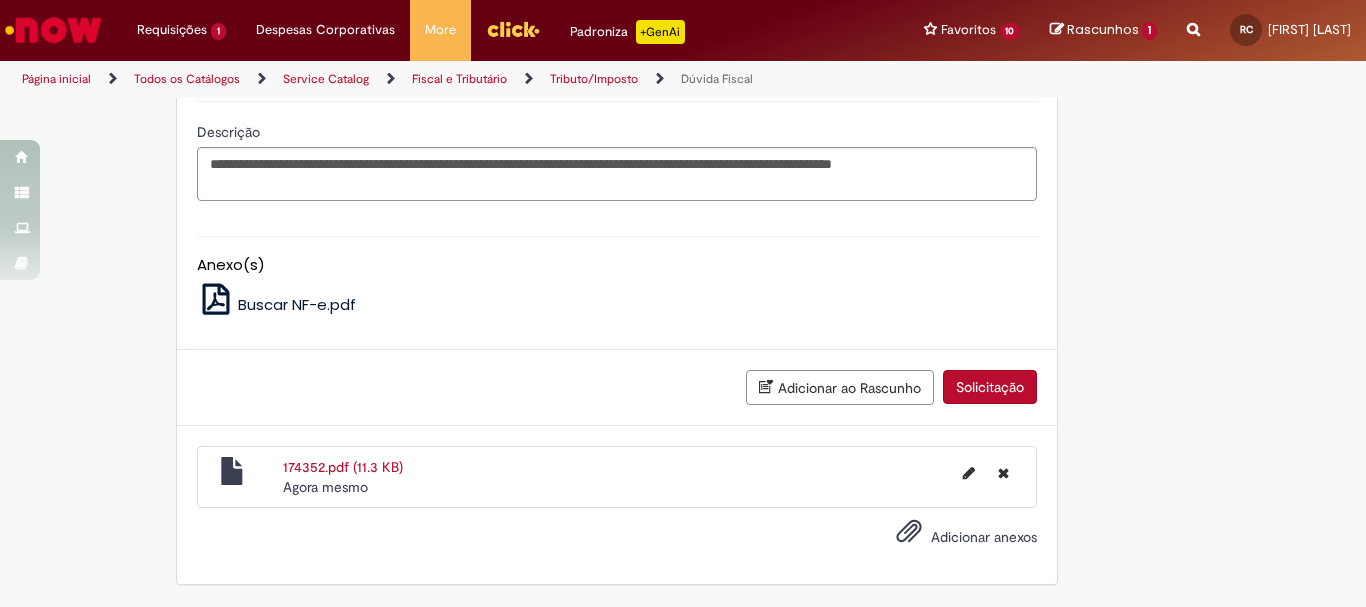 scroll, scrollTop: 1388, scrollLeft: 0, axis: vertical 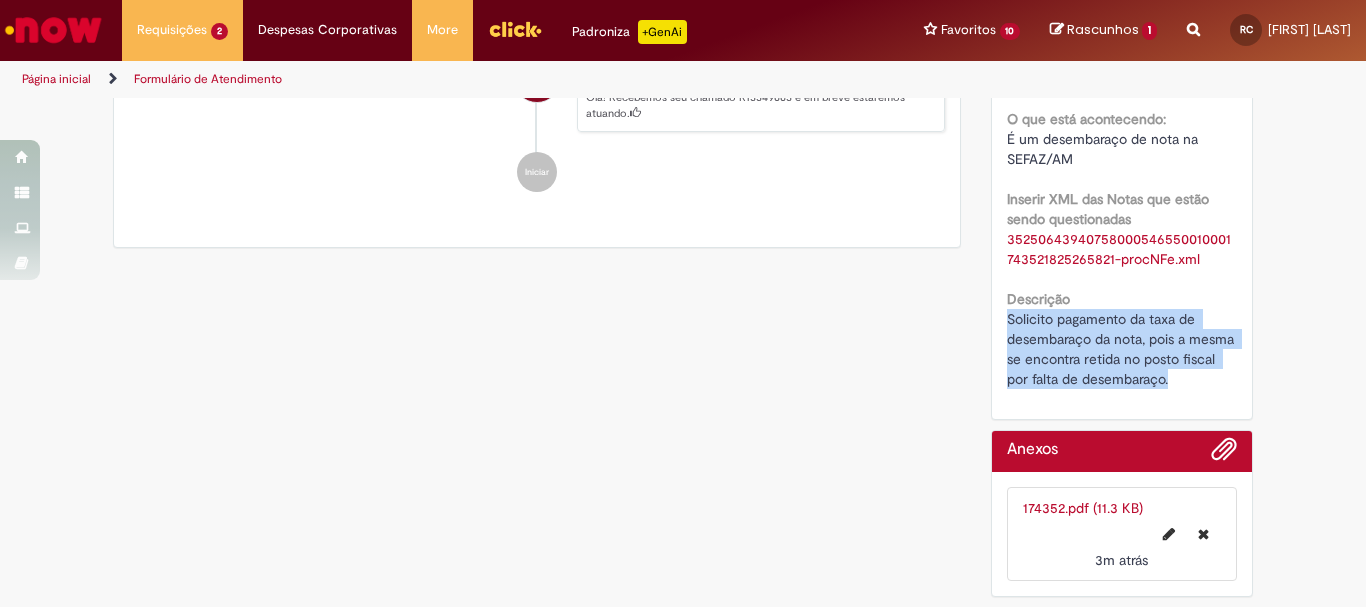 drag, startPoint x: 999, startPoint y: 314, endPoint x: 1185, endPoint y: 379, distance: 197.03046 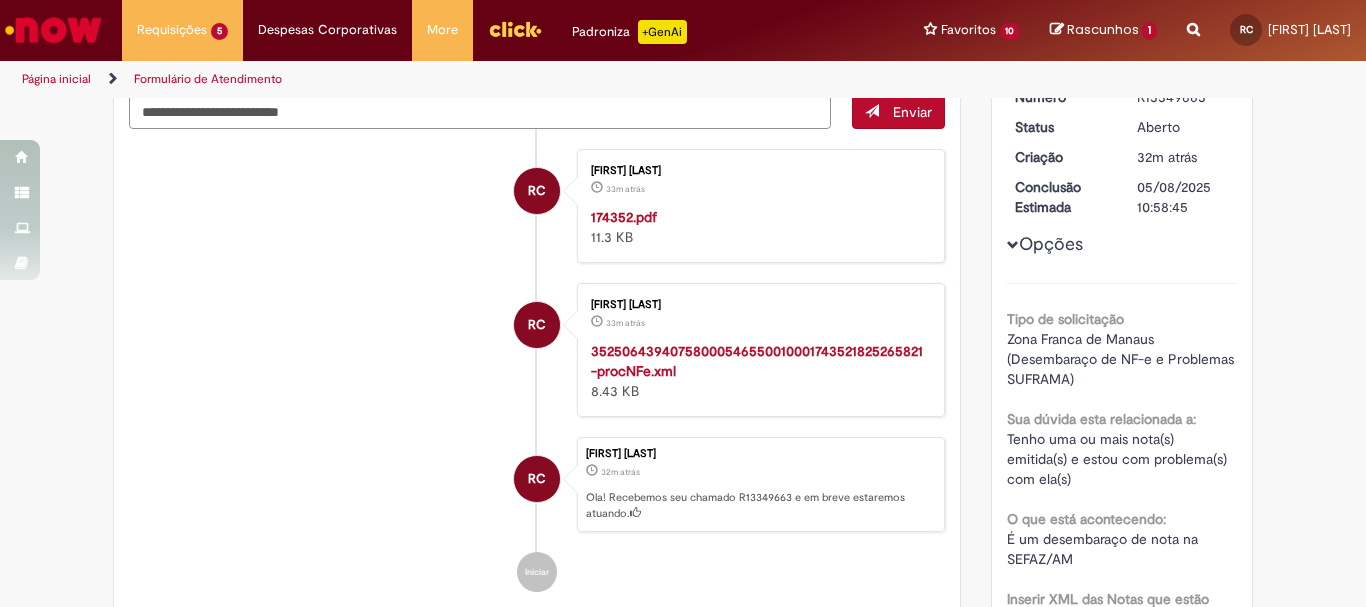 scroll, scrollTop: 0, scrollLeft: 0, axis: both 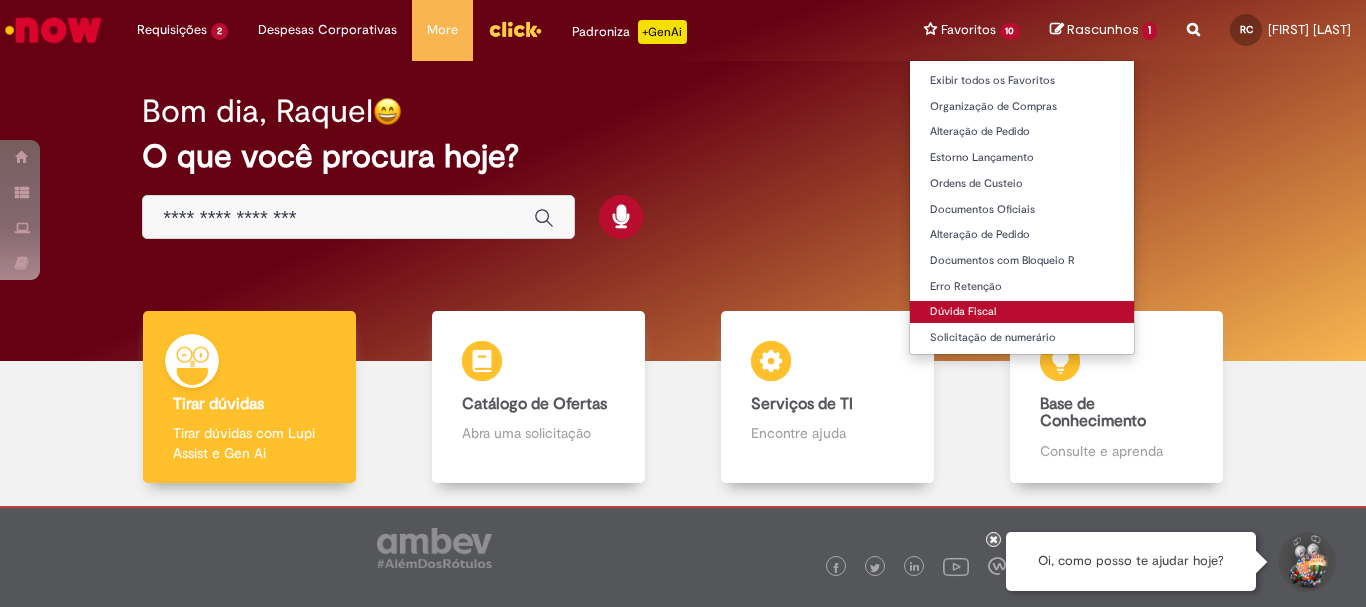 click on "Dúvida Fiscal" at bounding box center (1022, 312) 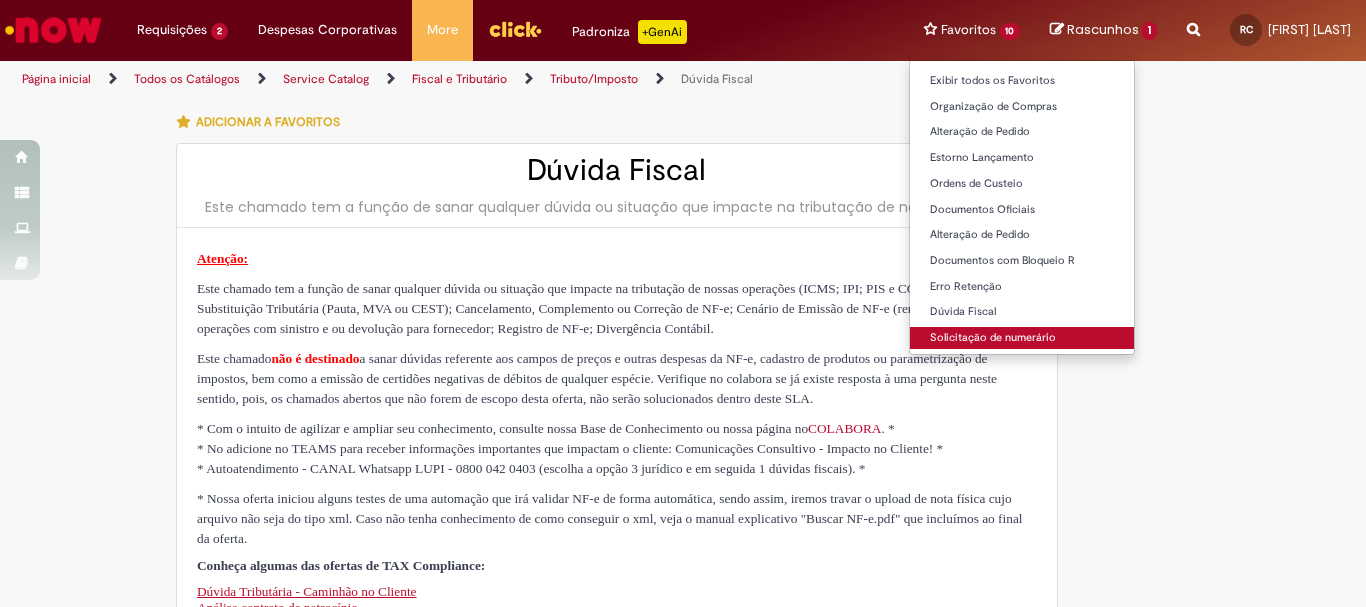 type on "********" 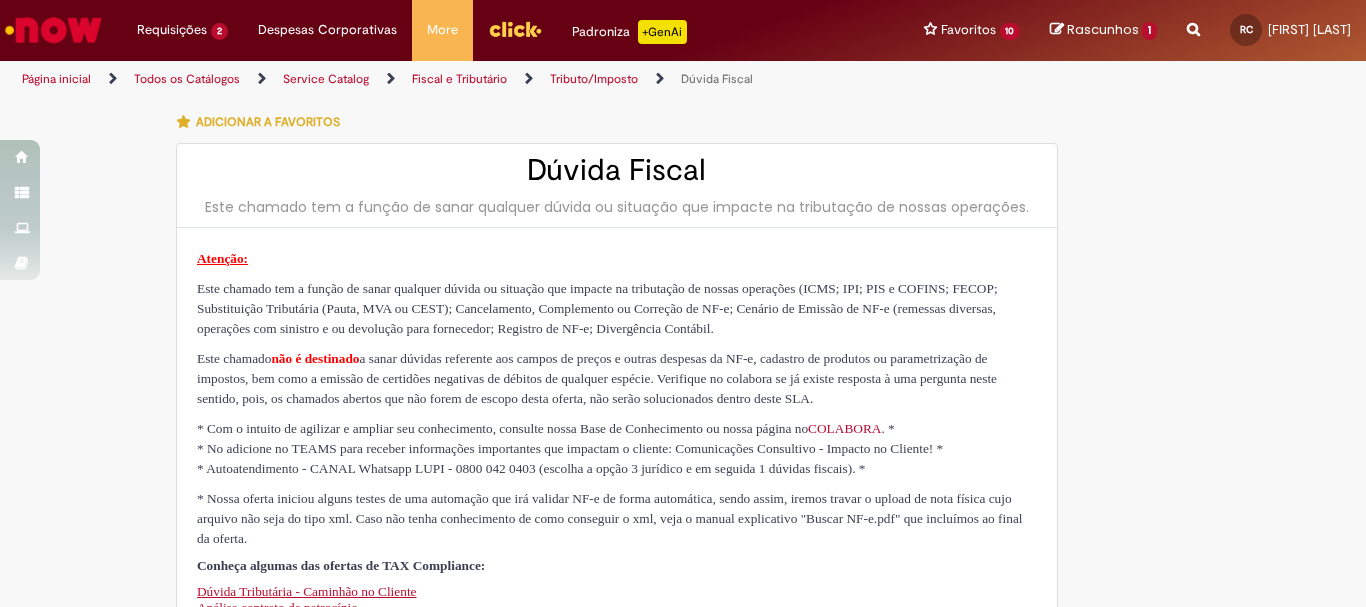 type on "**********" 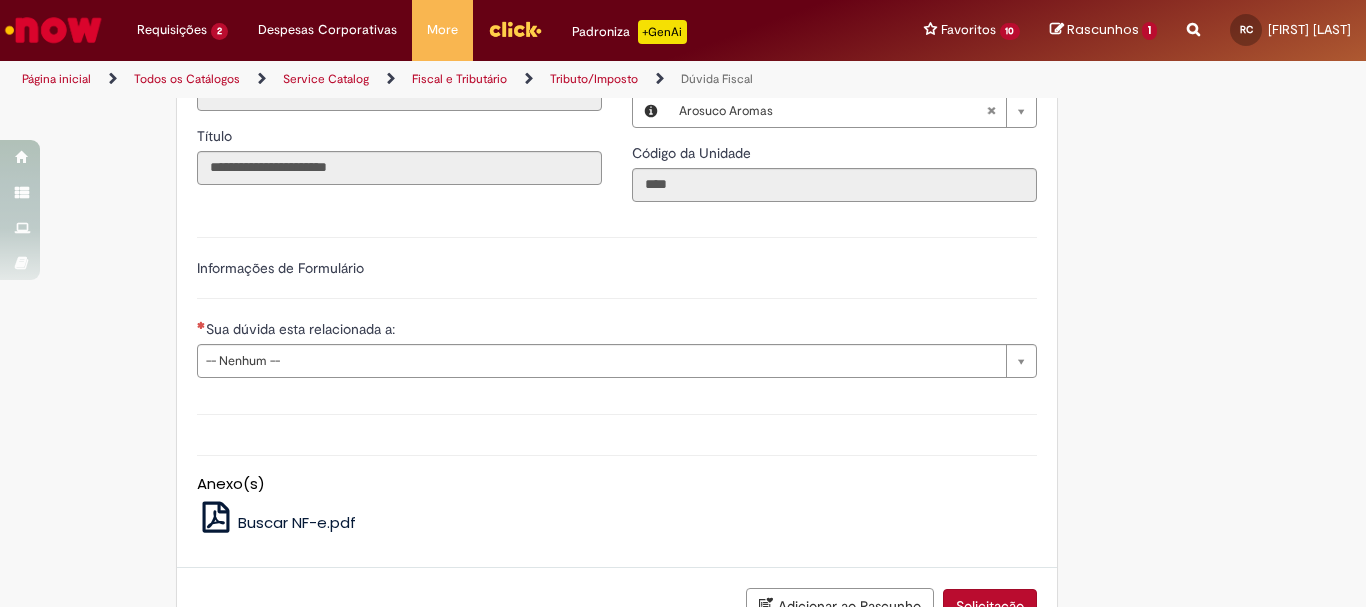 scroll, scrollTop: 700, scrollLeft: 0, axis: vertical 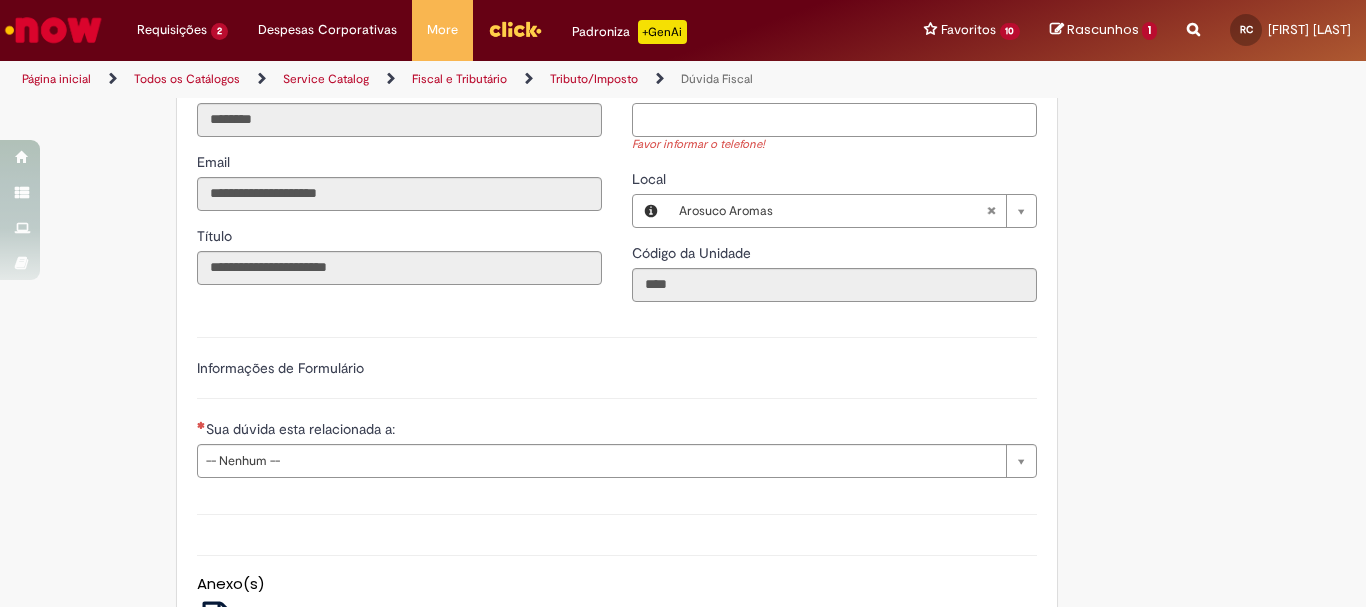 click on "Telefone de Contato" at bounding box center (834, 120) 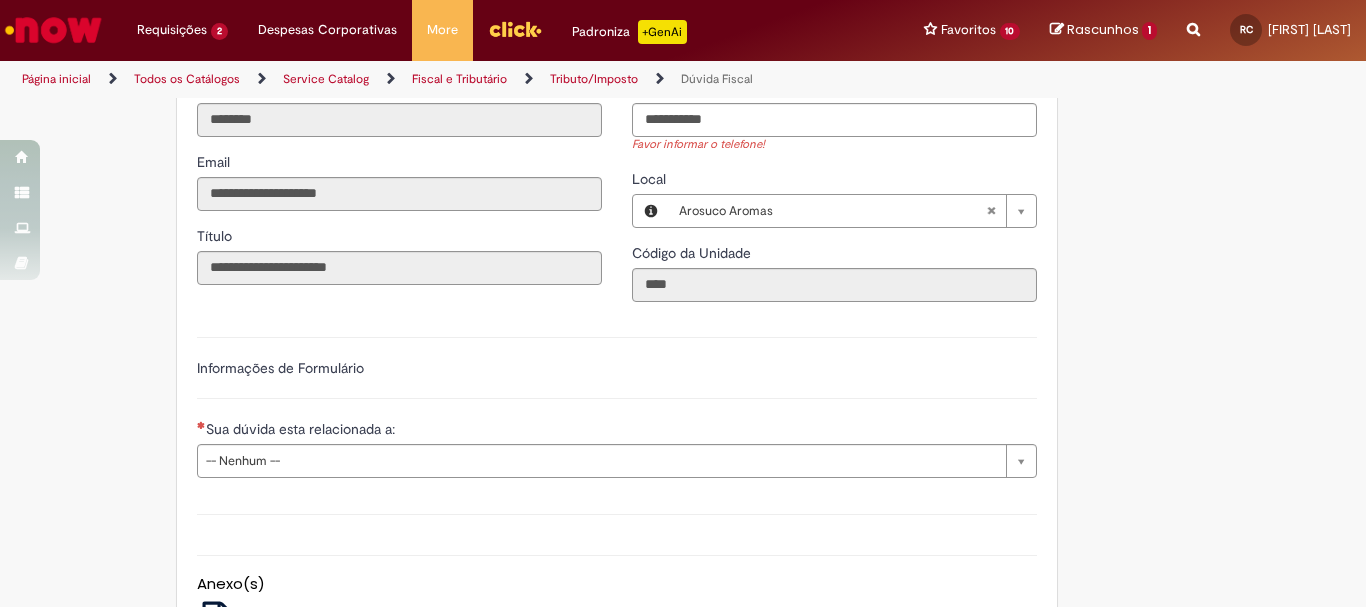 click on "**********" at bounding box center [617, 325] 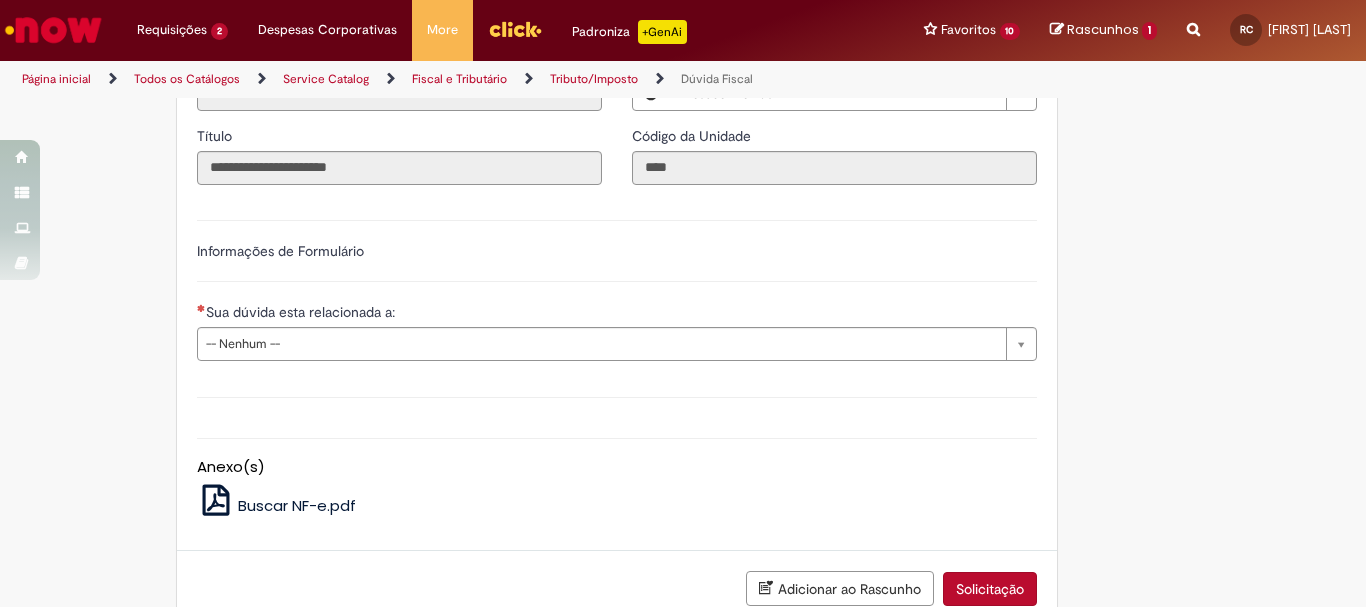 scroll, scrollTop: 700, scrollLeft: 0, axis: vertical 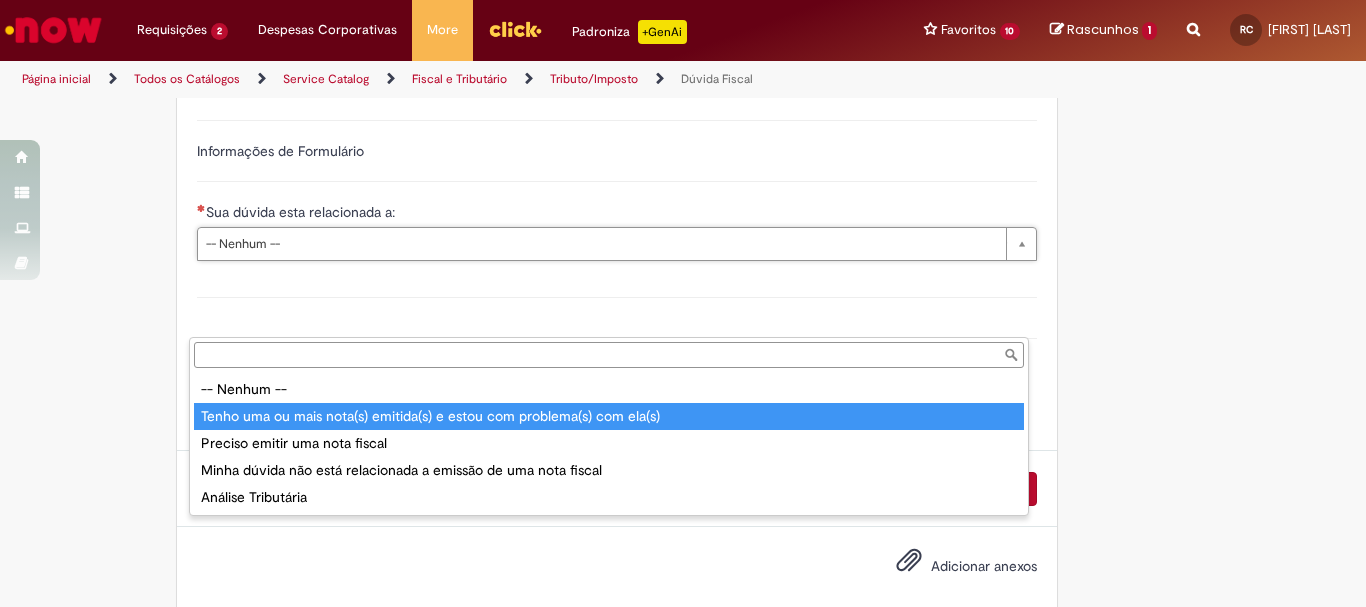type on "**********" 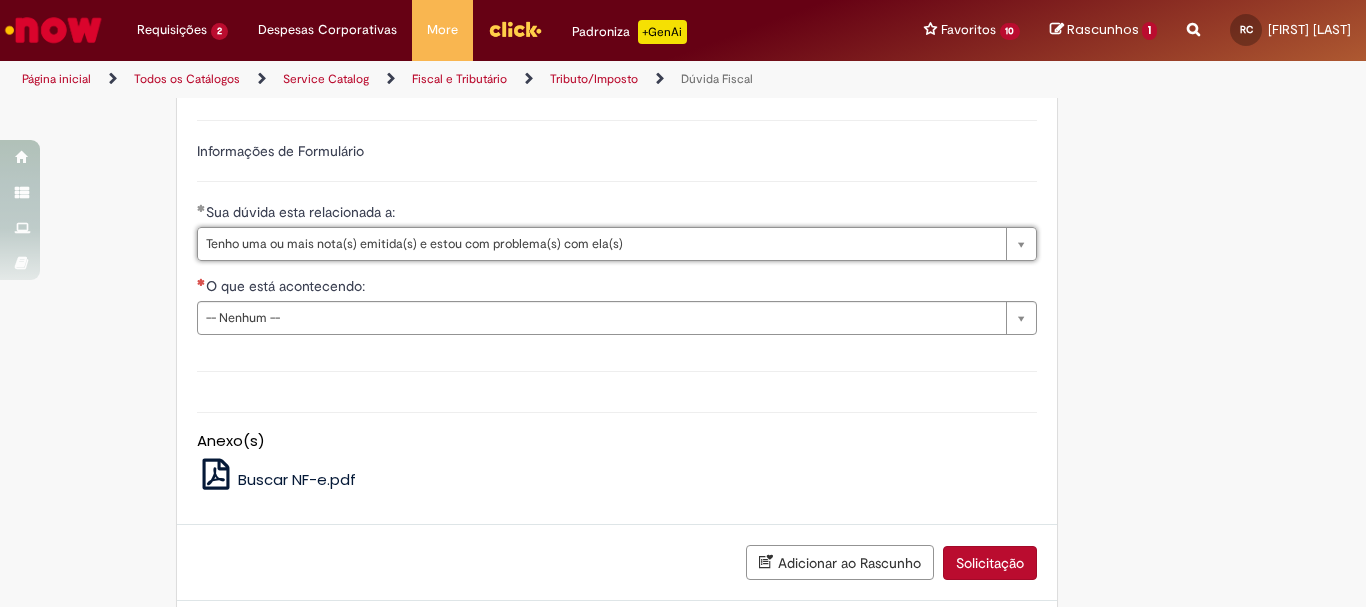 drag, startPoint x: 471, startPoint y: 372, endPoint x: 477, endPoint y: 391, distance: 19.924858 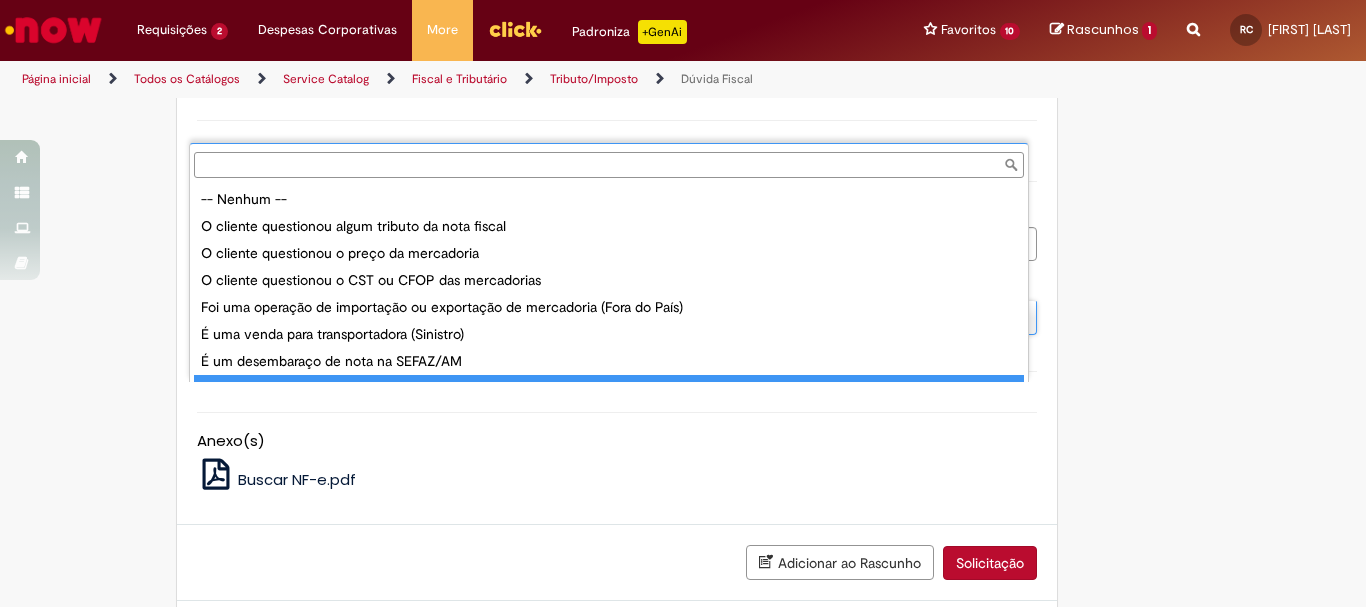 scroll, scrollTop: 16, scrollLeft: 0, axis: vertical 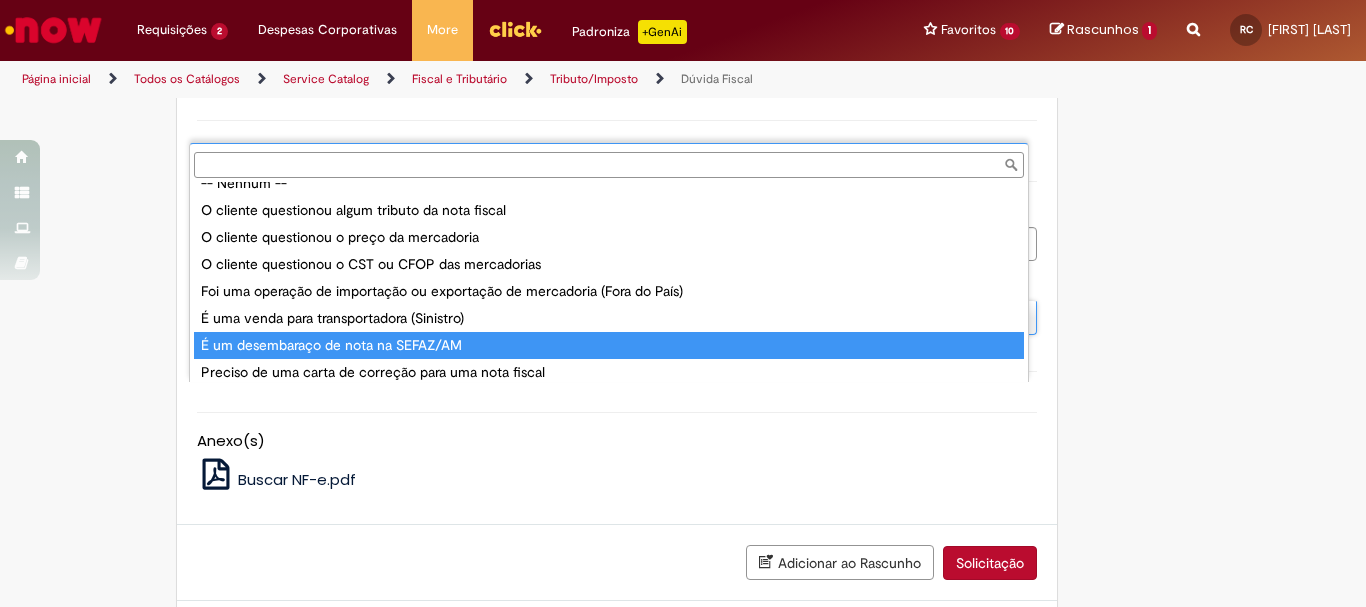 type on "**********" 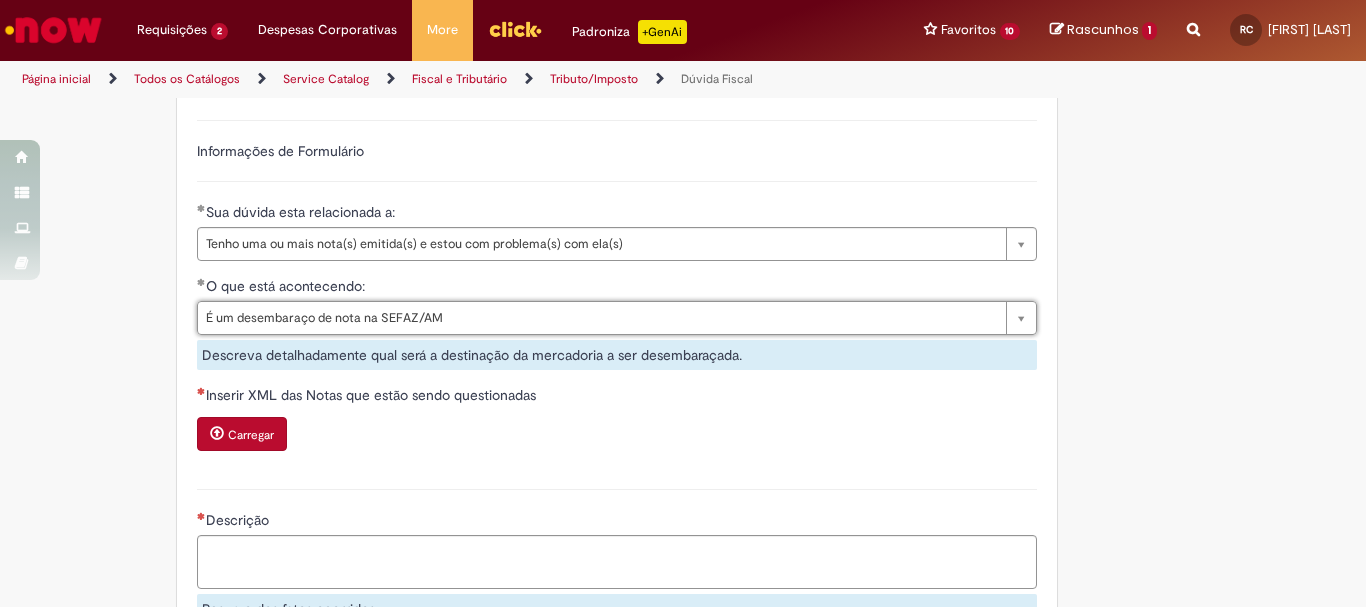scroll, scrollTop: 1200, scrollLeft: 0, axis: vertical 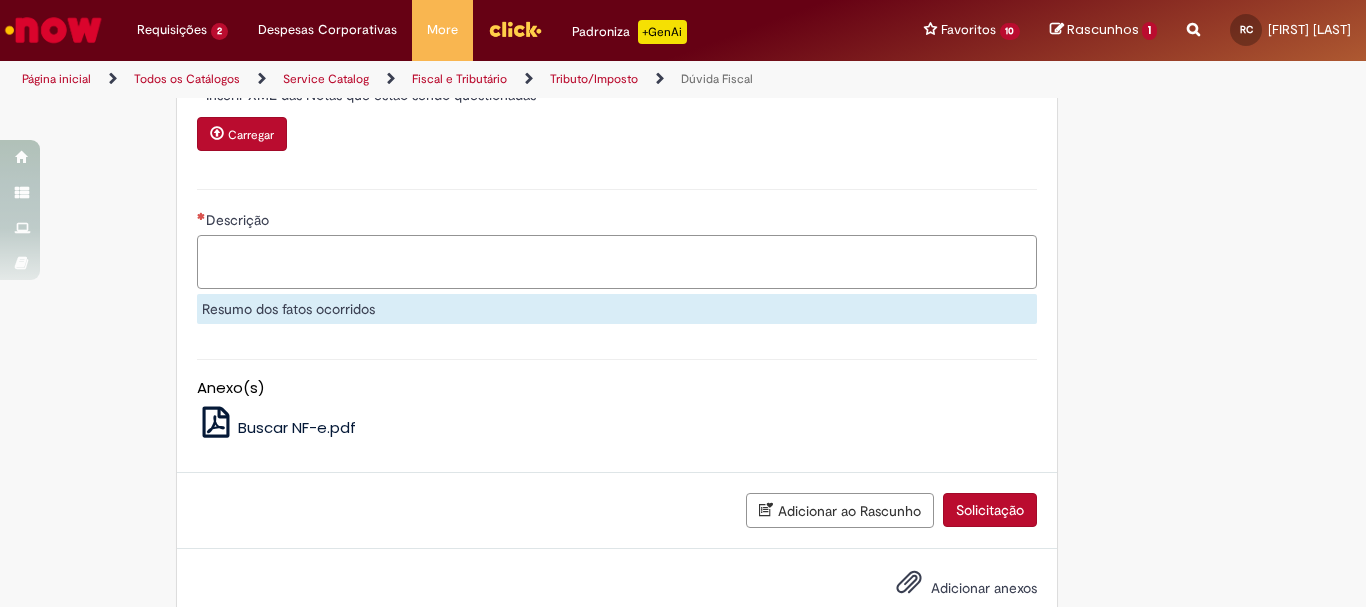 click on "Descrição" at bounding box center [617, 262] 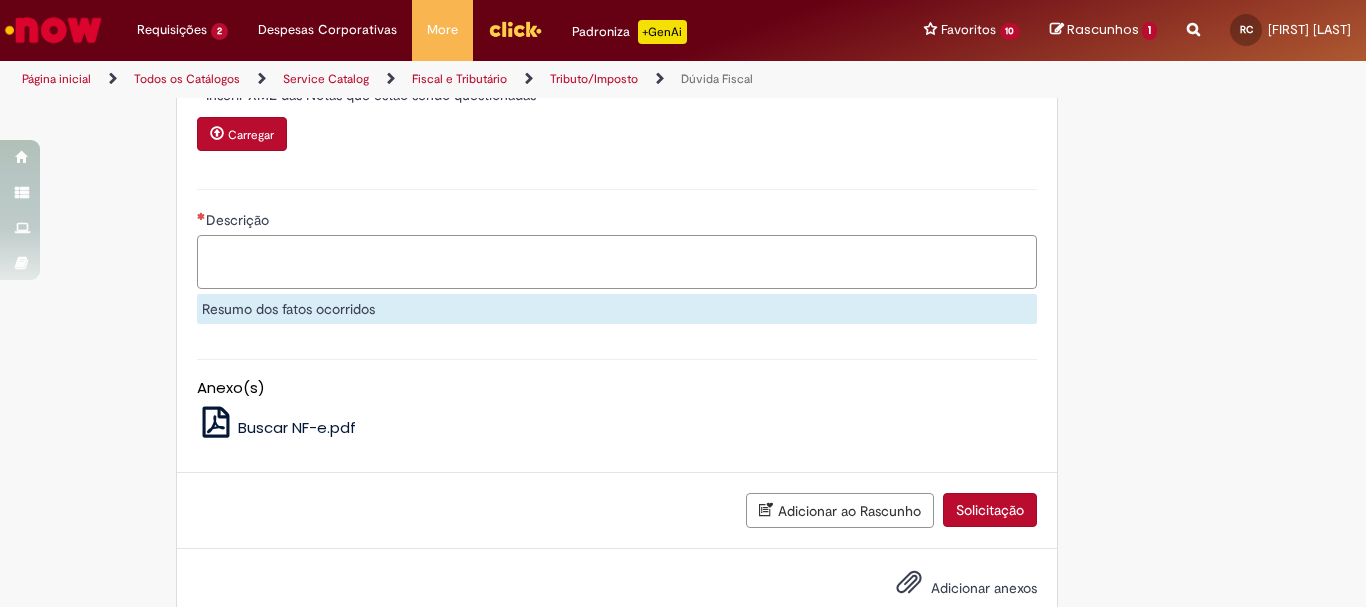paste on "**********" 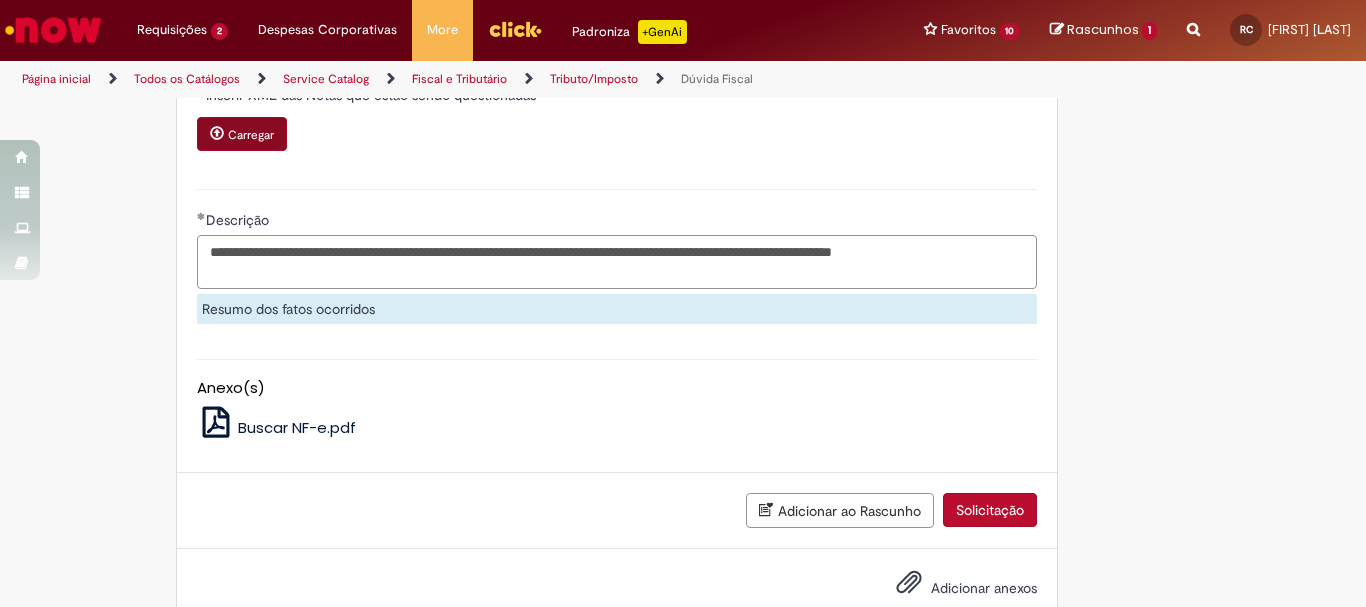 type on "**********" 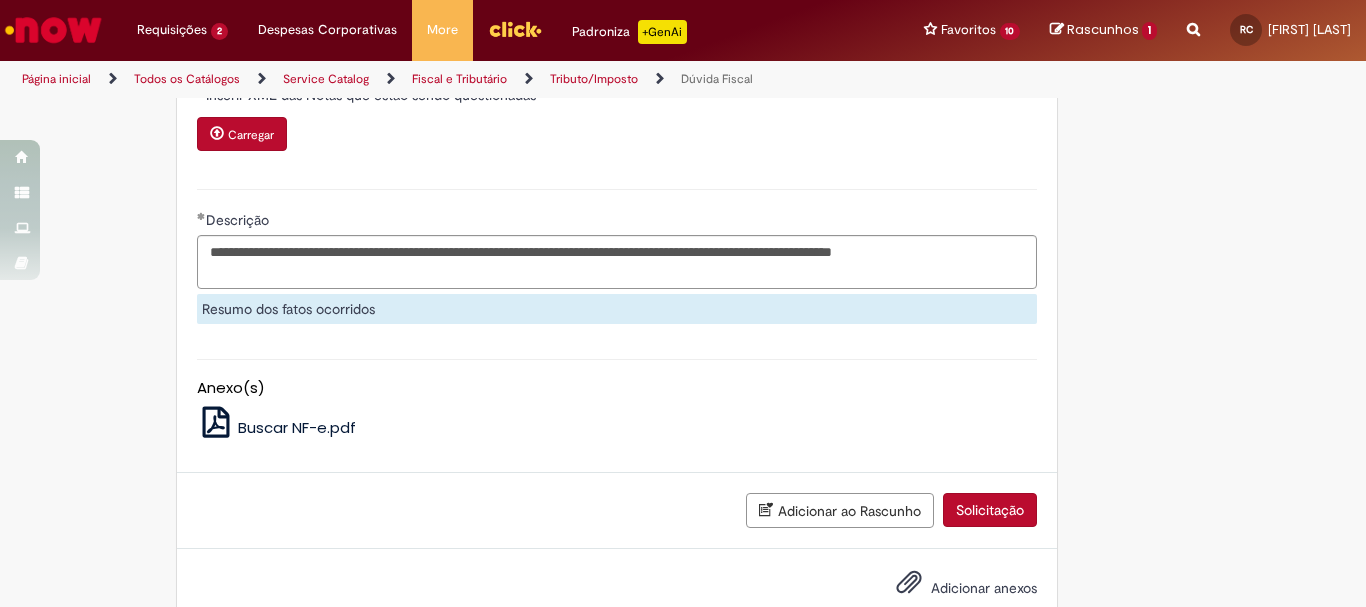 click on "Carregar" at bounding box center (251, 135) 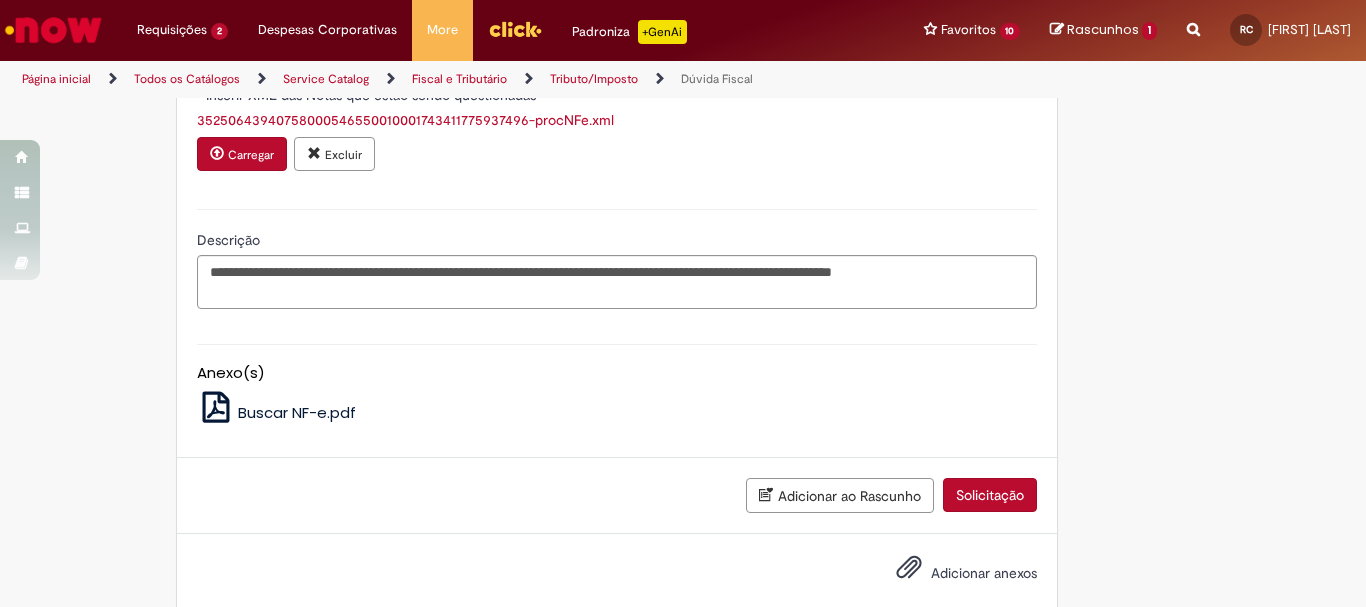 scroll, scrollTop: 1316, scrollLeft: 0, axis: vertical 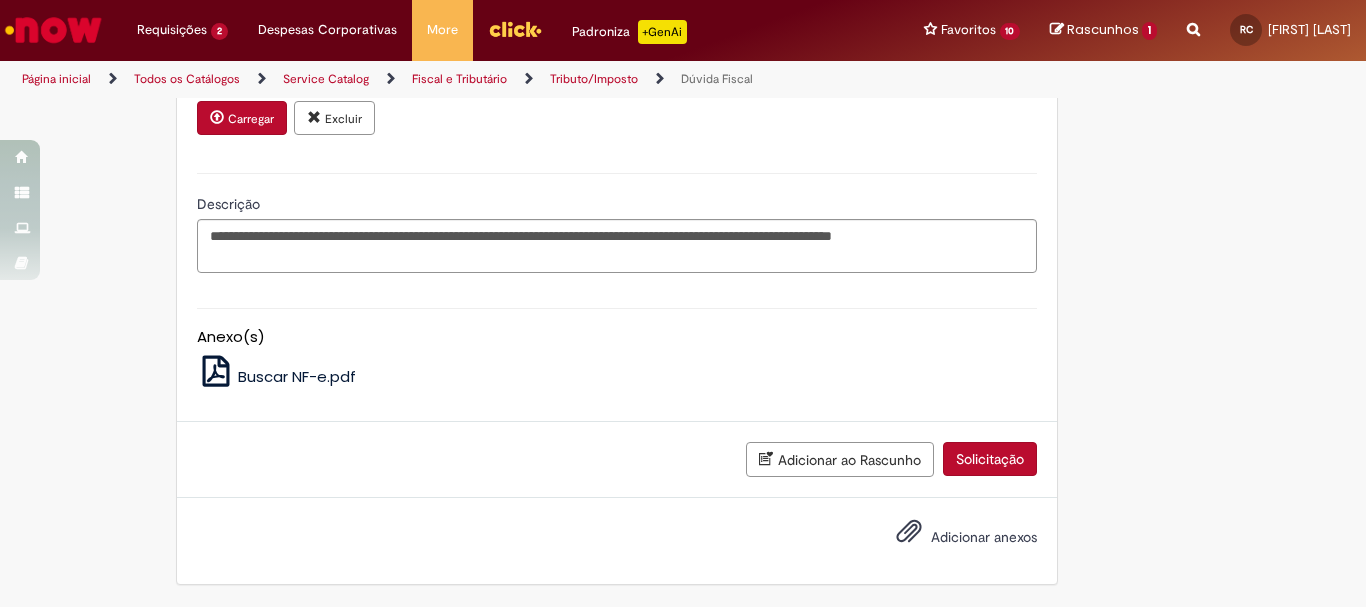 click on "Adicionar anexos" at bounding box center (984, 537) 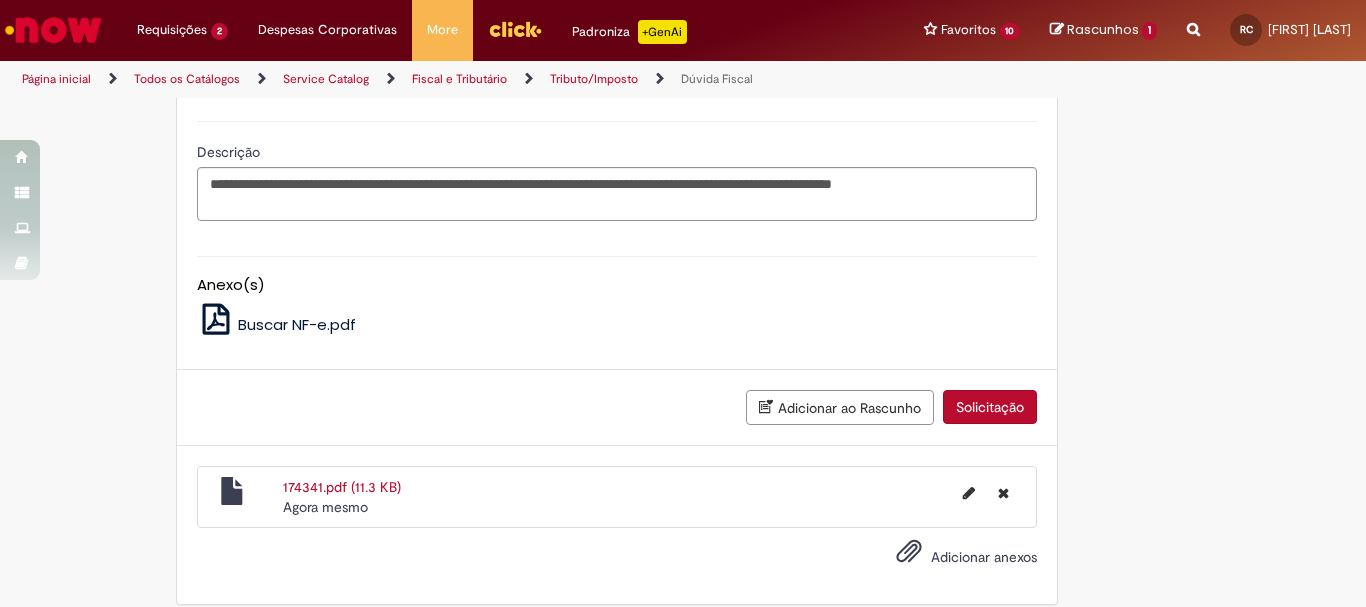 scroll, scrollTop: 1388, scrollLeft: 0, axis: vertical 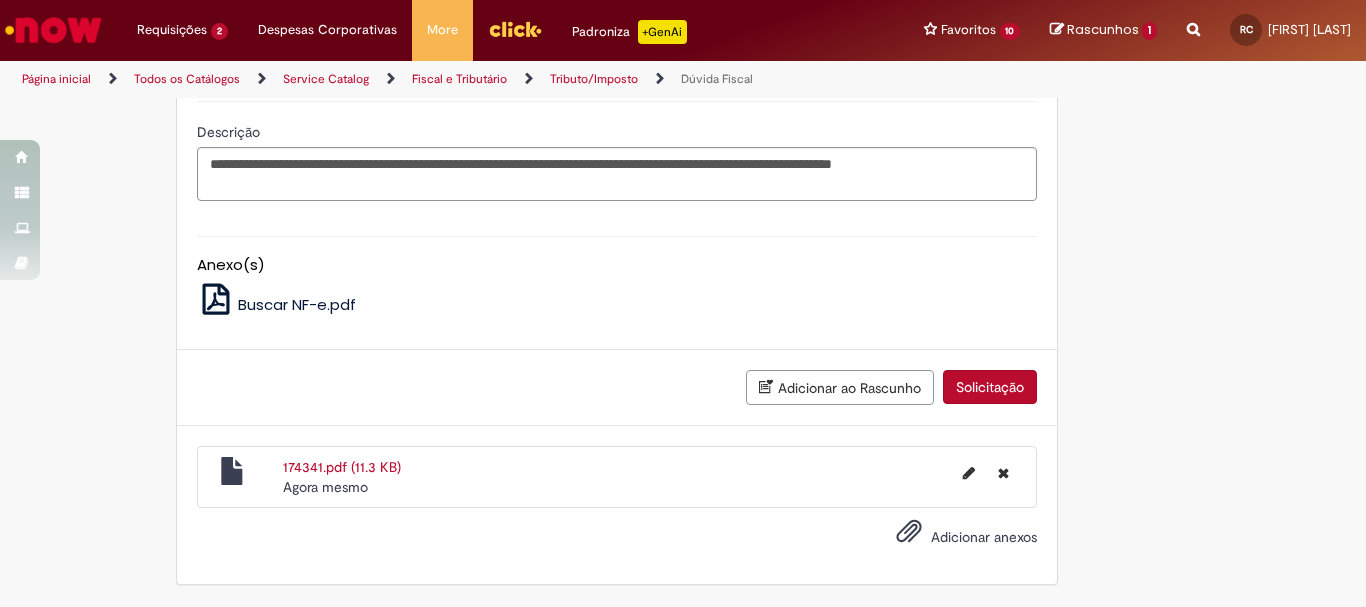 click on "Solicitação" at bounding box center [990, 387] 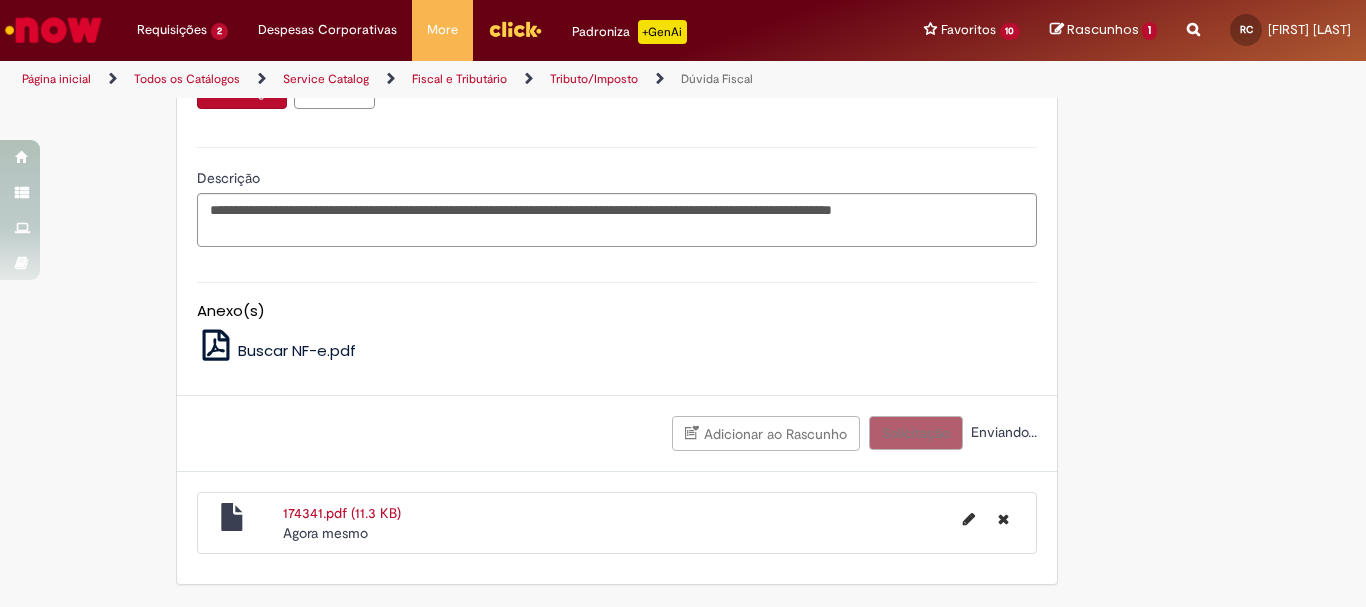 scroll, scrollTop: 1342, scrollLeft: 0, axis: vertical 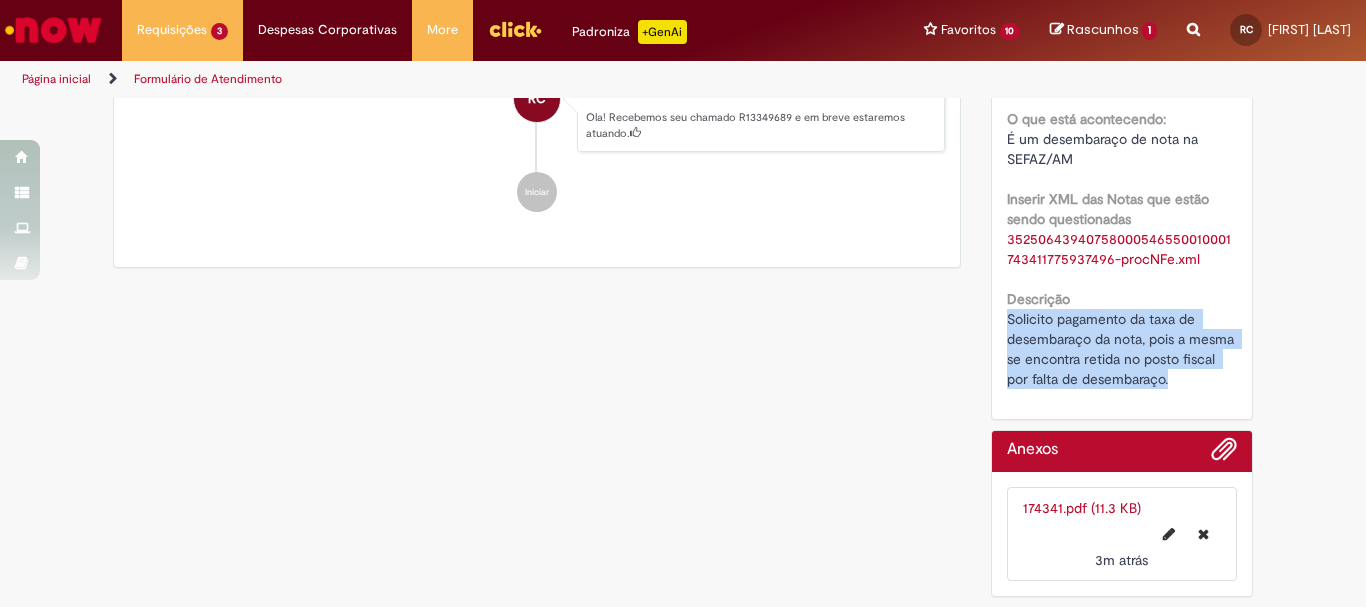 drag, startPoint x: 1000, startPoint y: 320, endPoint x: 1193, endPoint y: 401, distance: 209.30838 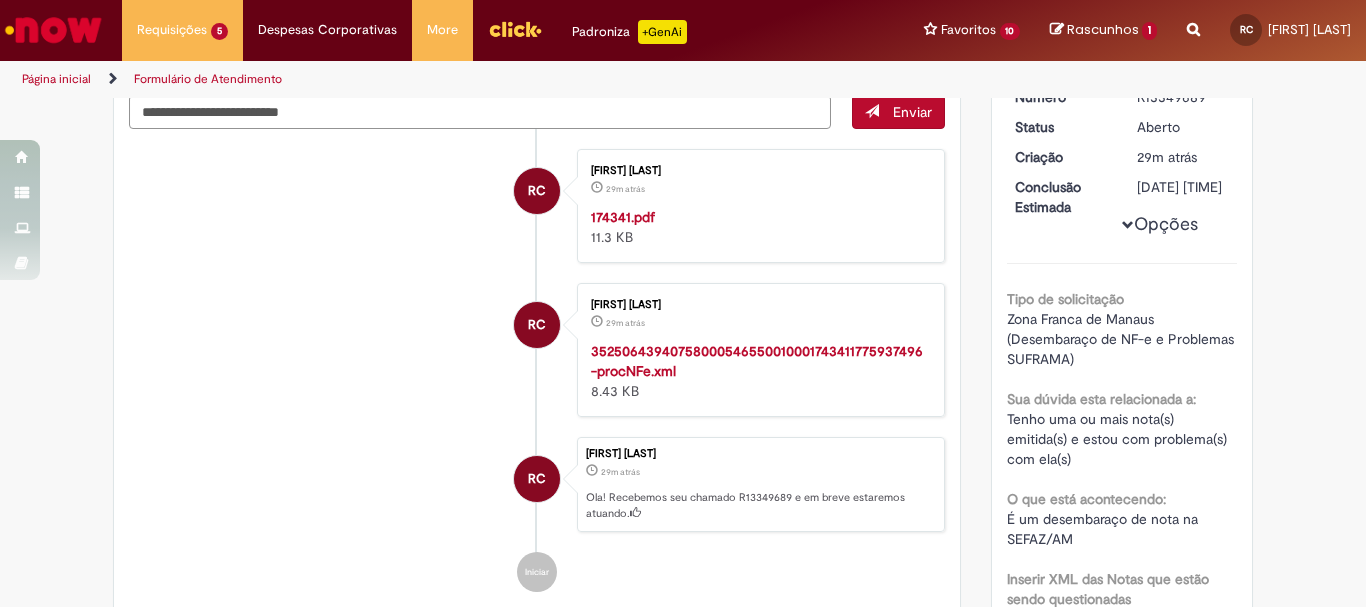scroll, scrollTop: 0, scrollLeft: 0, axis: both 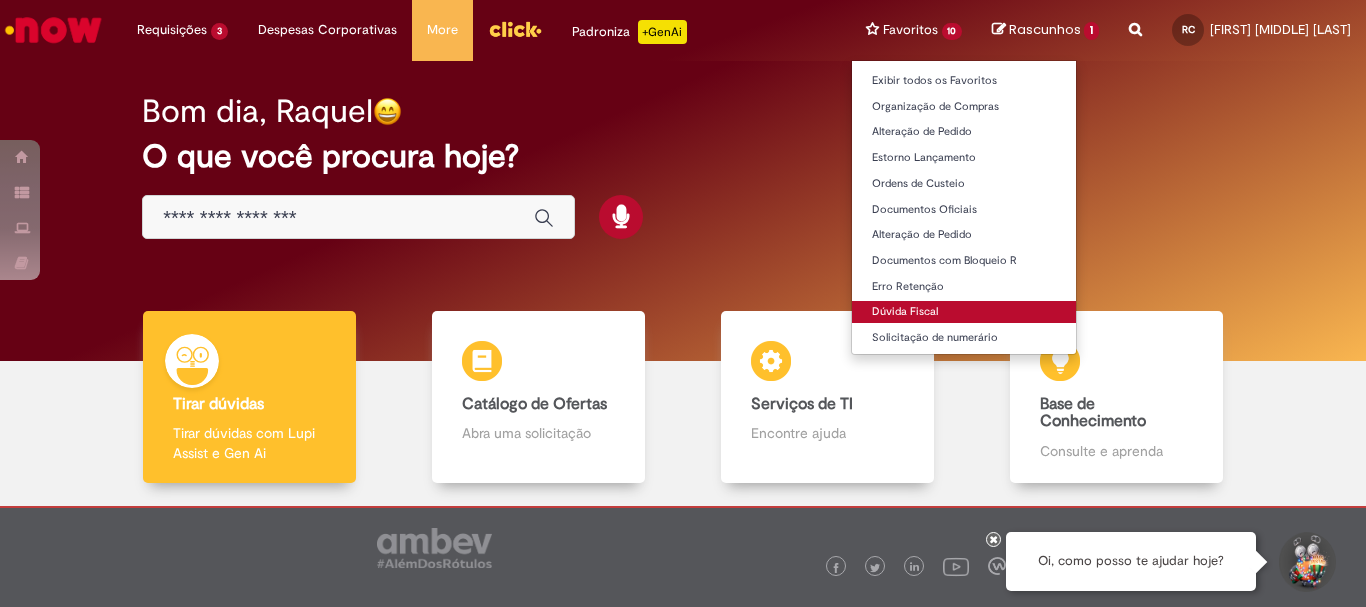 click on "Dúvida Fiscal" at bounding box center (964, 312) 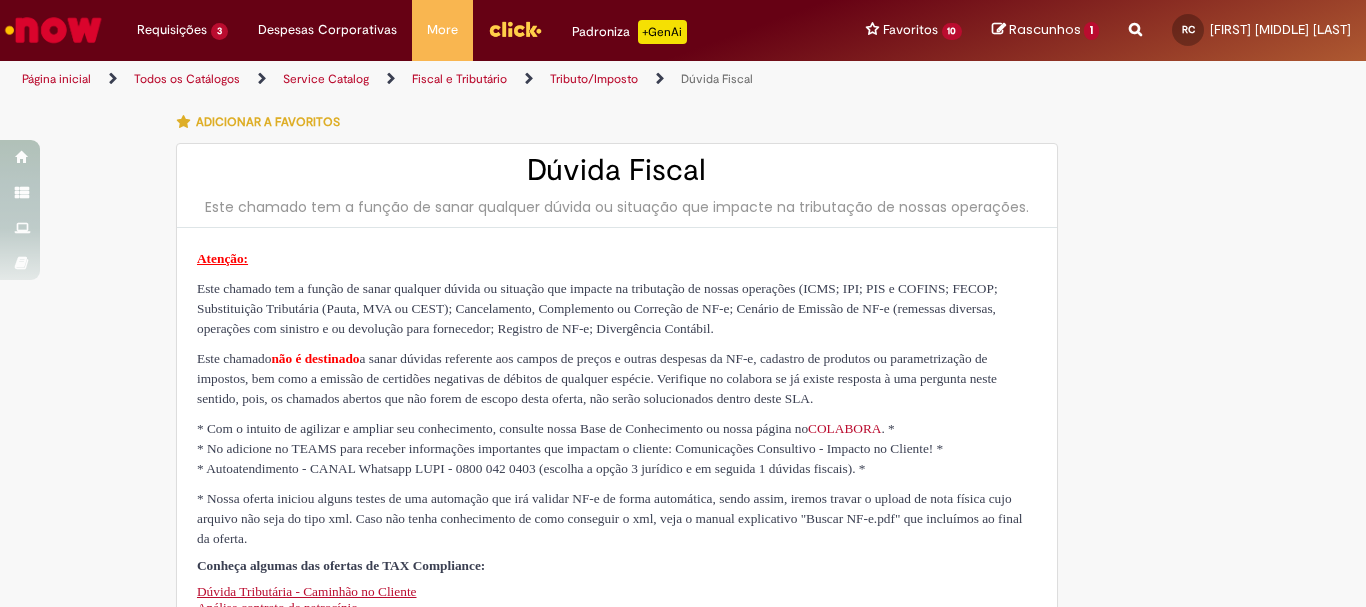 type on "********" 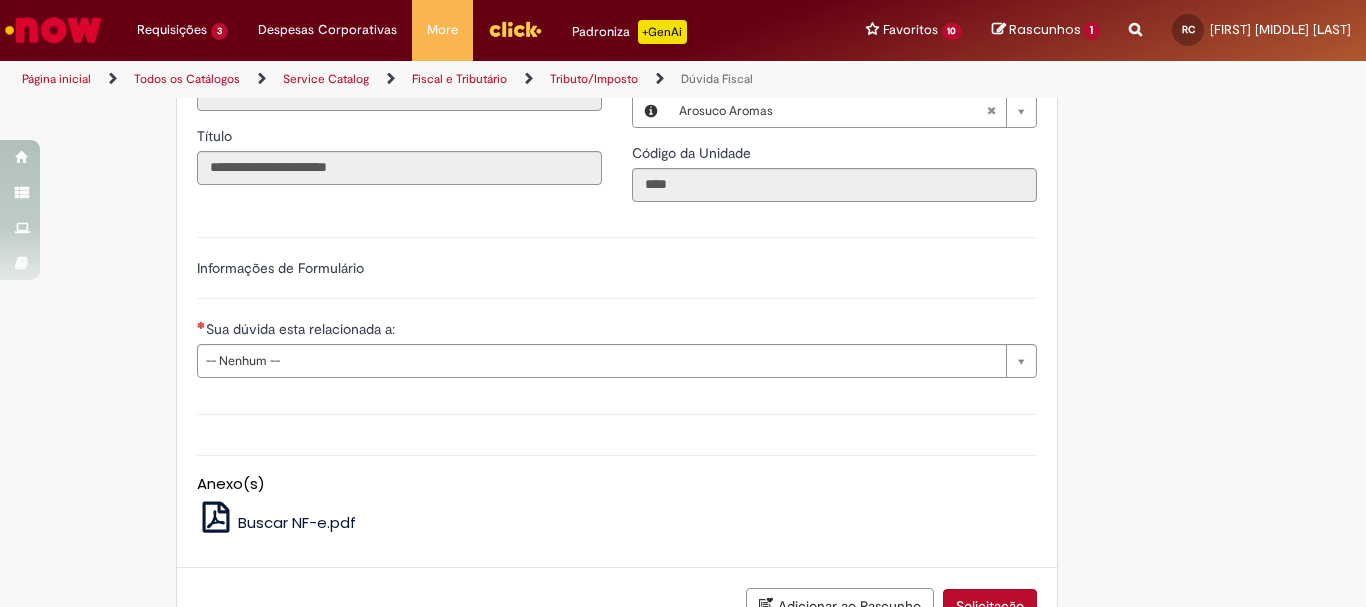 scroll, scrollTop: 600, scrollLeft: 0, axis: vertical 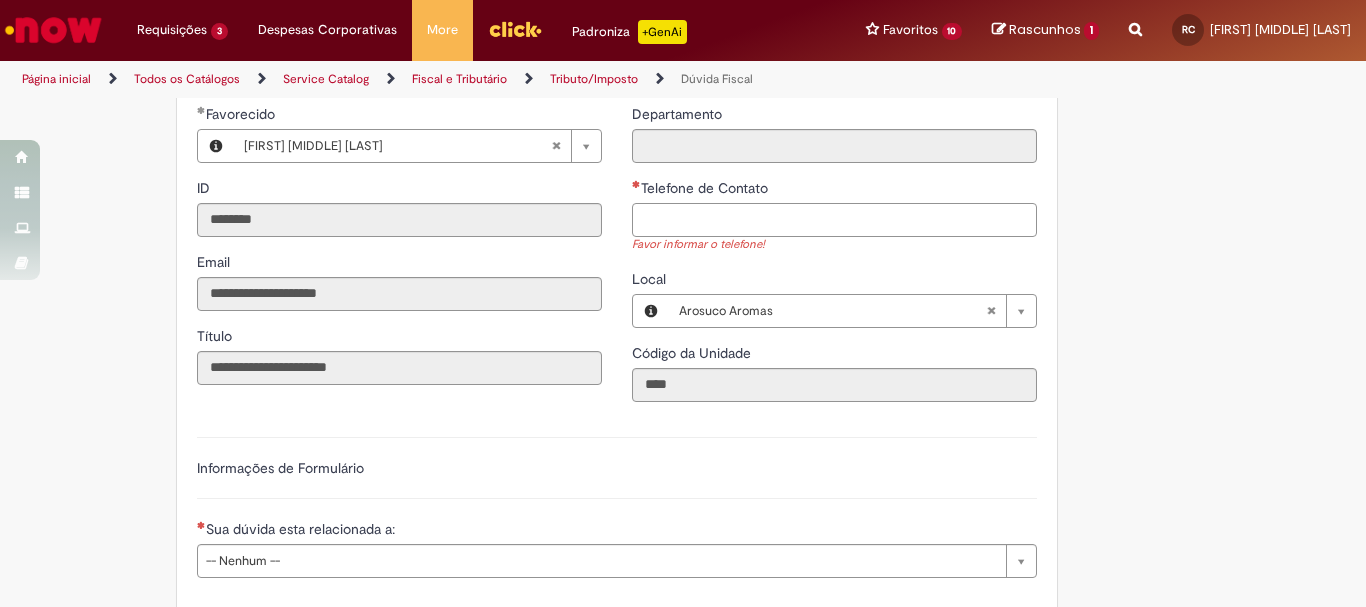 click on "Telefone de Contato" at bounding box center (834, 220) 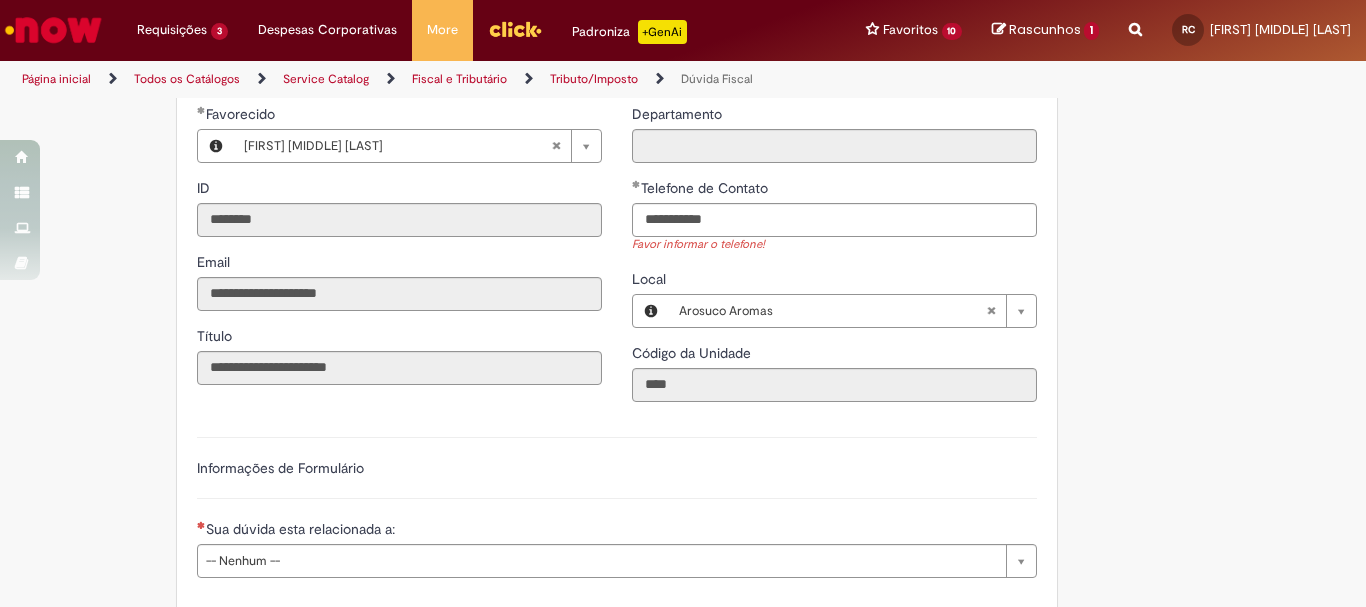 click on "**********" at bounding box center (834, 260) 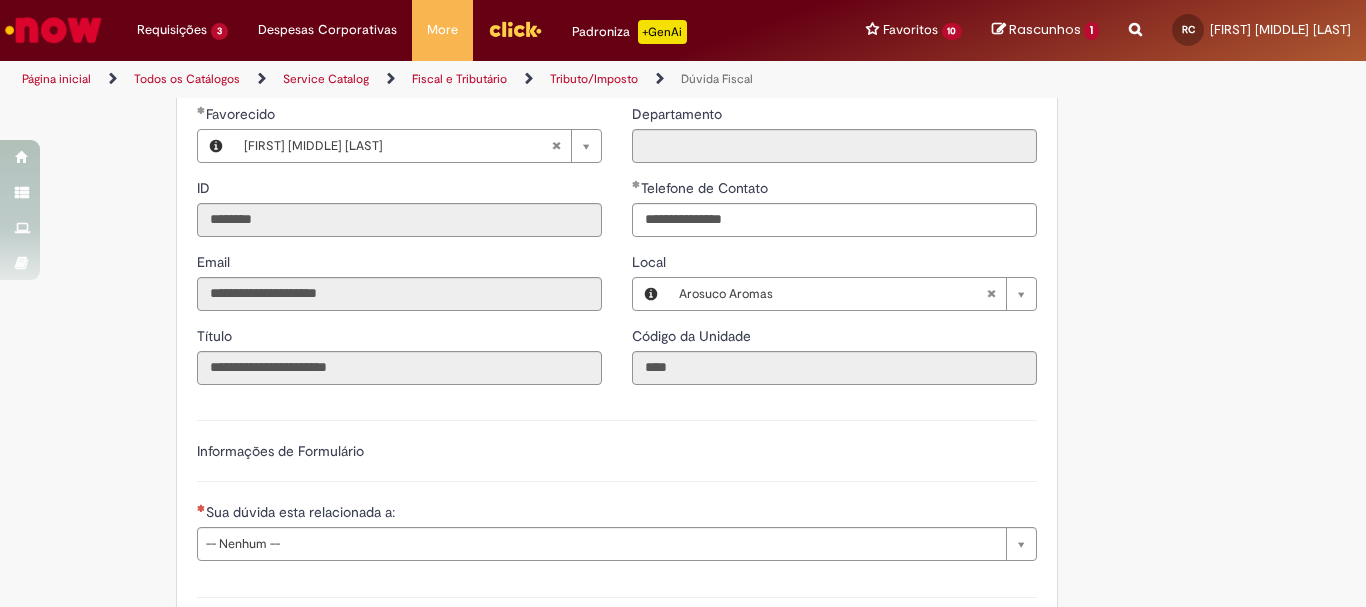 scroll, scrollTop: 800, scrollLeft: 0, axis: vertical 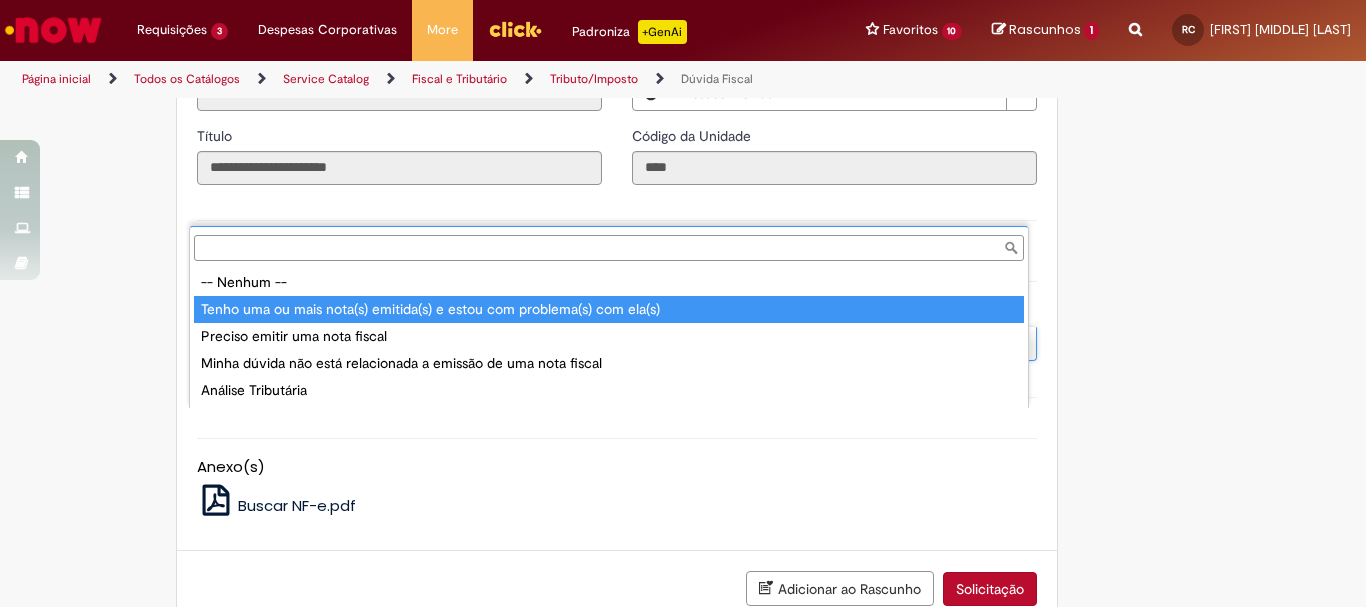 type on "**********" 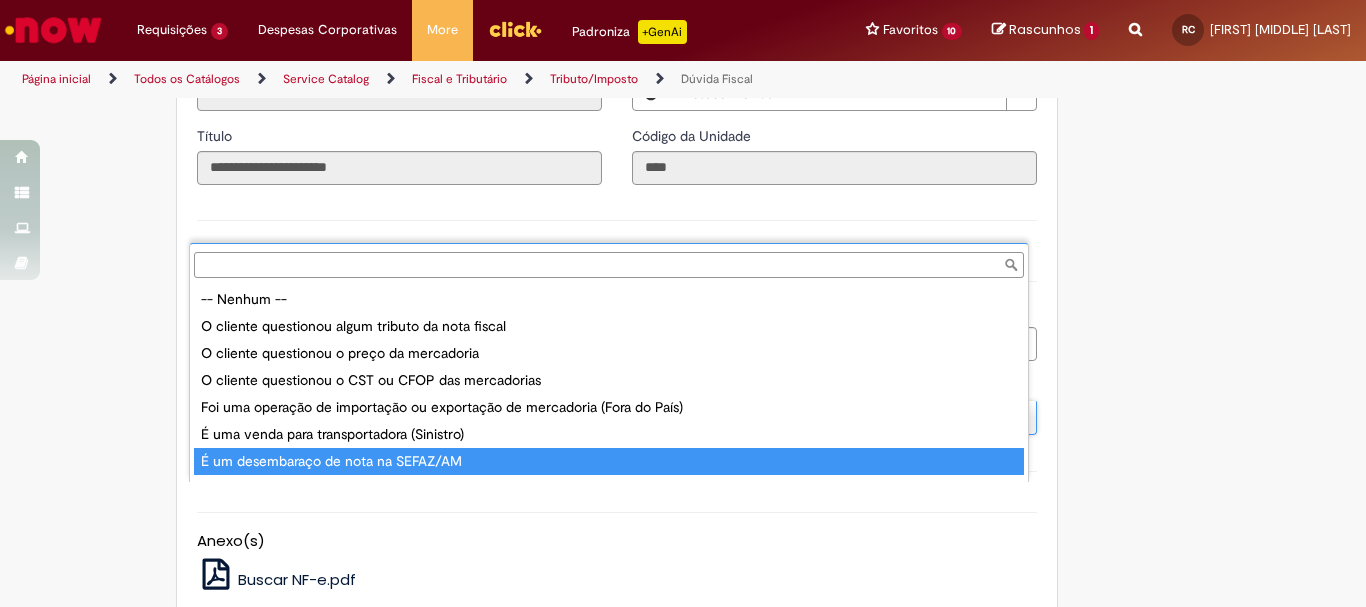 type on "**********" 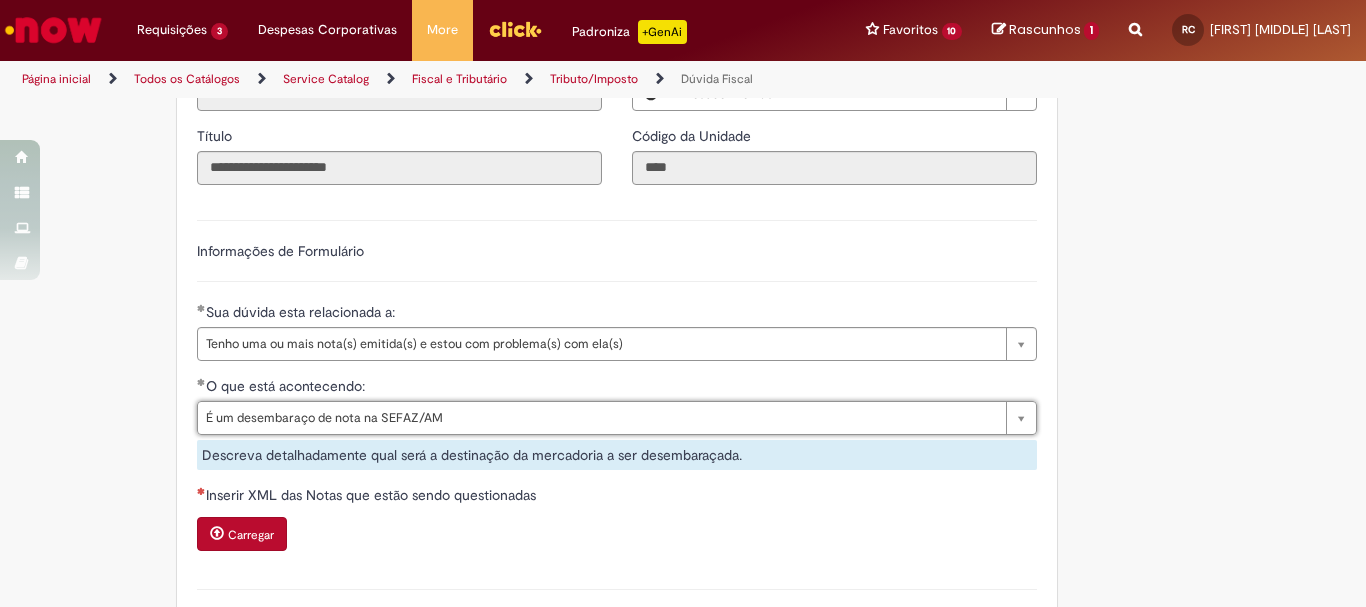 scroll, scrollTop: 1100, scrollLeft: 0, axis: vertical 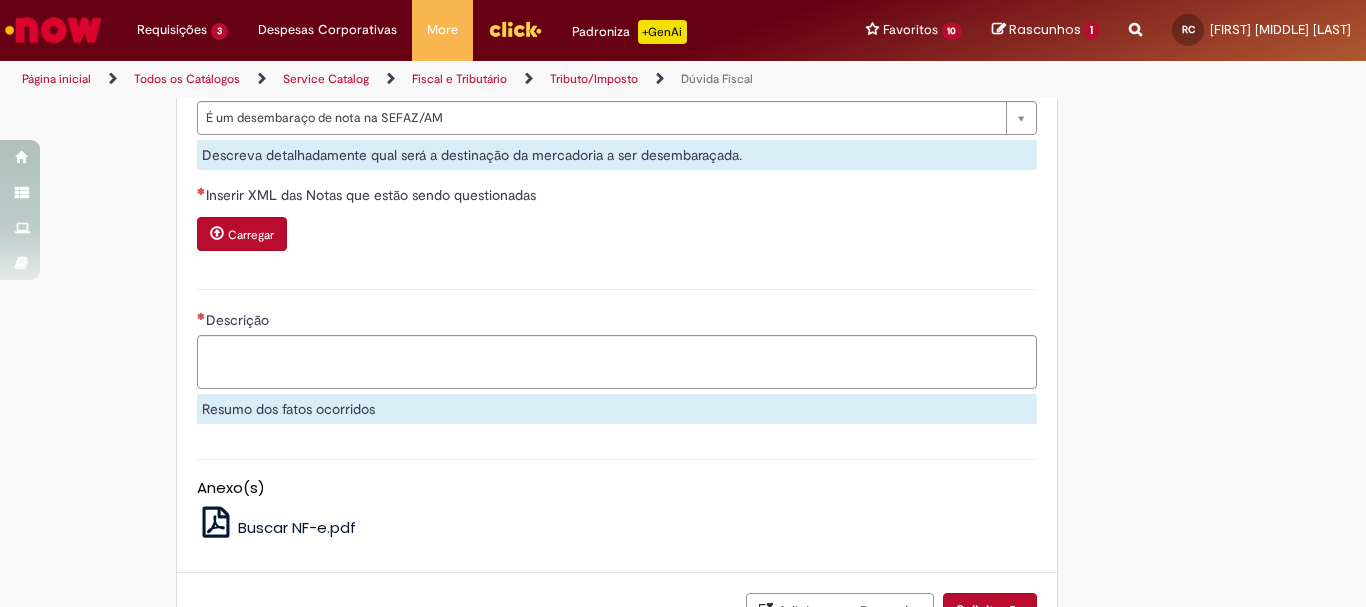 click on "Carregar" at bounding box center [251, 235] 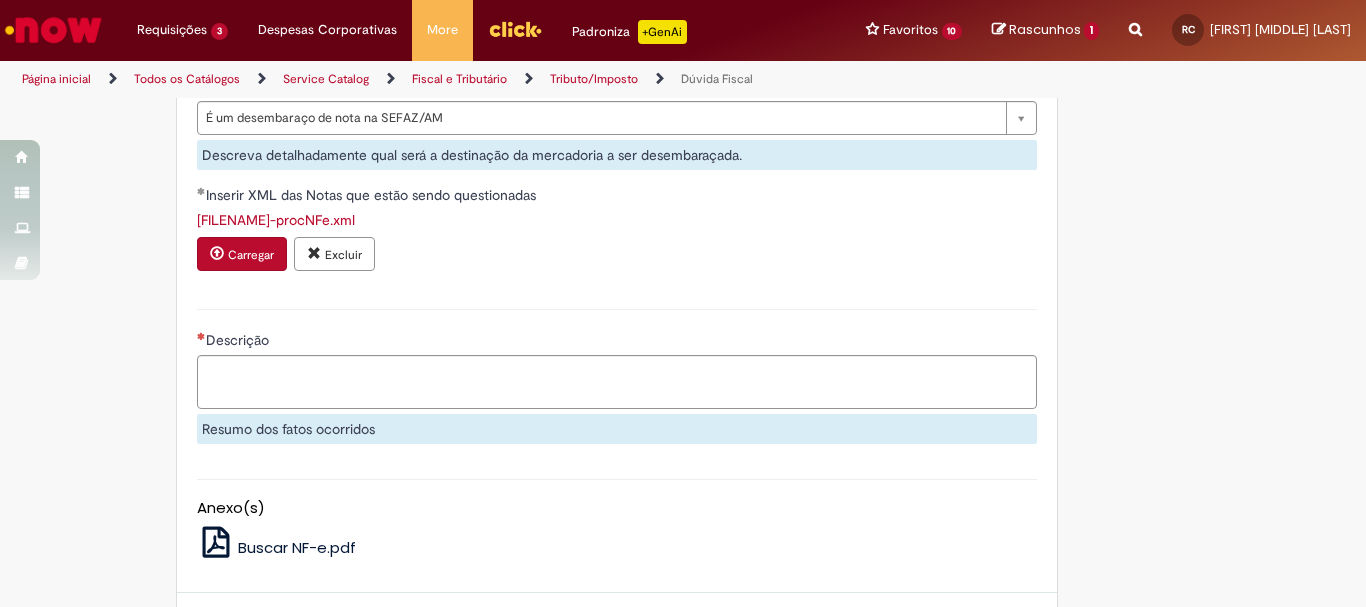 scroll, scrollTop: 1351, scrollLeft: 0, axis: vertical 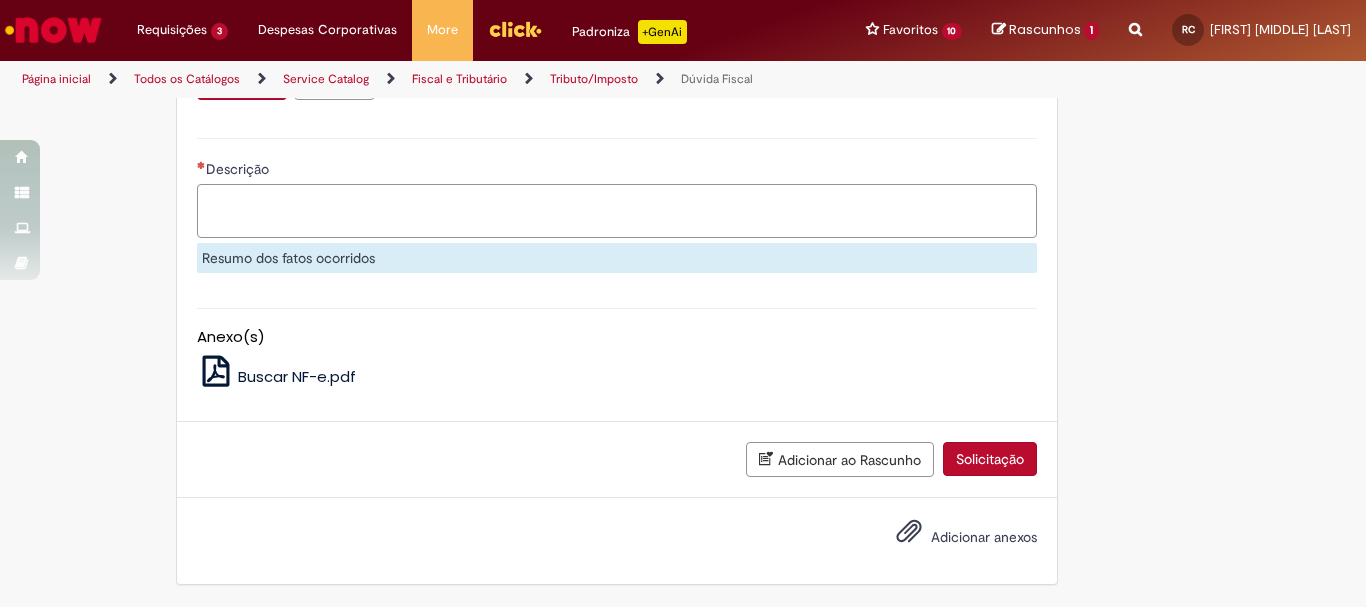 click on "Descrição" at bounding box center [617, 211] 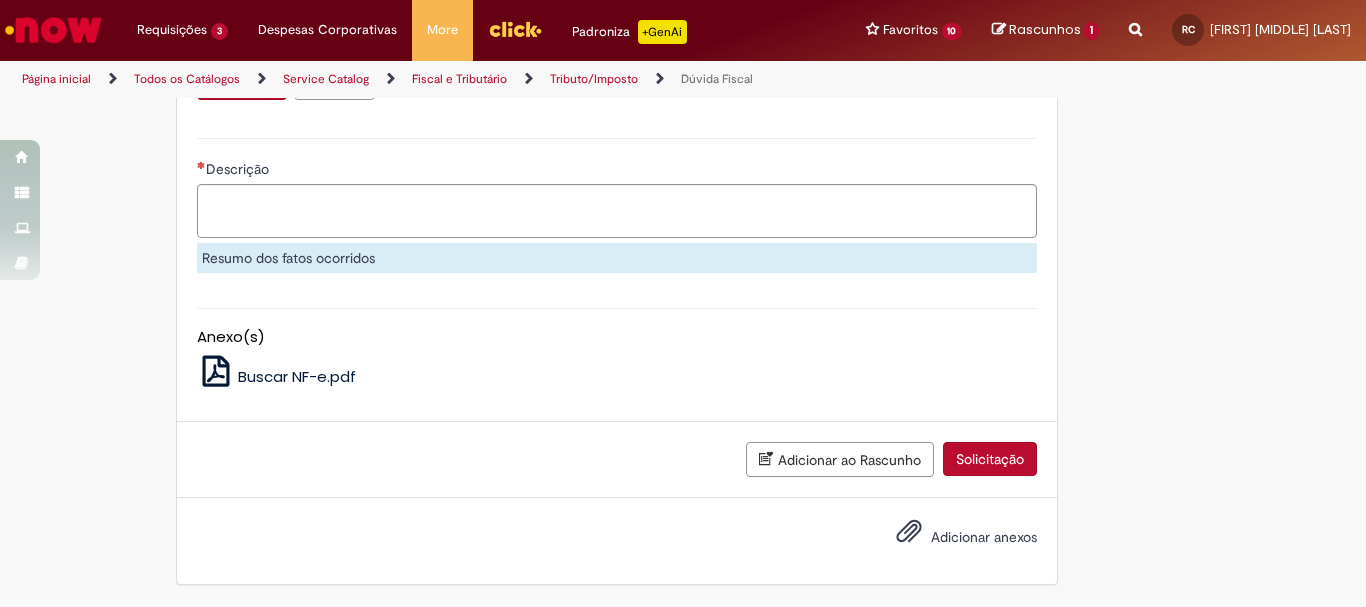 click on "Adicionar anexos" at bounding box center (984, 537) 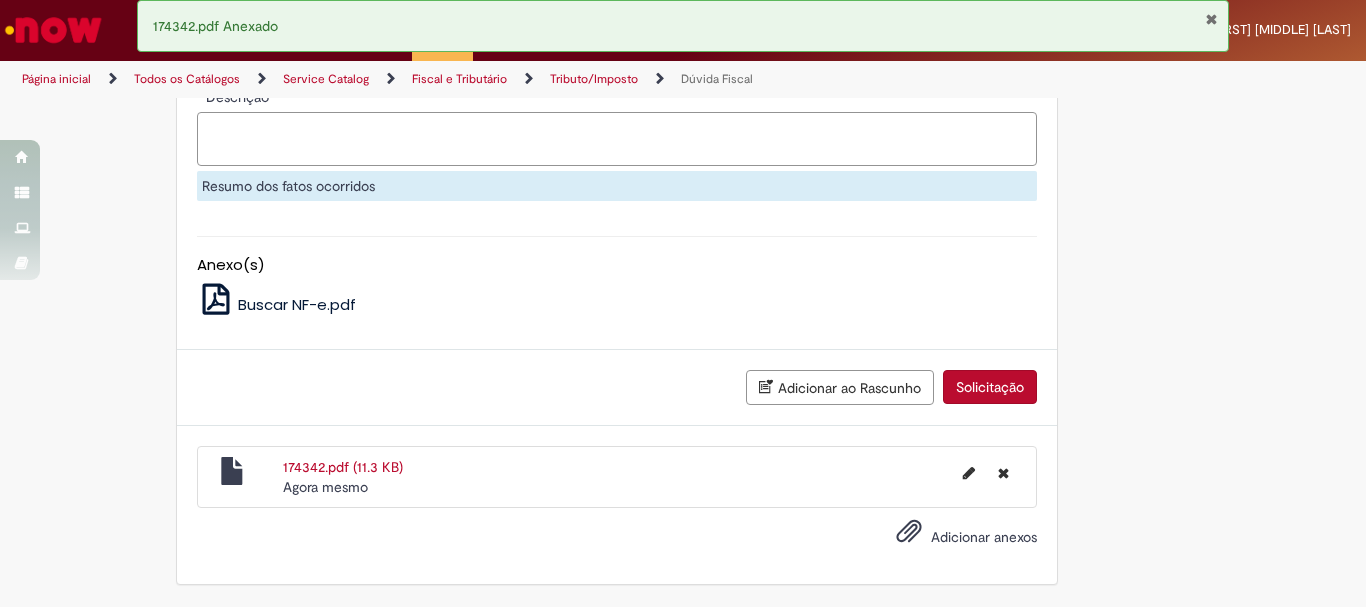 click on "Descrição" at bounding box center [617, 139] 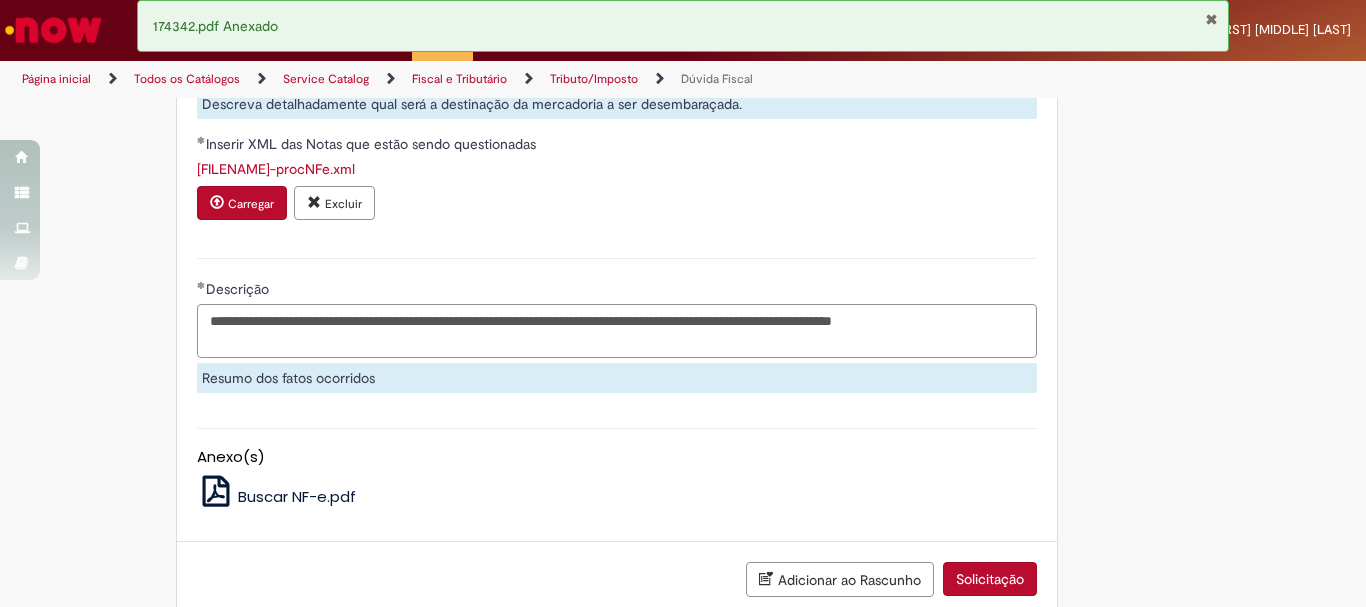 scroll, scrollTop: 1351, scrollLeft: 0, axis: vertical 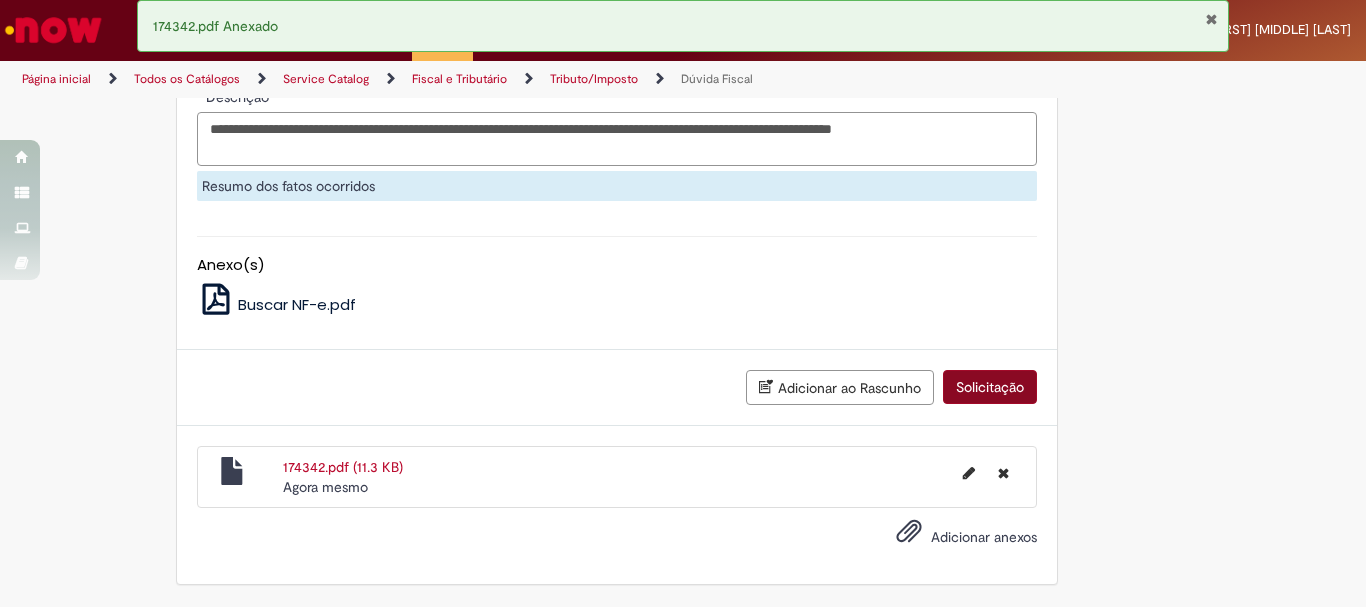 type on "**********" 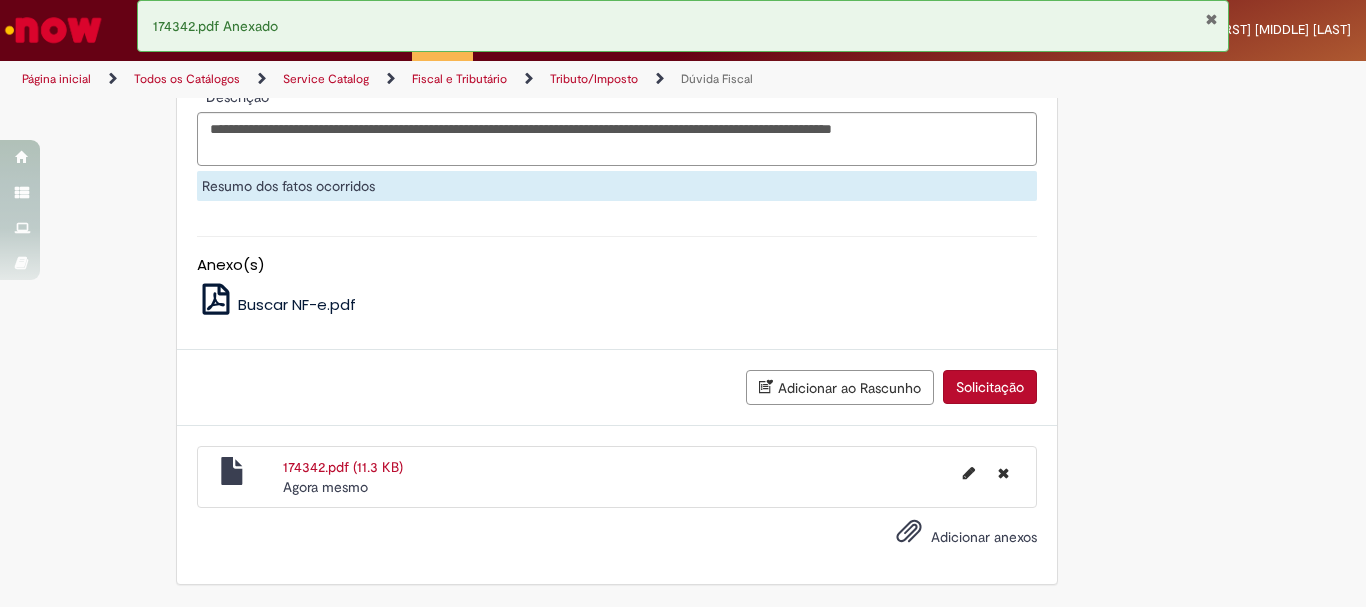 click on "Dúvida Fiscal
Este chamado tem a função de sanar qualquer dúvida ou situação que impacte na tributação de nossas operações.
Atenção:
Este chamado tem a função de sanar qualquer dúvida ou situação que impacte na tributação de nossas operações (ICMS; IPI; PIS e COFINS; FECOP; Substituição Tributária (Pauta, MVA ou CEST); Cancelamento, Complemento ou Correção de NF-e; Cenário de Emissão de NF-e (remessas diversas, operações com sinistro e ou devolução para fornecedor; Registro de NF-e; Divergência Contábil.
Este chamado  não é destinado
* Com o intuito de agilizar e ampliar seu conhecimento, consulte nossa Base de Conhecimento ou nossa página no  COLABORA . * * No adicione no TEAMS para receber informações importantes que impactam o cliente: Comunicações Consultivo - Impacto no Cliente! *
Conheça algumas das ofertas de TAX Compliance:
Dúvida Tributária - Caminhão no Cliente" at bounding box center (617, -308) 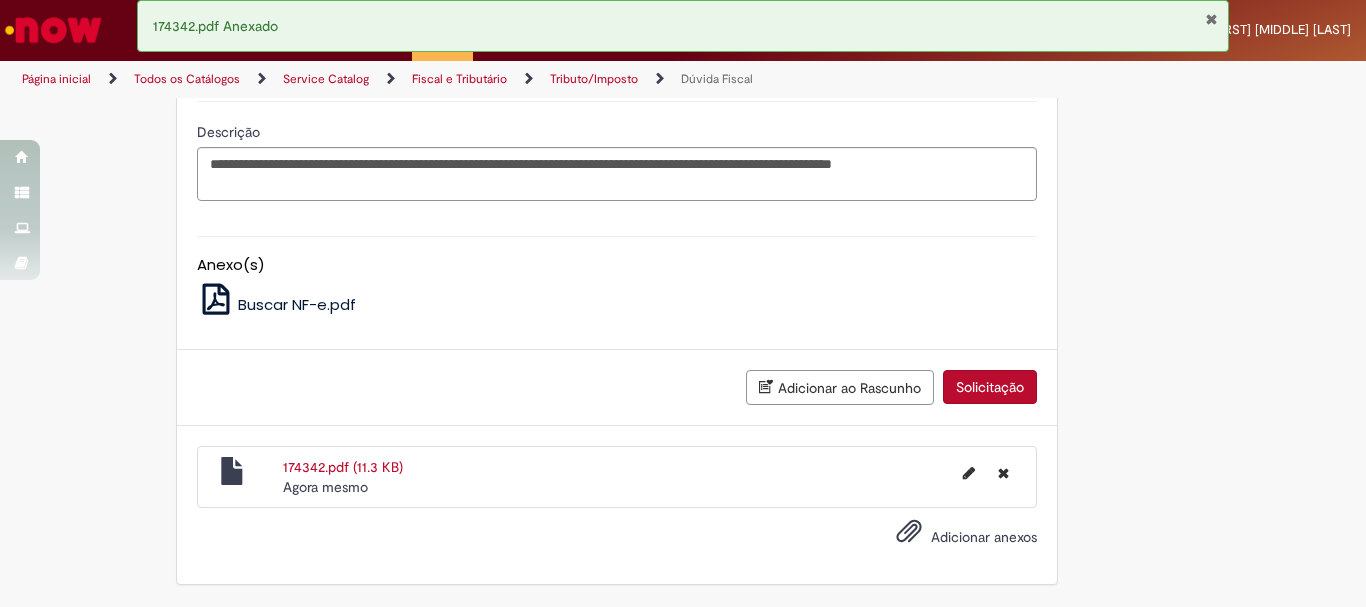 scroll, scrollTop: 1388, scrollLeft: 0, axis: vertical 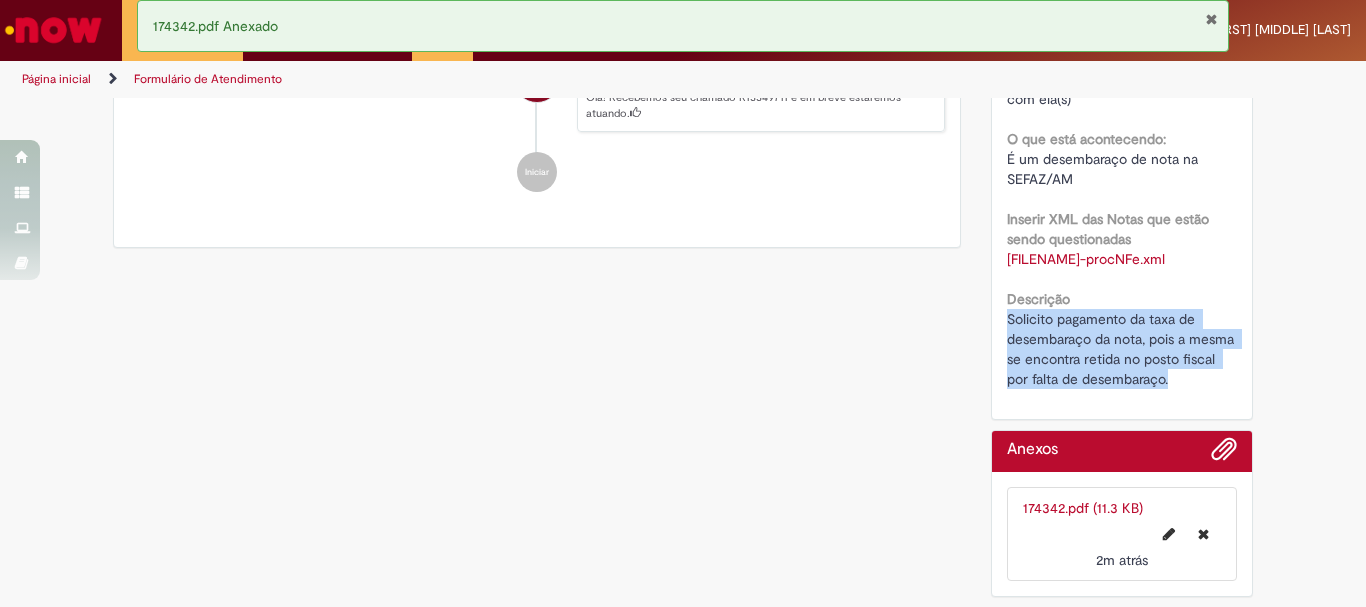 drag, startPoint x: 996, startPoint y: 318, endPoint x: 1181, endPoint y: 393, distance: 199.62465 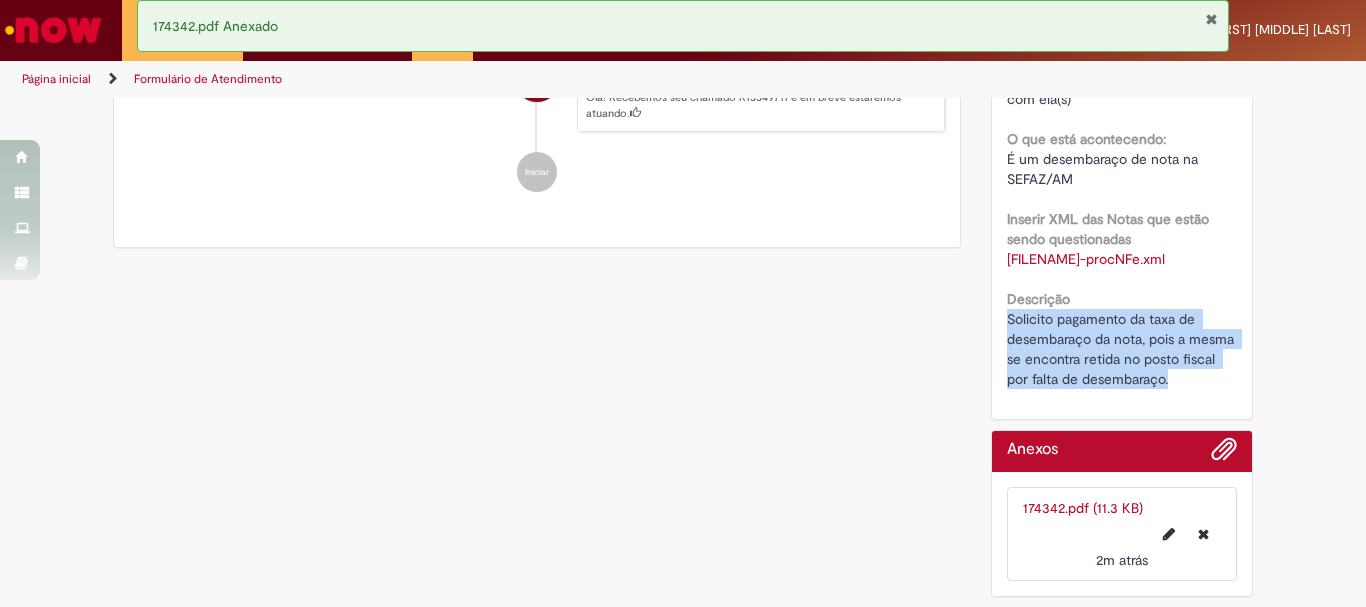copy on "Solicito pagamento da taxa de desembaraço da nota, pois a mesma se encontra retida no posto fiscal por falta de desembaraço." 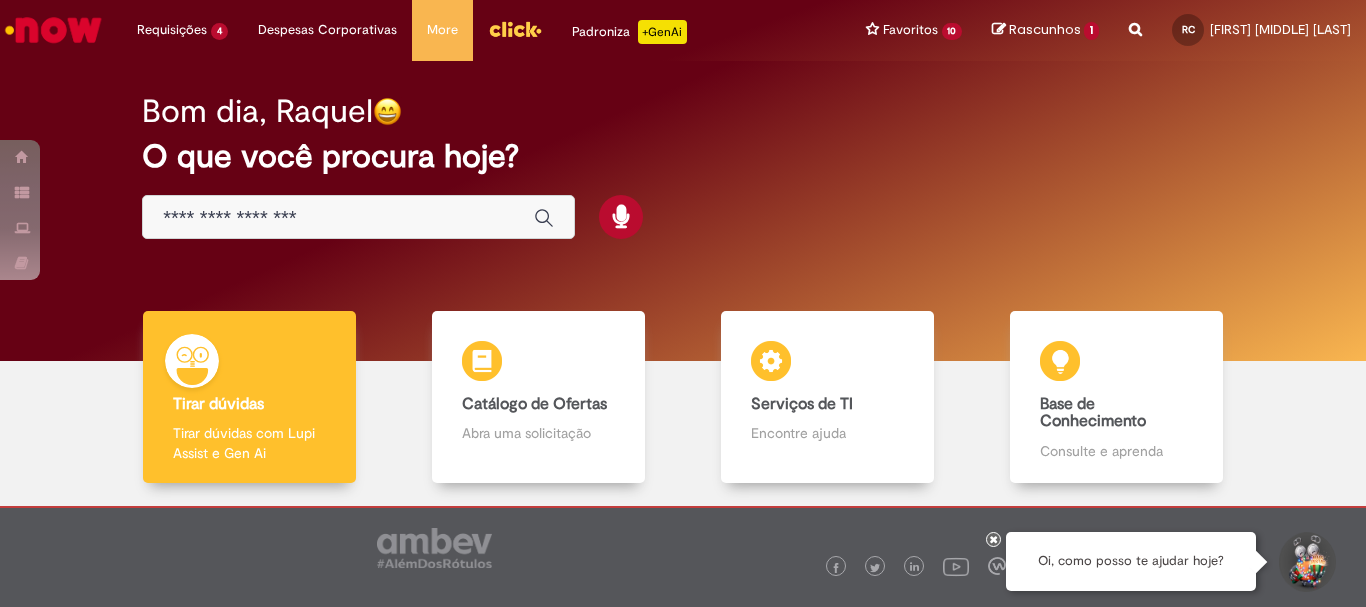 scroll, scrollTop: 0, scrollLeft: 0, axis: both 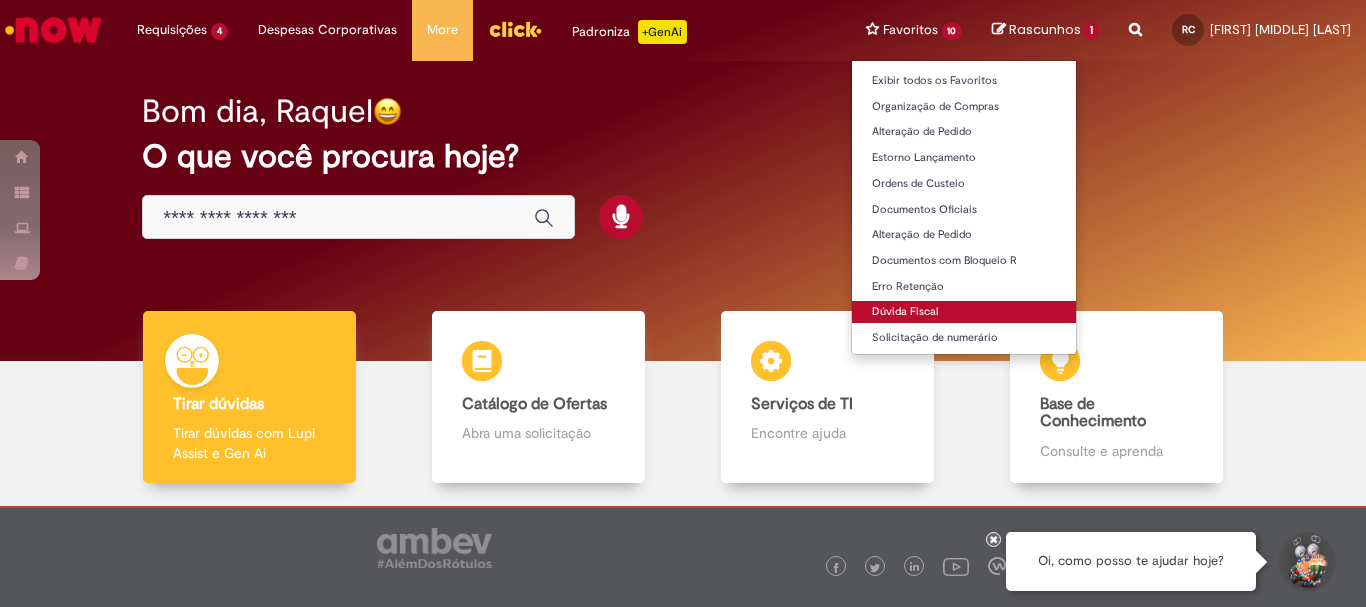click on "Dúvida Fiscal" at bounding box center [964, 312] 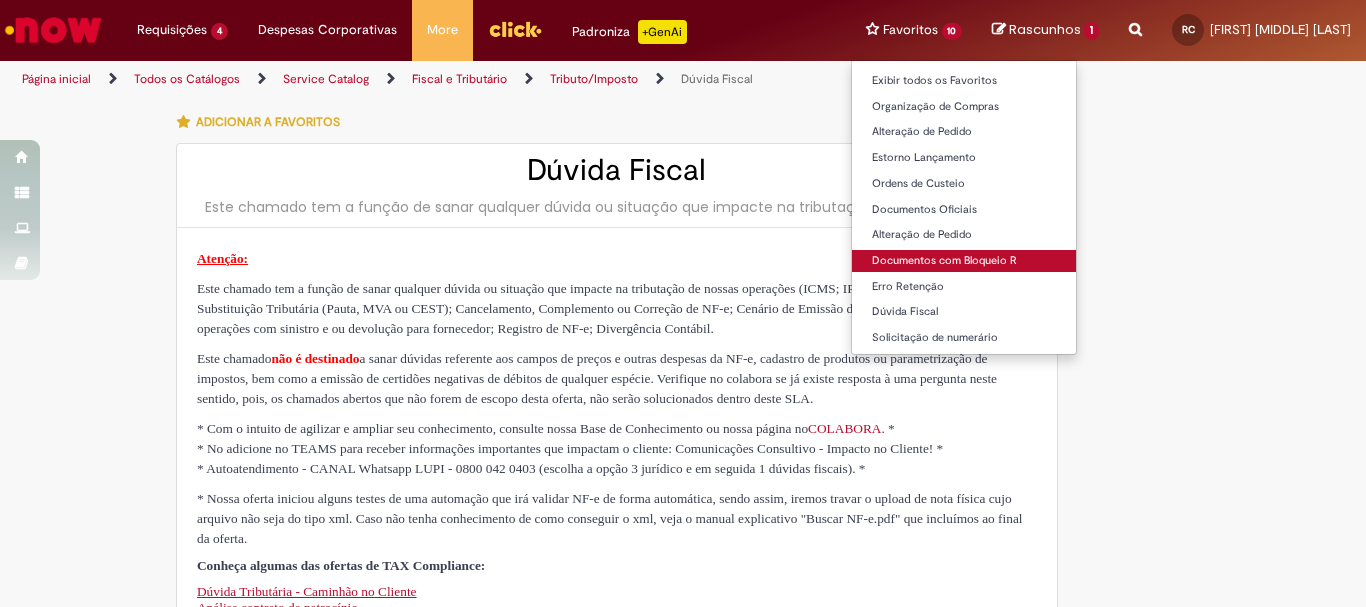 type on "********" 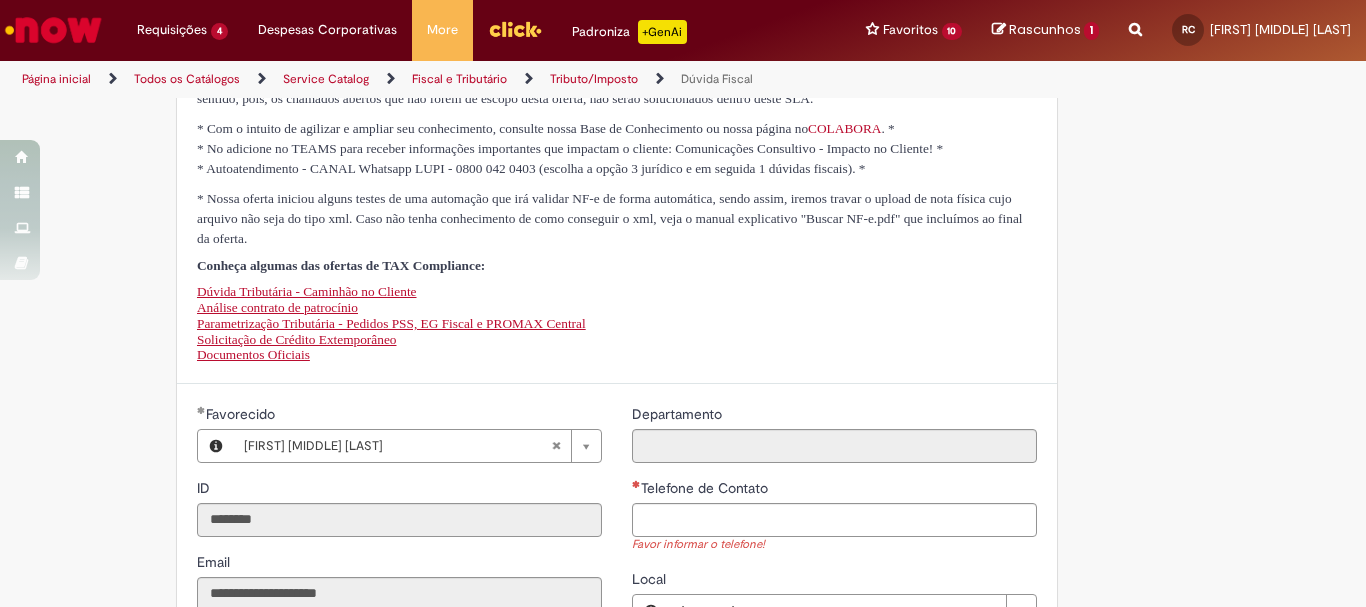 scroll, scrollTop: 500, scrollLeft: 0, axis: vertical 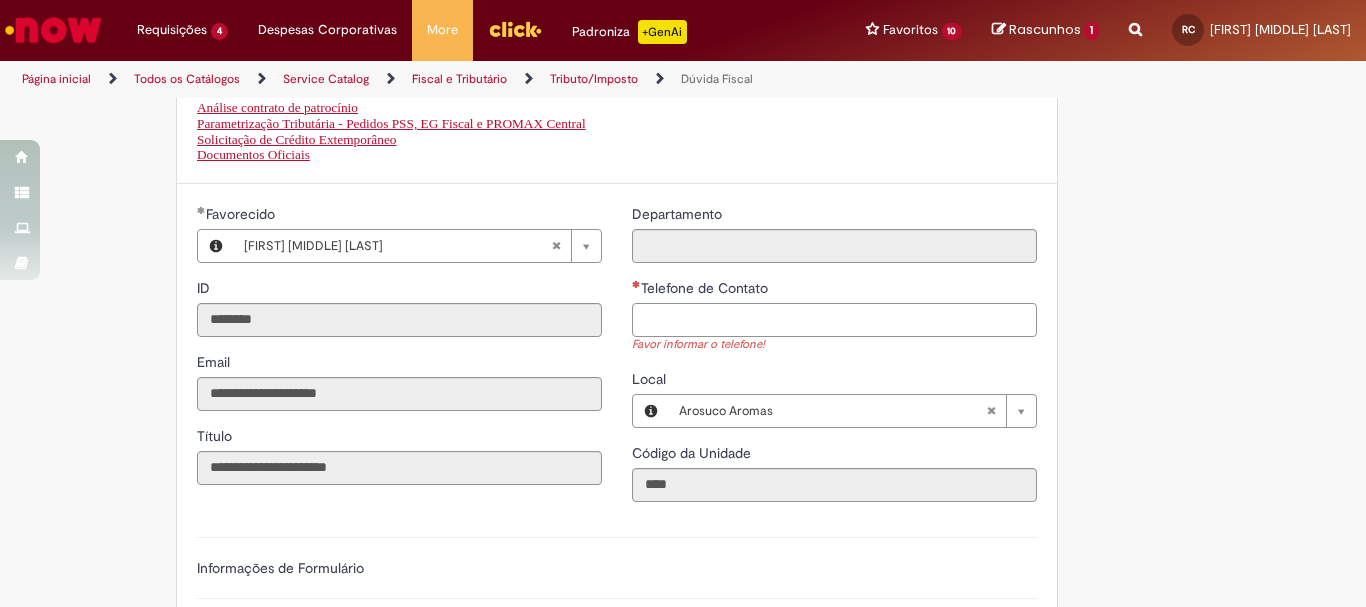 click on "Telefone de Contato" at bounding box center (834, 320) 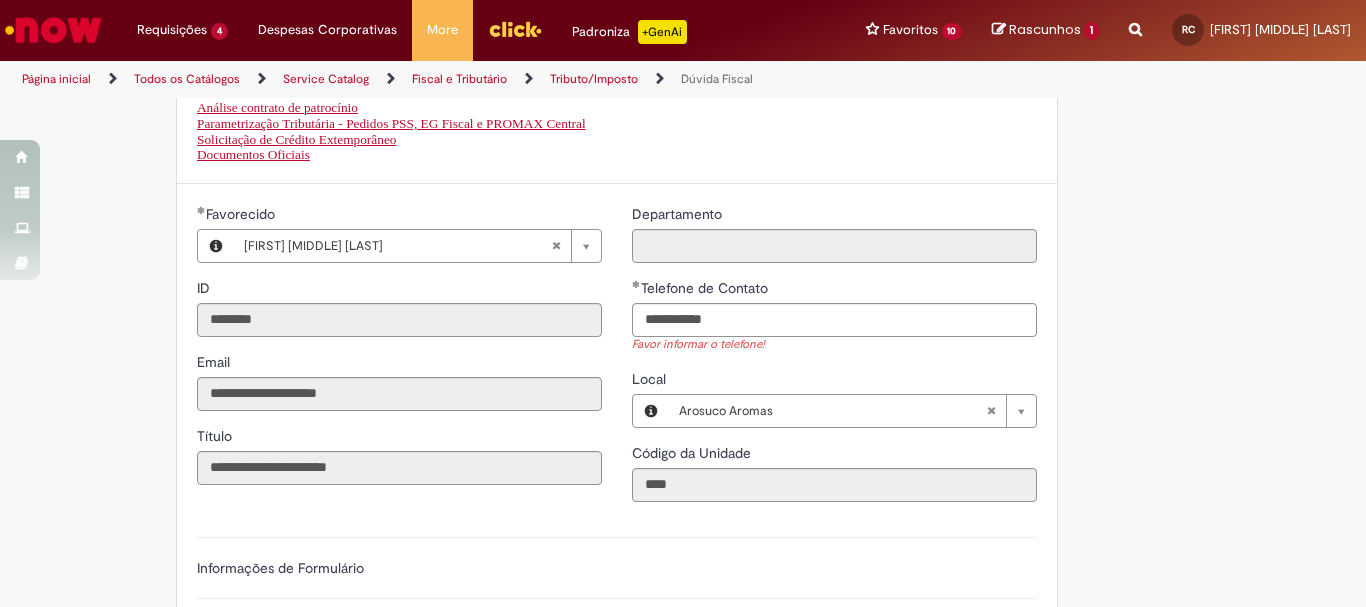 type on "**********" 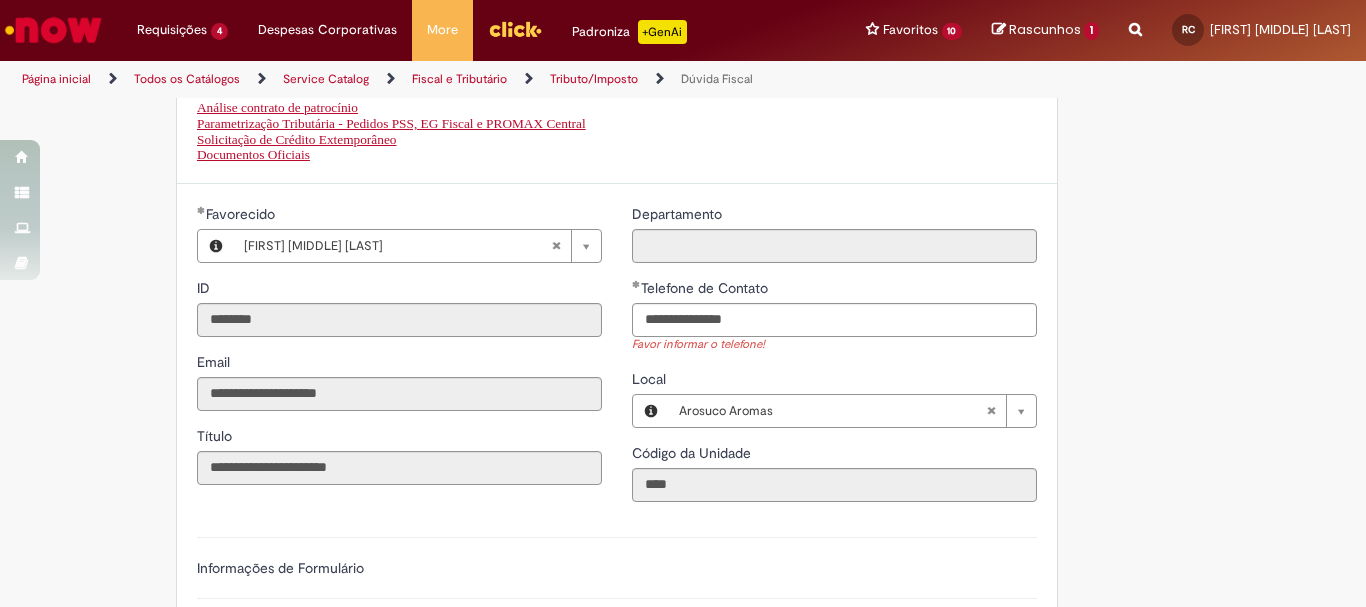 click on "Atenção:
Este chamado tem a função de sanar qualquer dúvida ou situação que impacte na tributação de nossas operações (ICMS; IPI; PIS e COFINS; FECOP; Substituição Tributária (Pauta, MVA ou CEST); Cancelamento, Complemento ou Correção de NF-e; Cenário de Emissão de NF-e (remessas diversas, operações com sinistro e ou devolução para fornecedor; Registro de NF-e; Divergência Contábil.
Este chamado  não é destinado  a sanar dúvidas referente aos campos de preços e outras despesas da NF-e, cadastro de produtos ou parametrização de impostos, bem como a emissão de certidões negativas de débitos de qualquer espécie. Verifique no colabora se já existe resposta à uma pergunta neste sentido, pois, os chamados abertos que não forem de escopo desta oferta, não serão solucionados dentro deste SLA.
* Com o intuito de agilizar e ampliar seu conhecimento, consulte nossa Base de Conhecimento ou nossa página no  COLABORA . *" at bounding box center (617, -44) 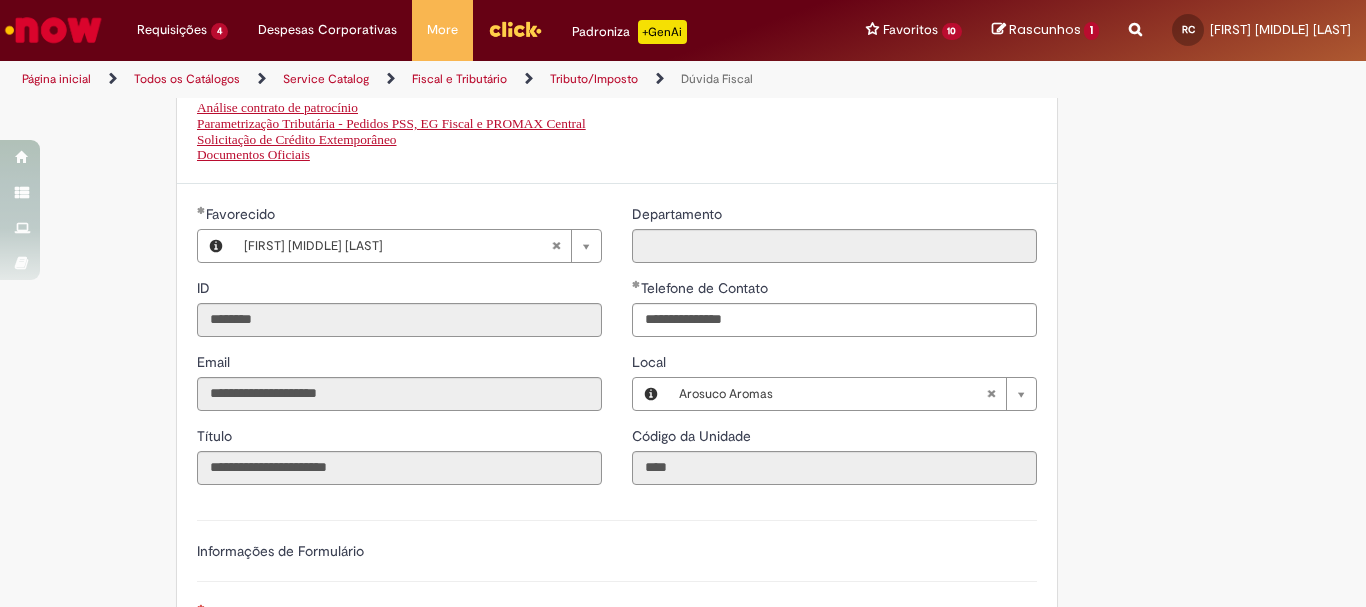 scroll, scrollTop: 800, scrollLeft: 0, axis: vertical 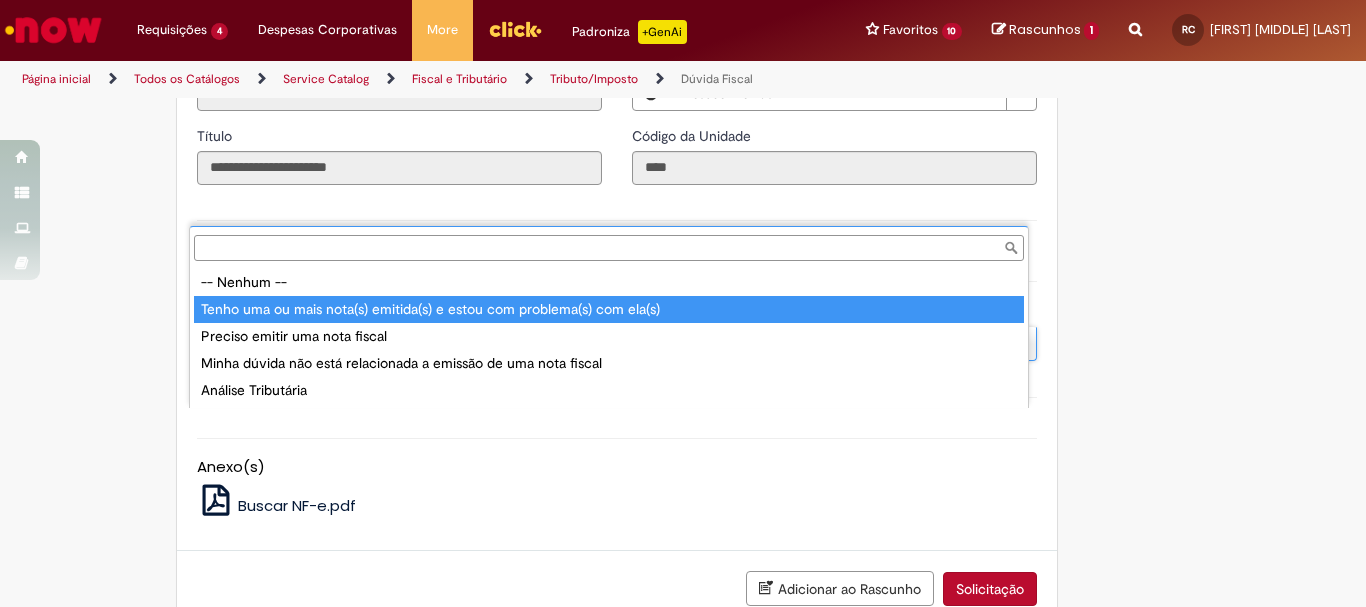 type on "**********" 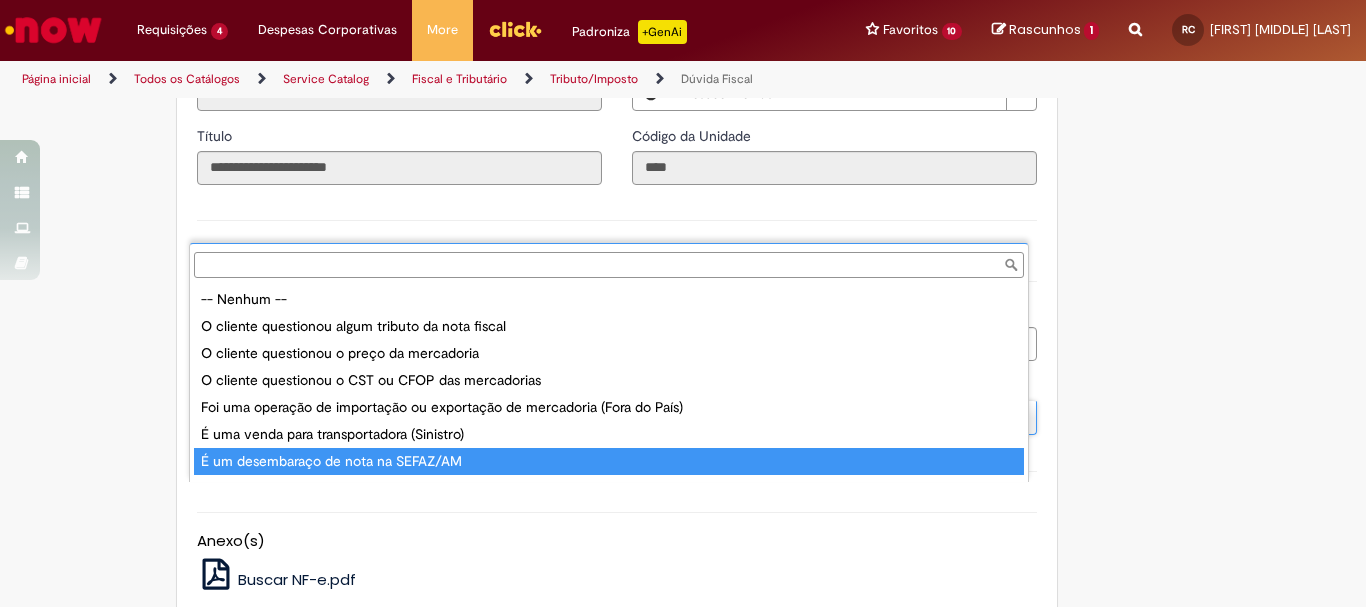 type on "**********" 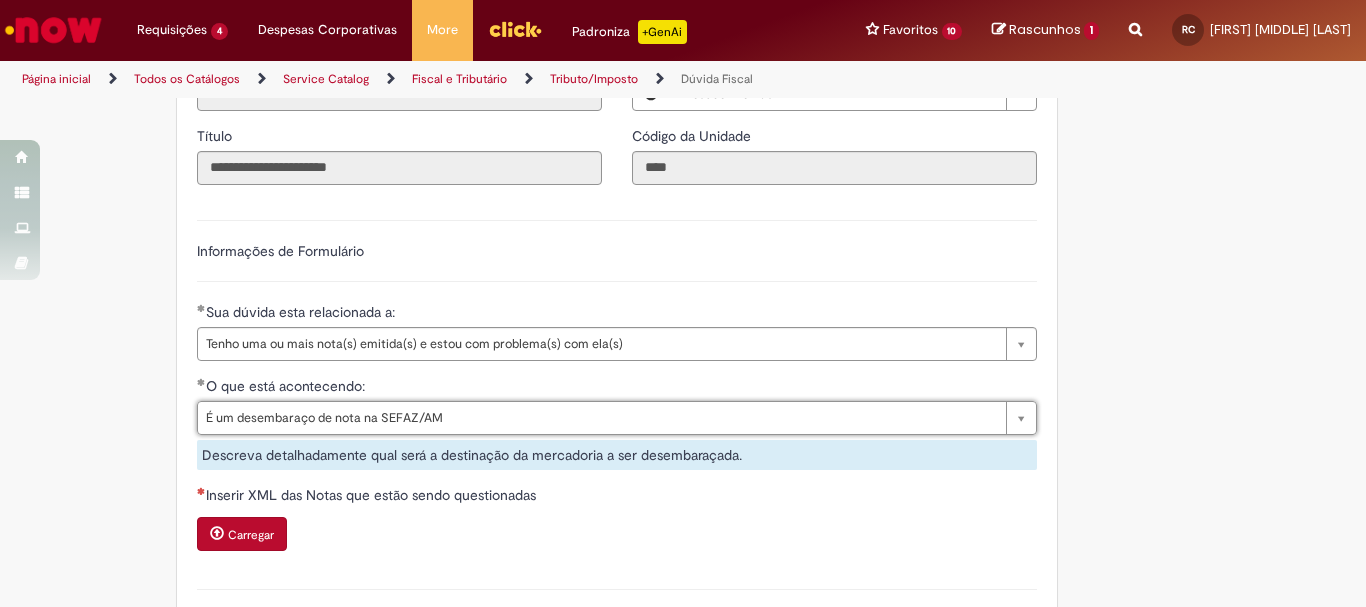 scroll, scrollTop: 1100, scrollLeft: 0, axis: vertical 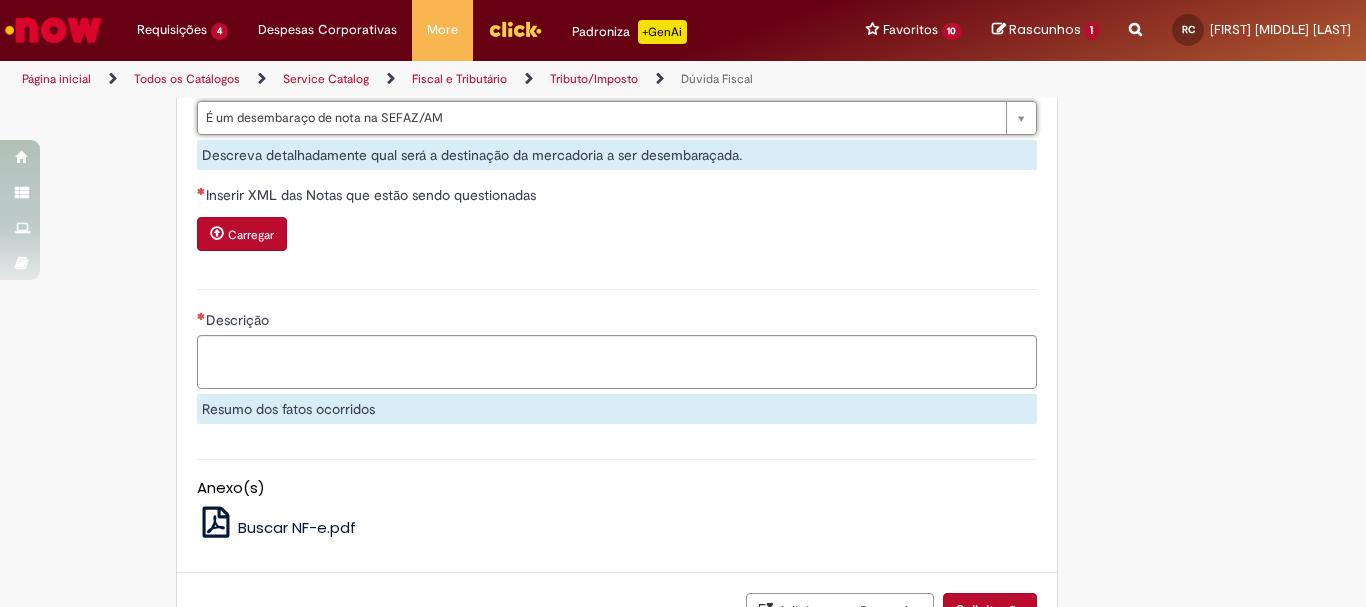 click on "Carregar" at bounding box center [251, 235] 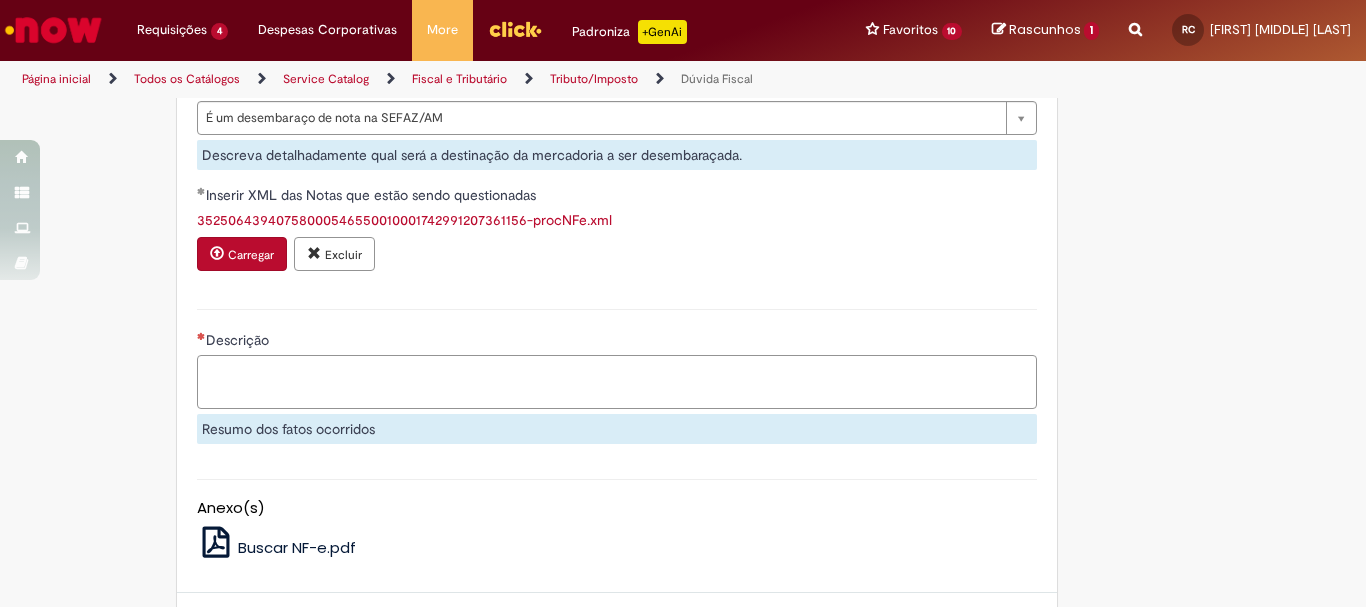 click on "Descrição" at bounding box center (617, 382) 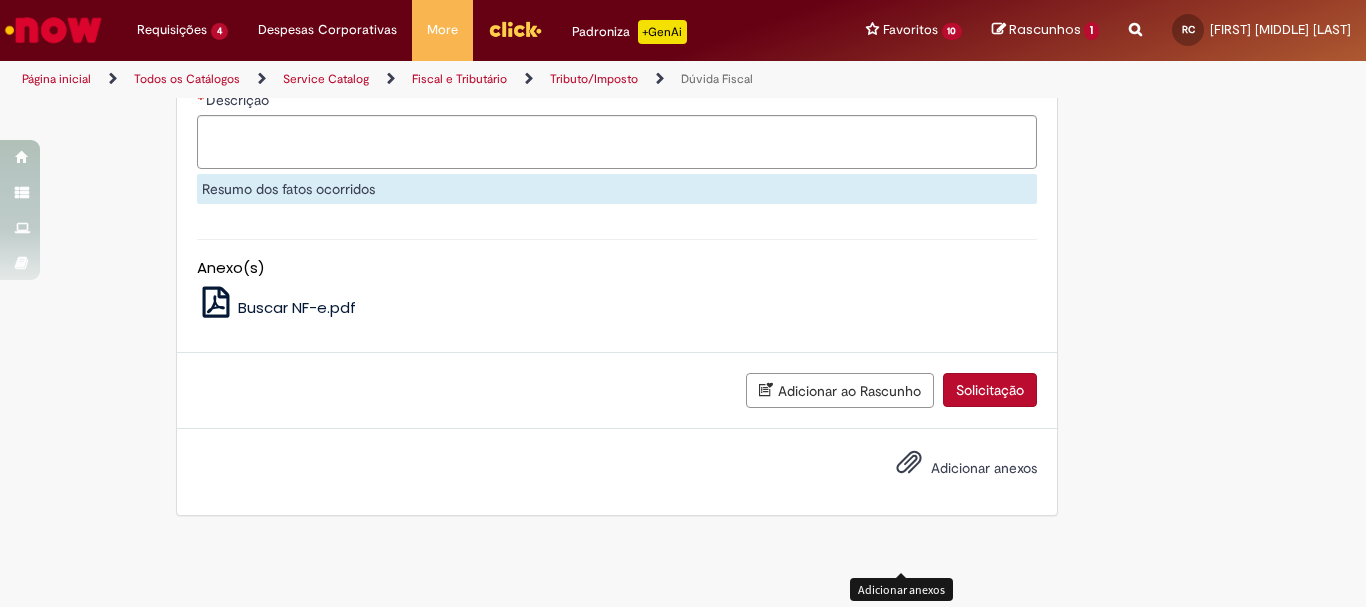 click on "Adicionar anexos" at bounding box center (984, 468) 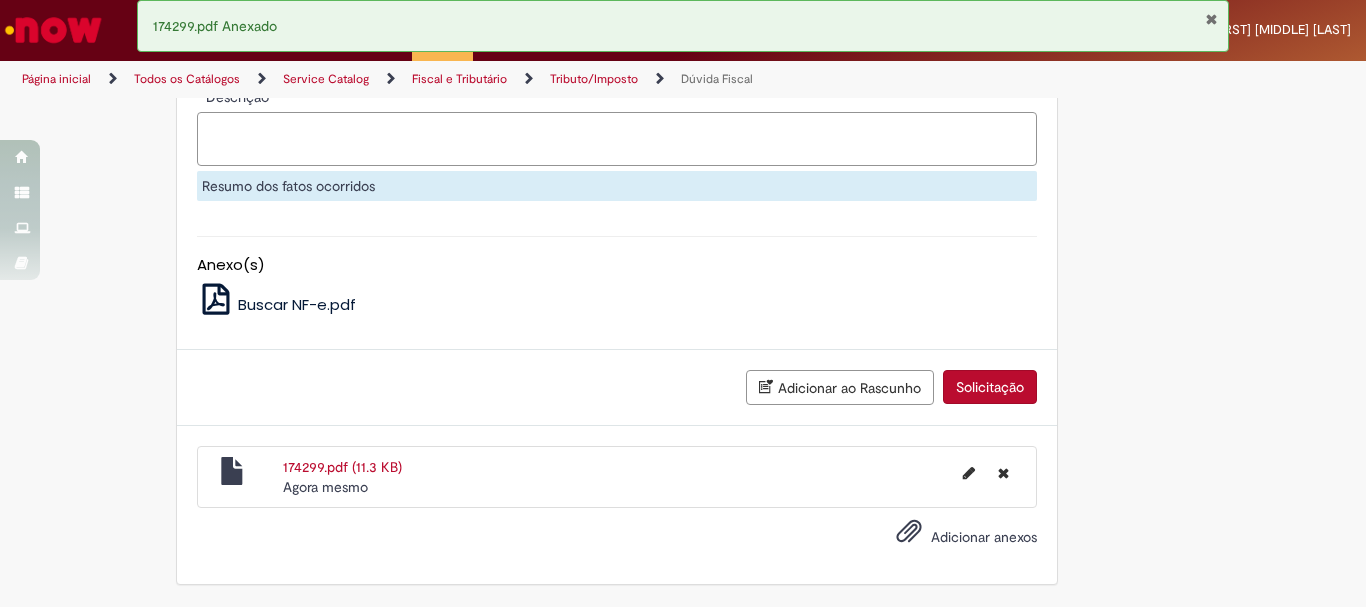 click on "Descrição" at bounding box center [617, 139] 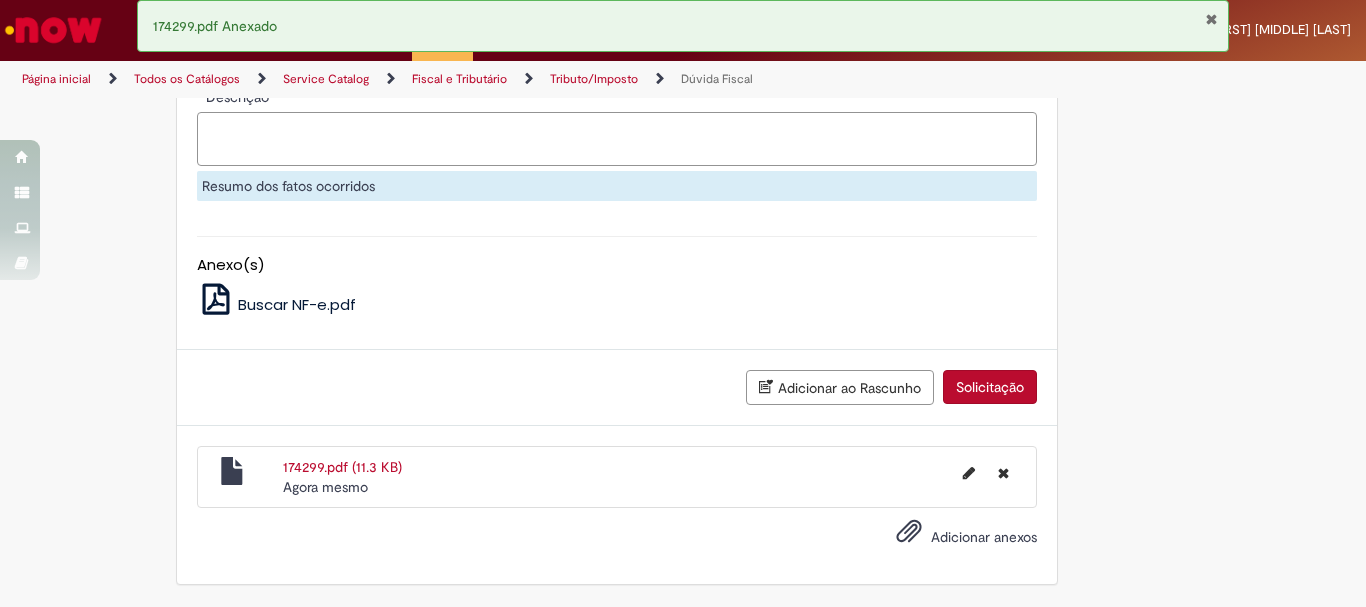 paste on "**********" 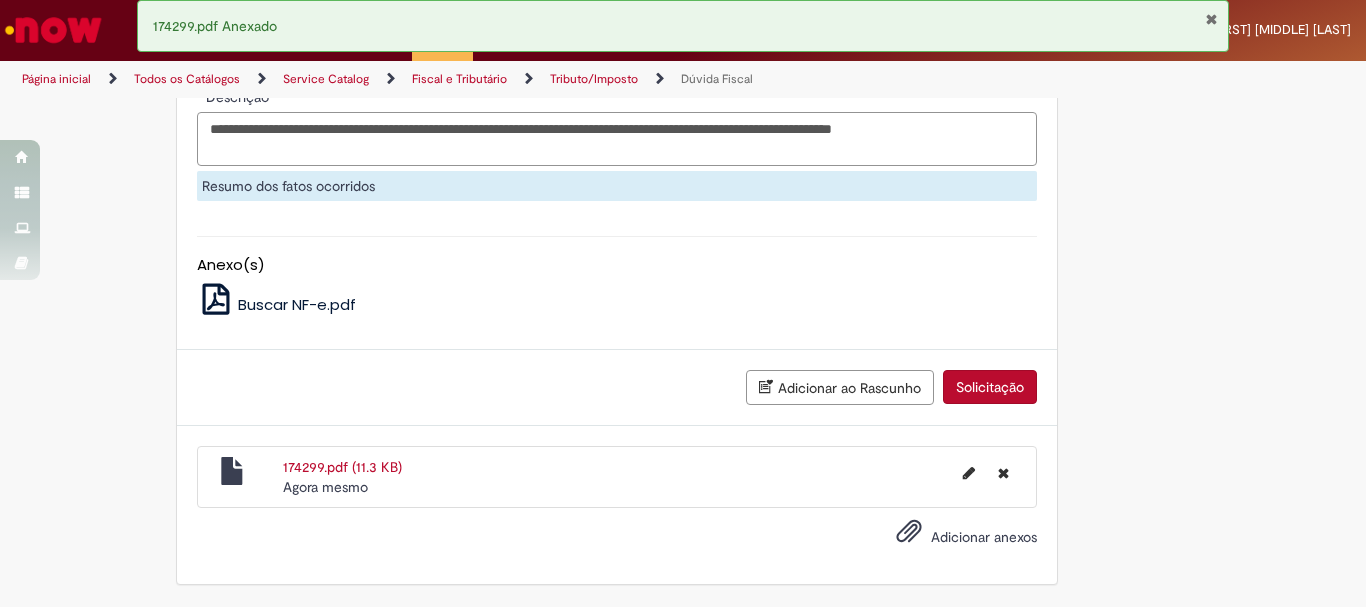 scroll, scrollTop: 1423, scrollLeft: 0, axis: vertical 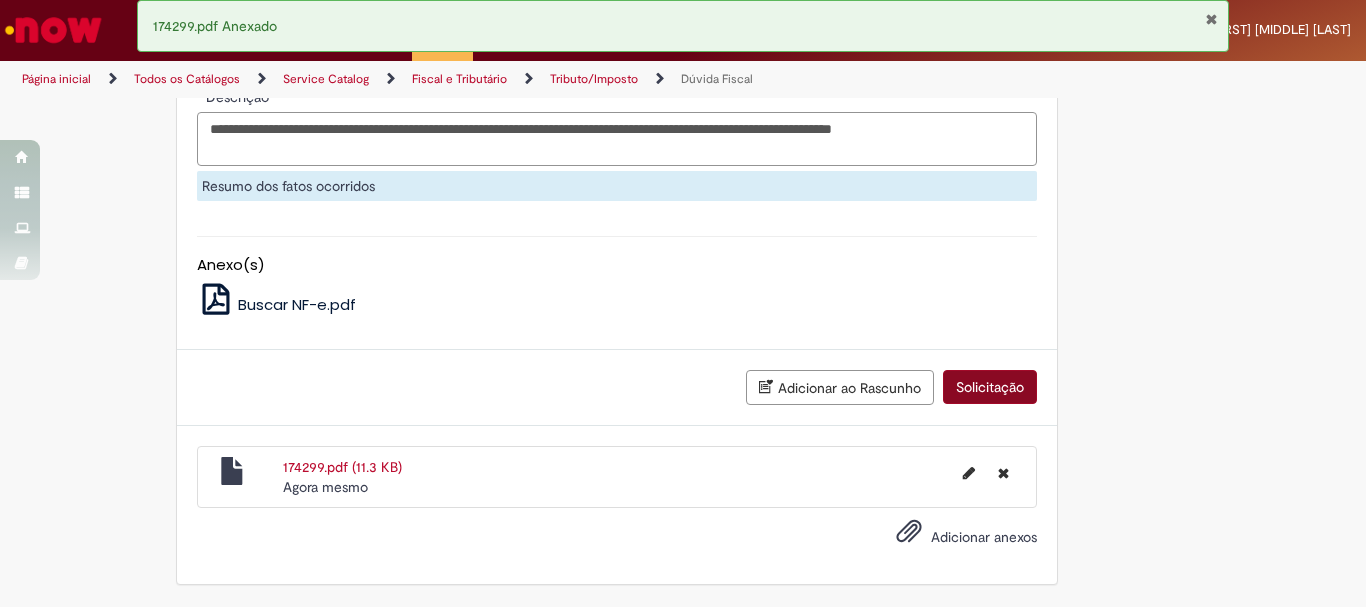 type on "**********" 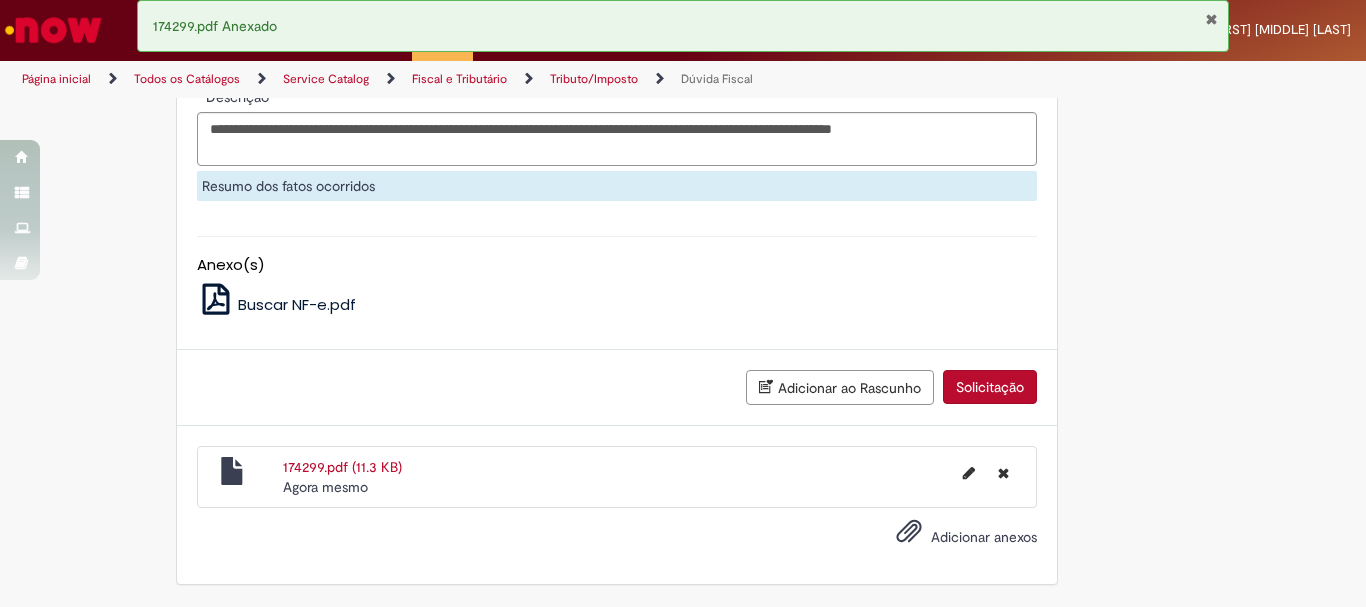 click on "Solicitação" at bounding box center (990, 387) 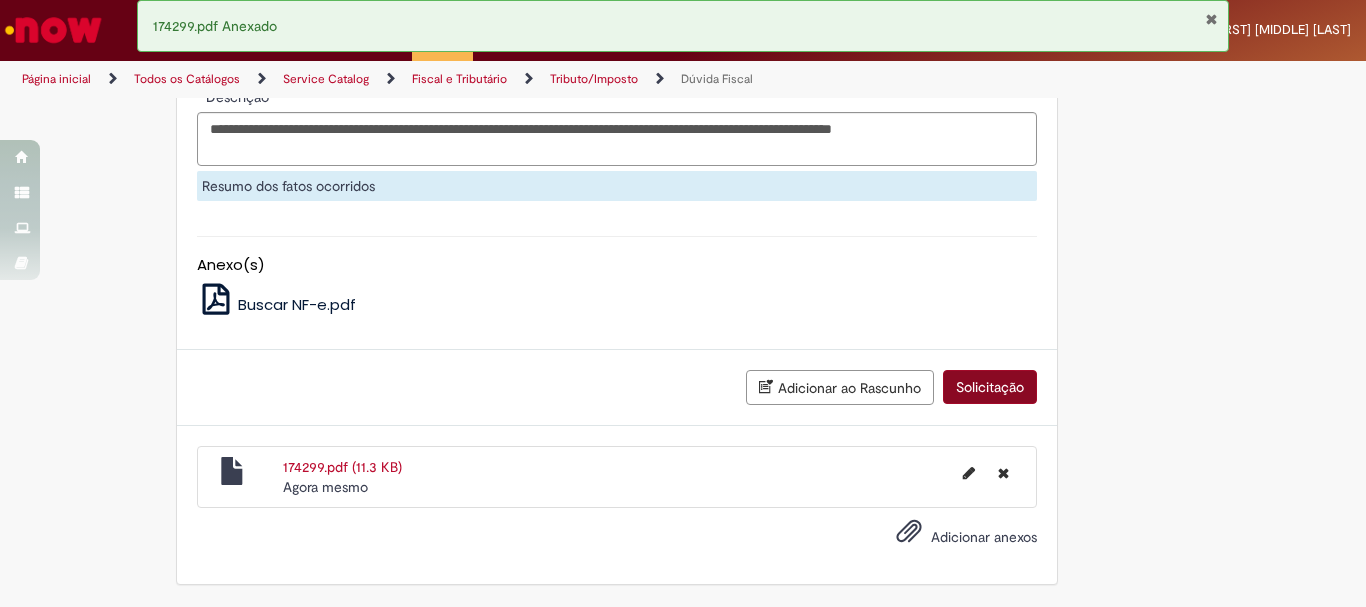scroll, scrollTop: 1342, scrollLeft: 0, axis: vertical 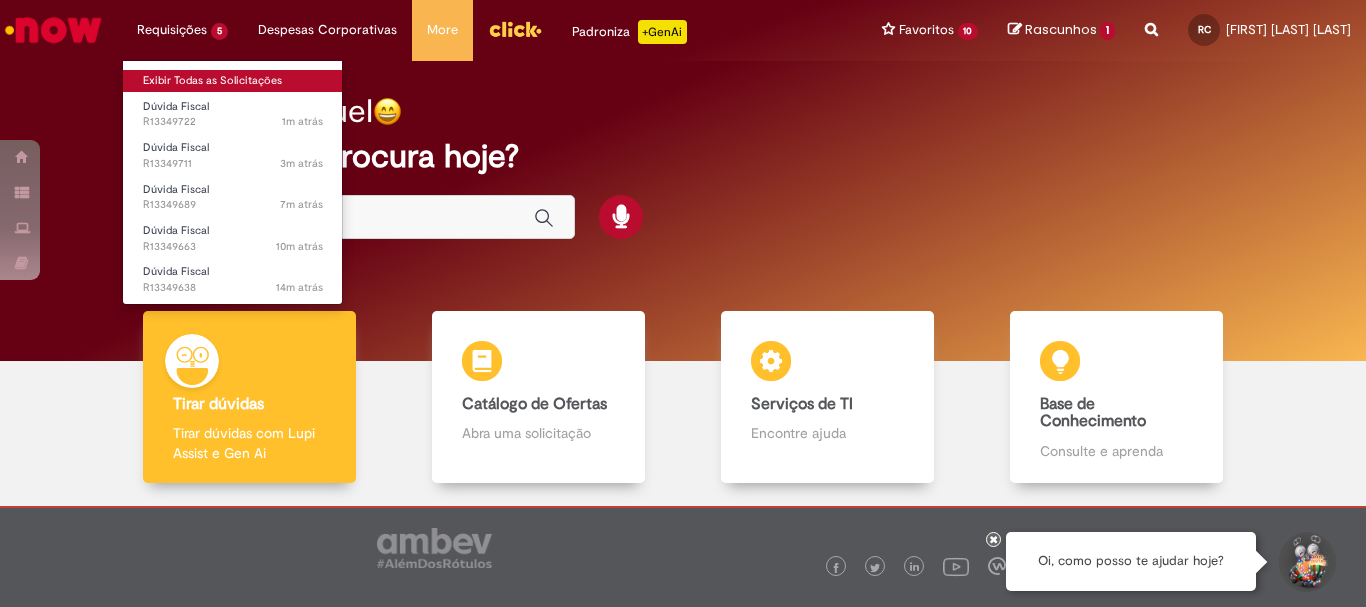 click on "Exibir Todas as Solicitações" at bounding box center [233, 81] 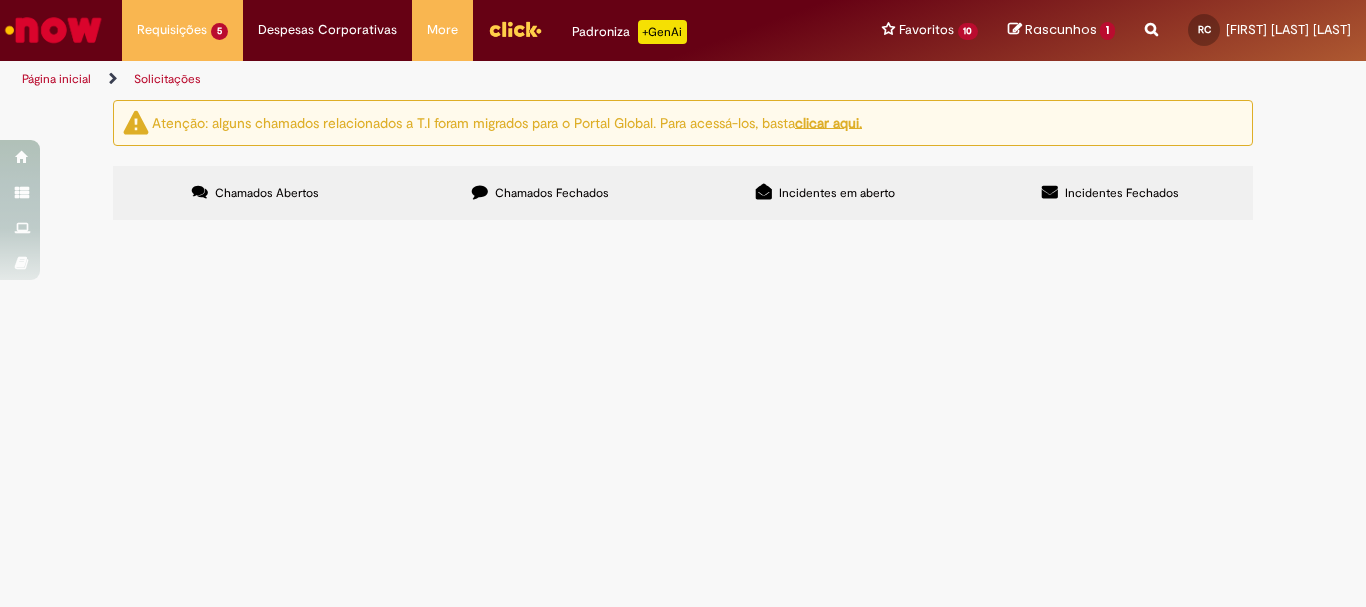 click on "Chamados Fechados" at bounding box center [540, 193] 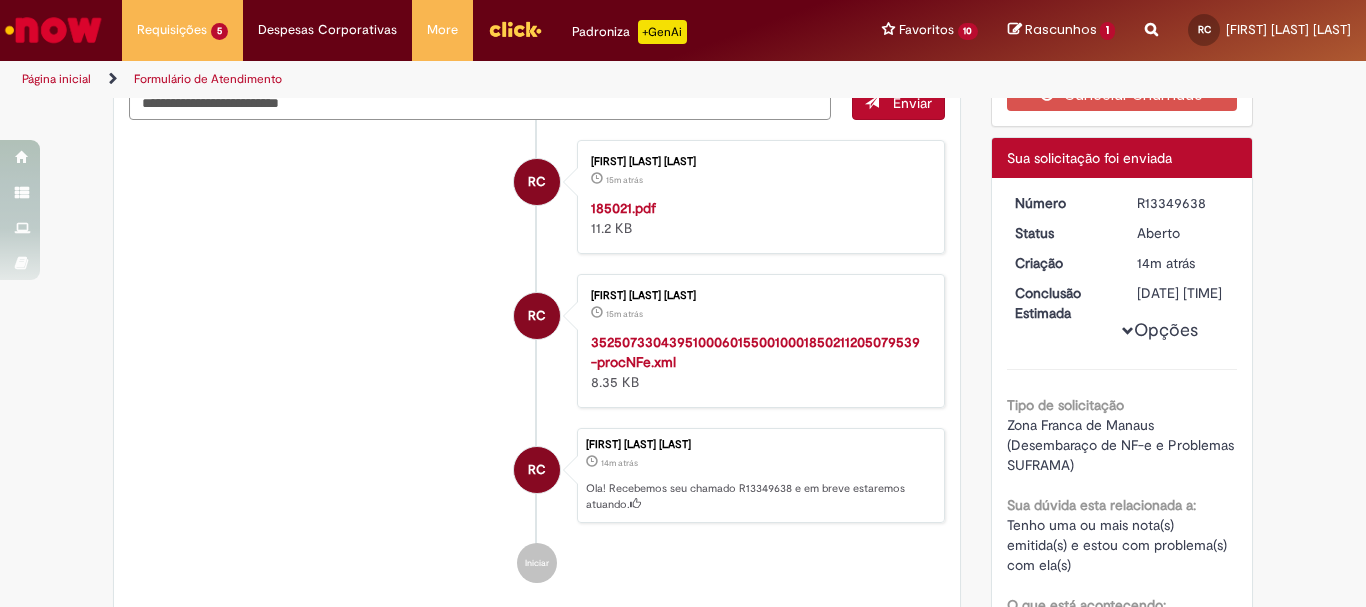 scroll, scrollTop: 0, scrollLeft: 0, axis: both 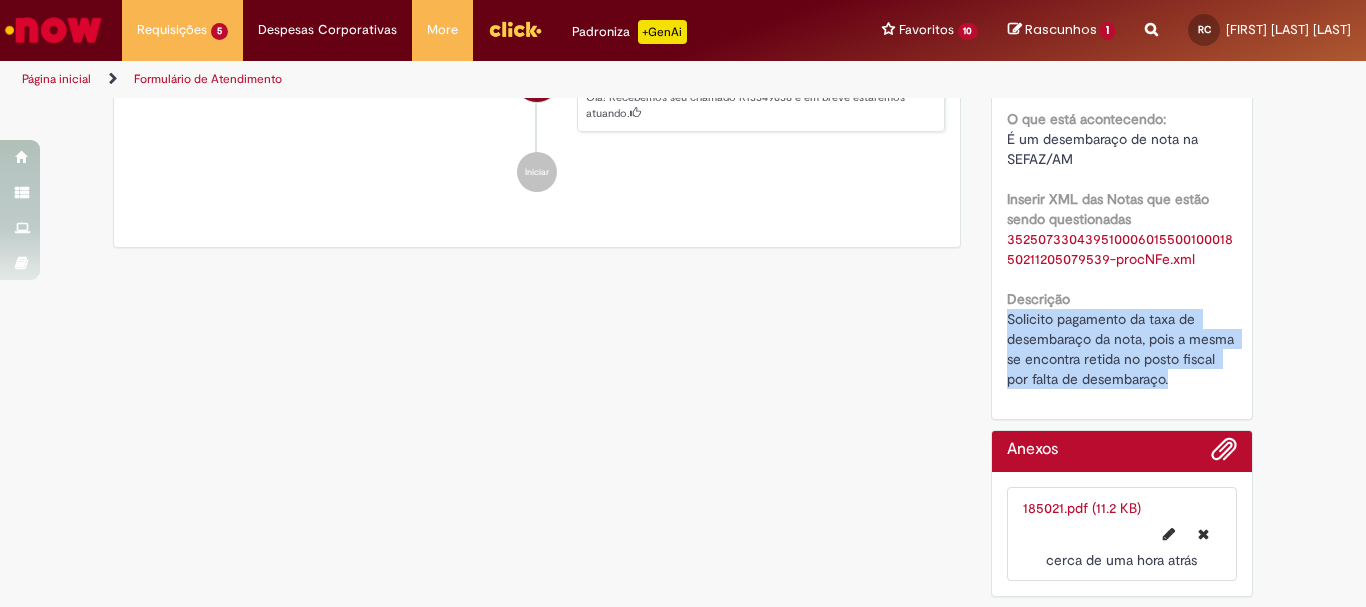 drag, startPoint x: 996, startPoint y: 320, endPoint x: 1183, endPoint y: 387, distance: 198.64038 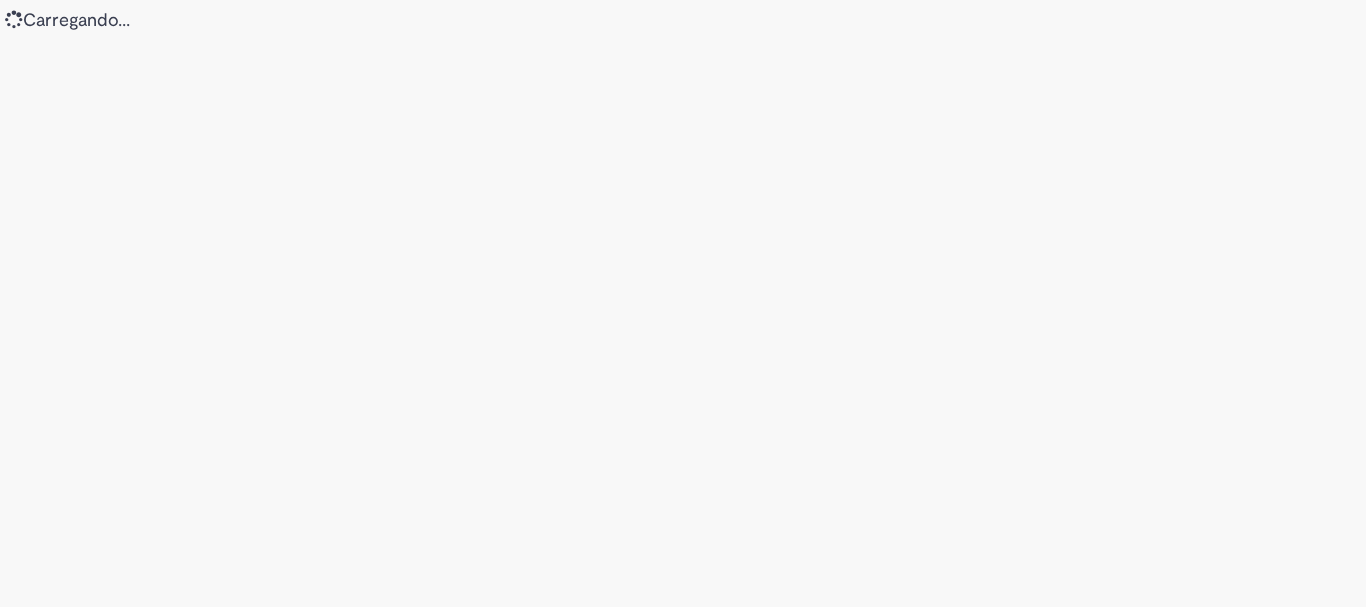 scroll, scrollTop: 0, scrollLeft: 0, axis: both 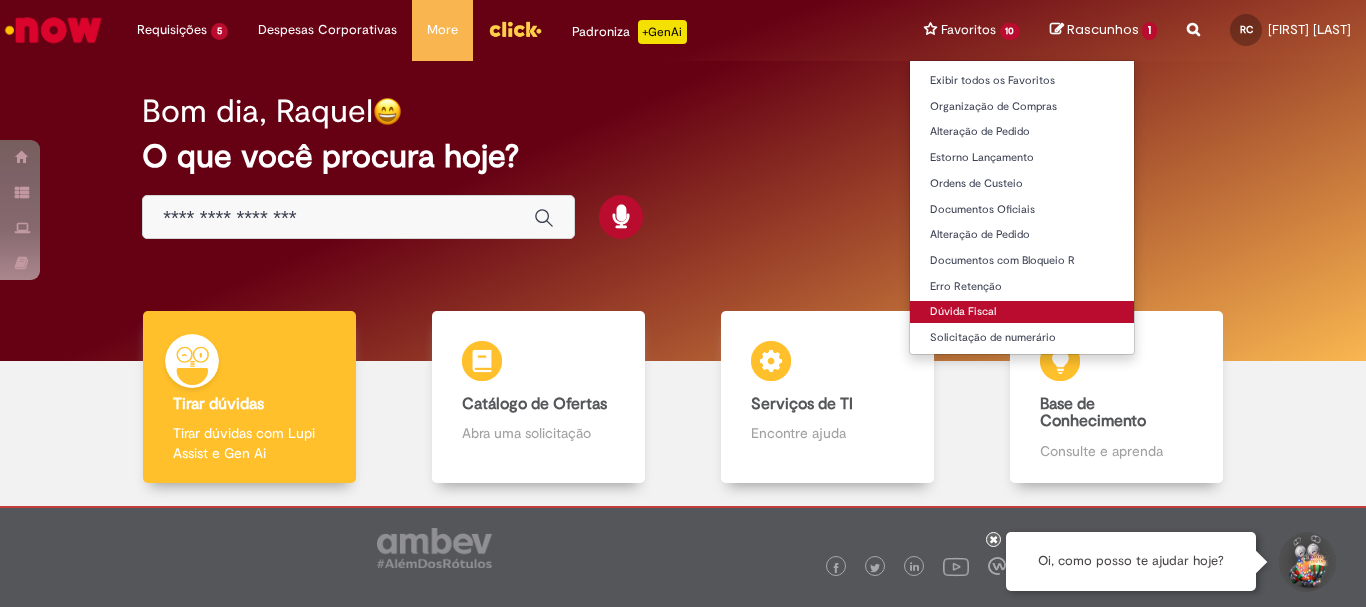 click on "Dúvida Fiscal" at bounding box center [1022, 312] 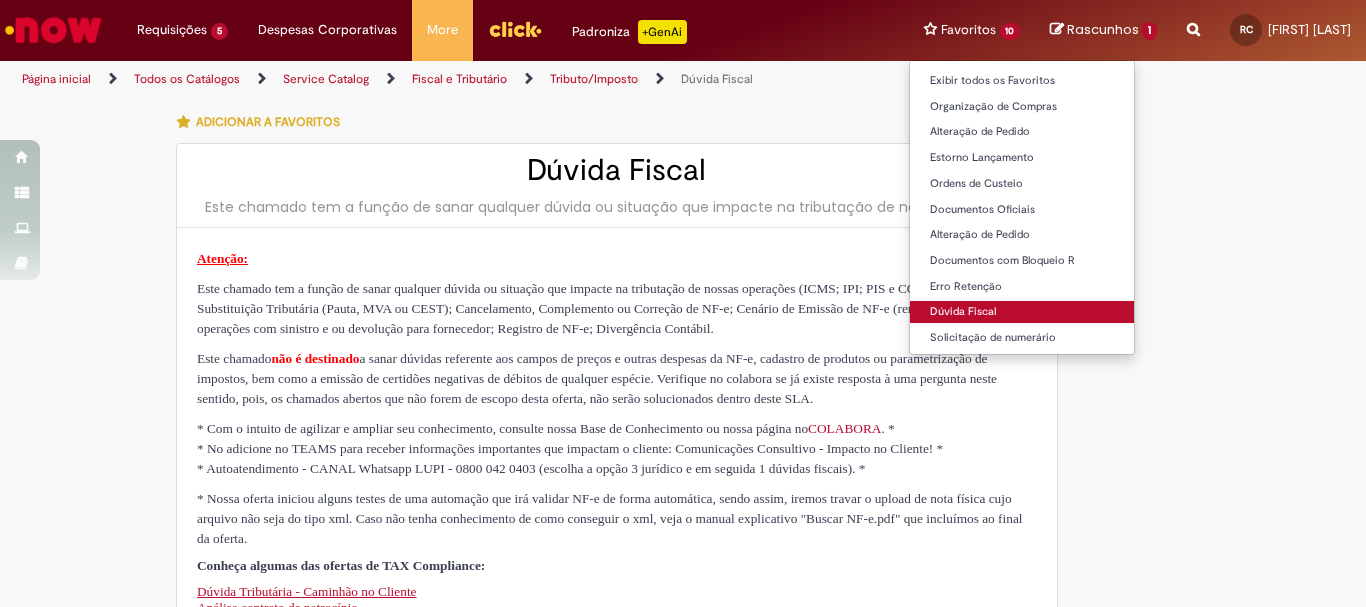 type on "********" 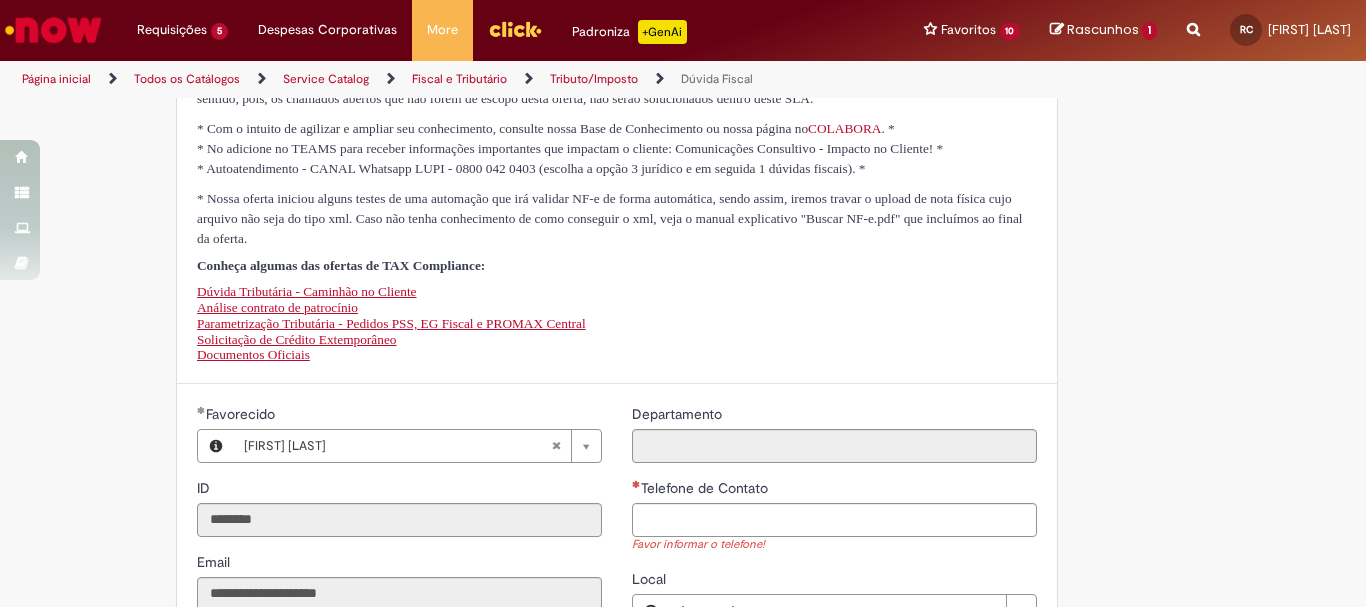 scroll, scrollTop: 700, scrollLeft: 0, axis: vertical 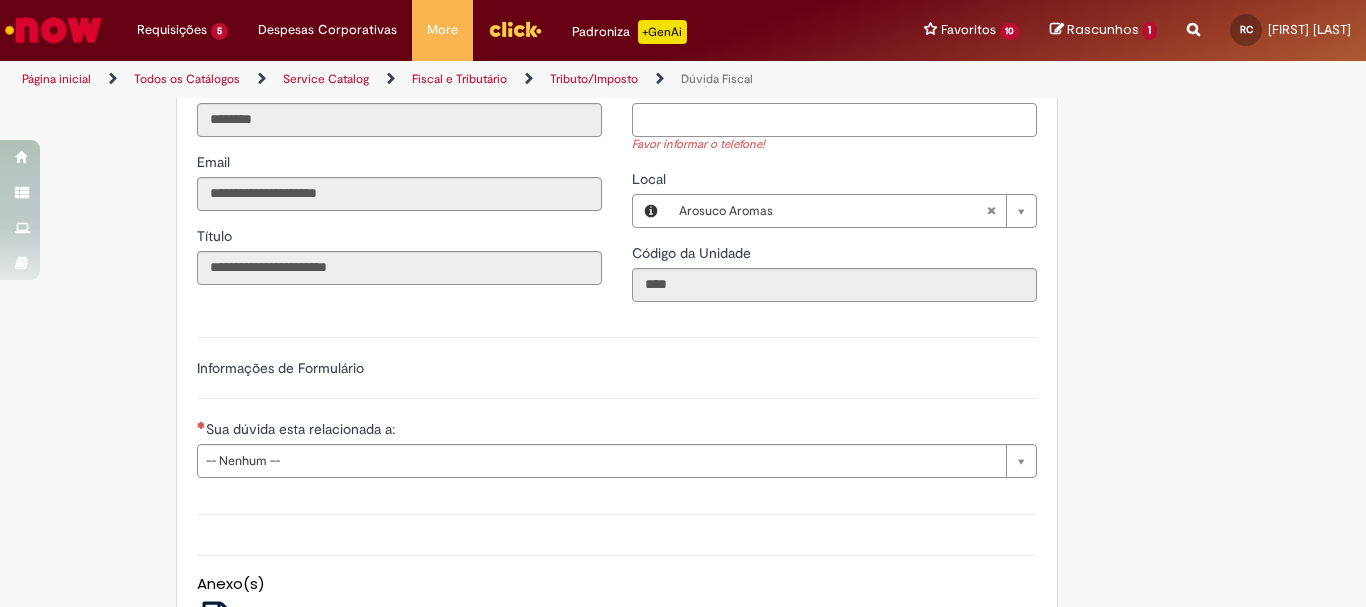 click on "Telefone de Contato" at bounding box center (834, 120) 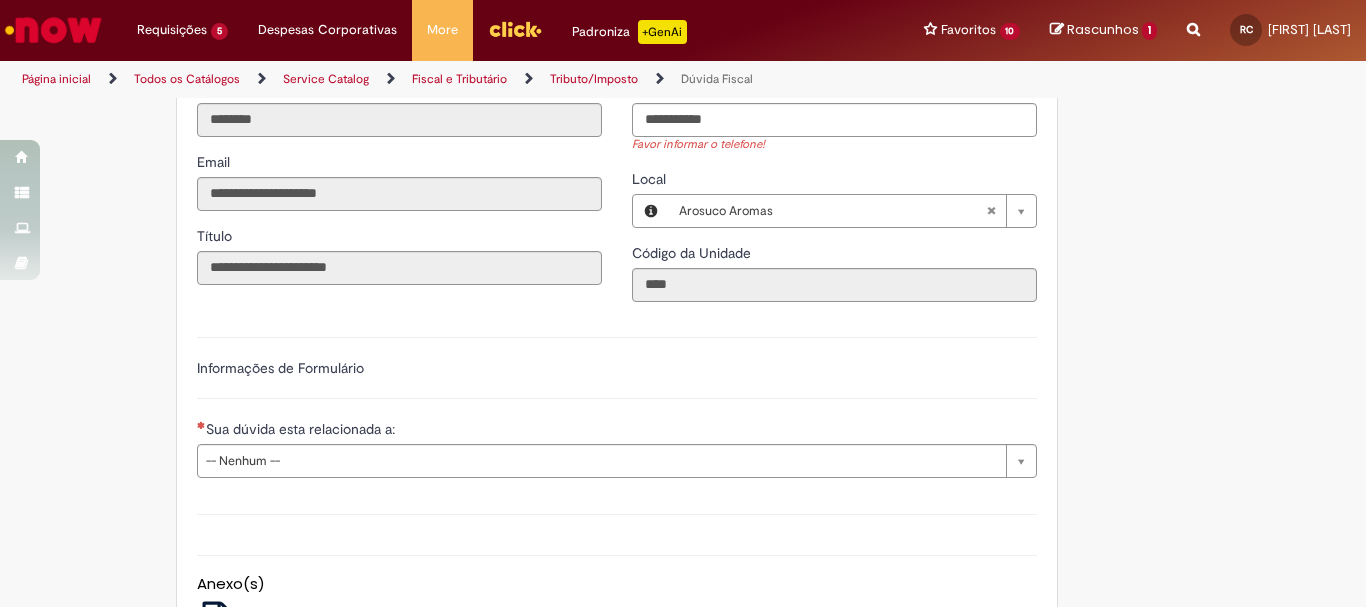 click on "**********" at bounding box center (617, 405) 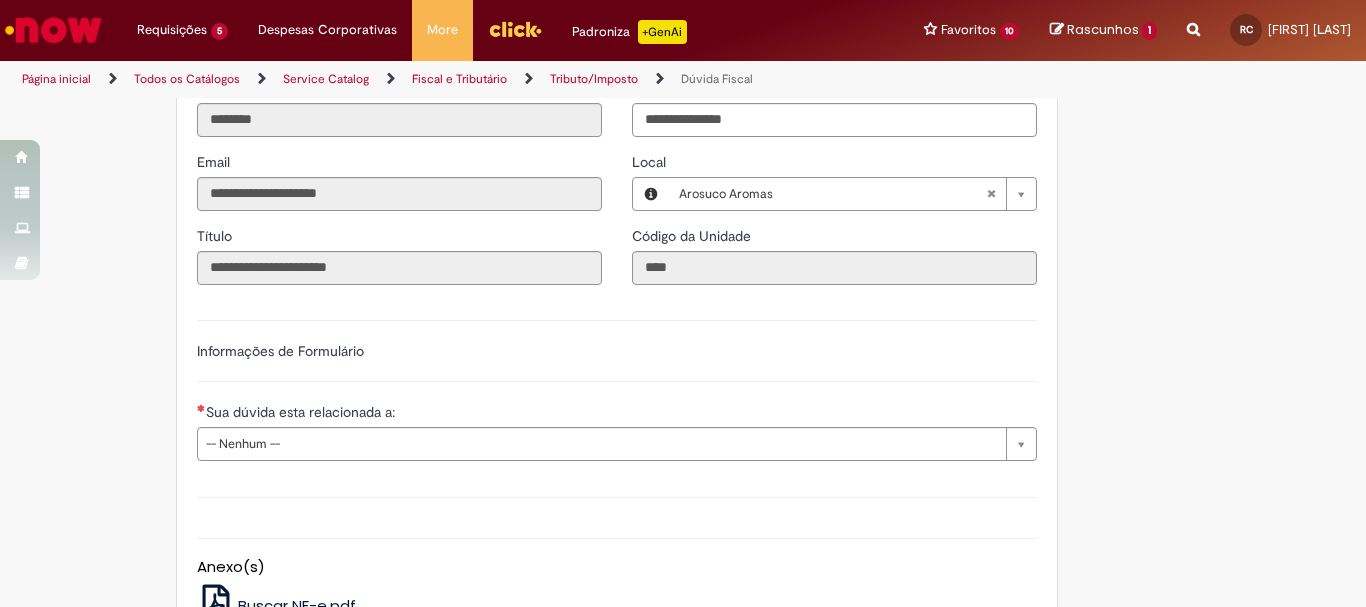 scroll, scrollTop: 900, scrollLeft: 0, axis: vertical 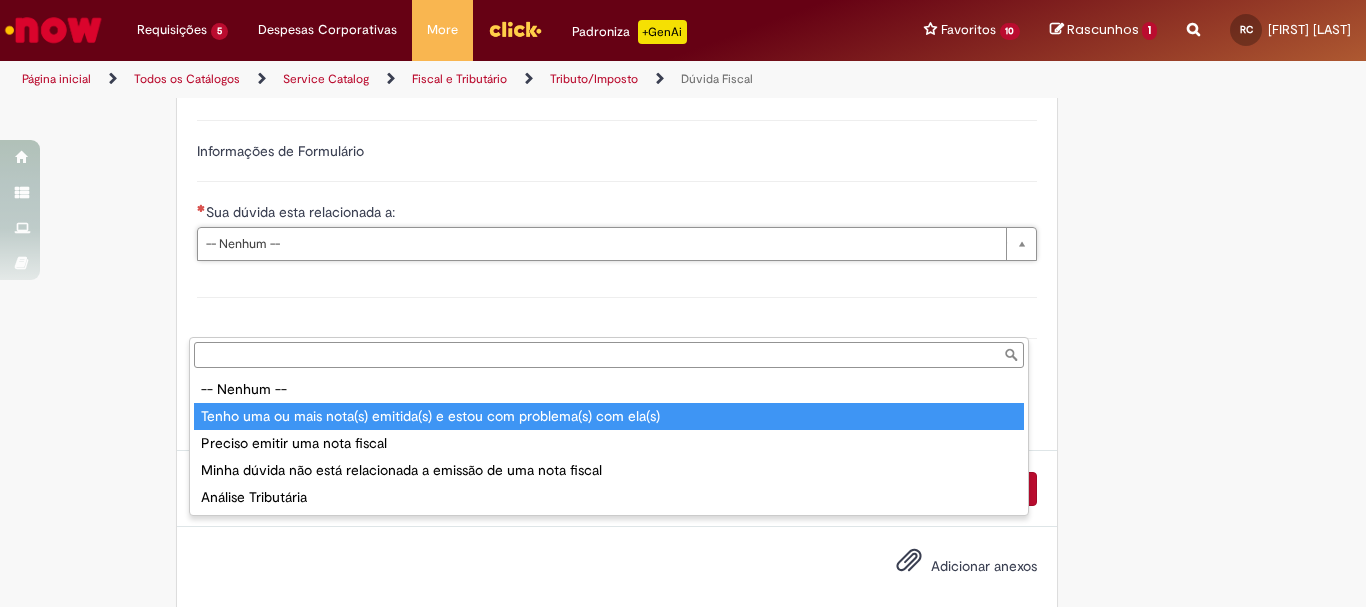 type on "**********" 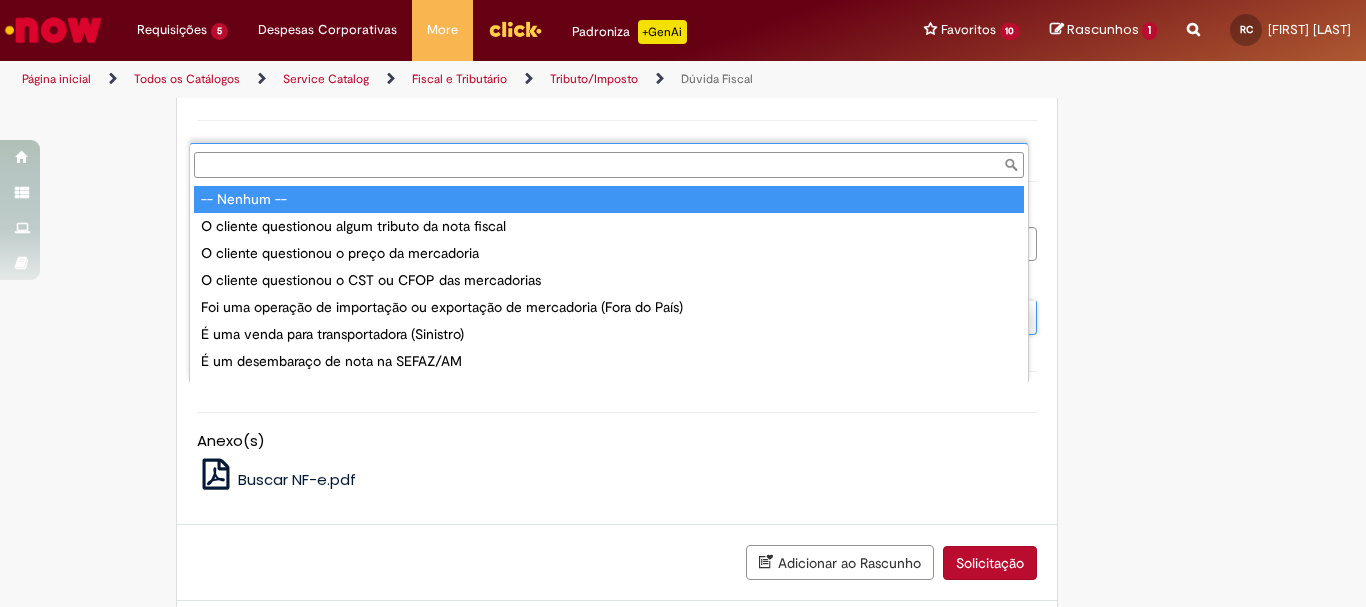 scroll, scrollTop: 16, scrollLeft: 0, axis: vertical 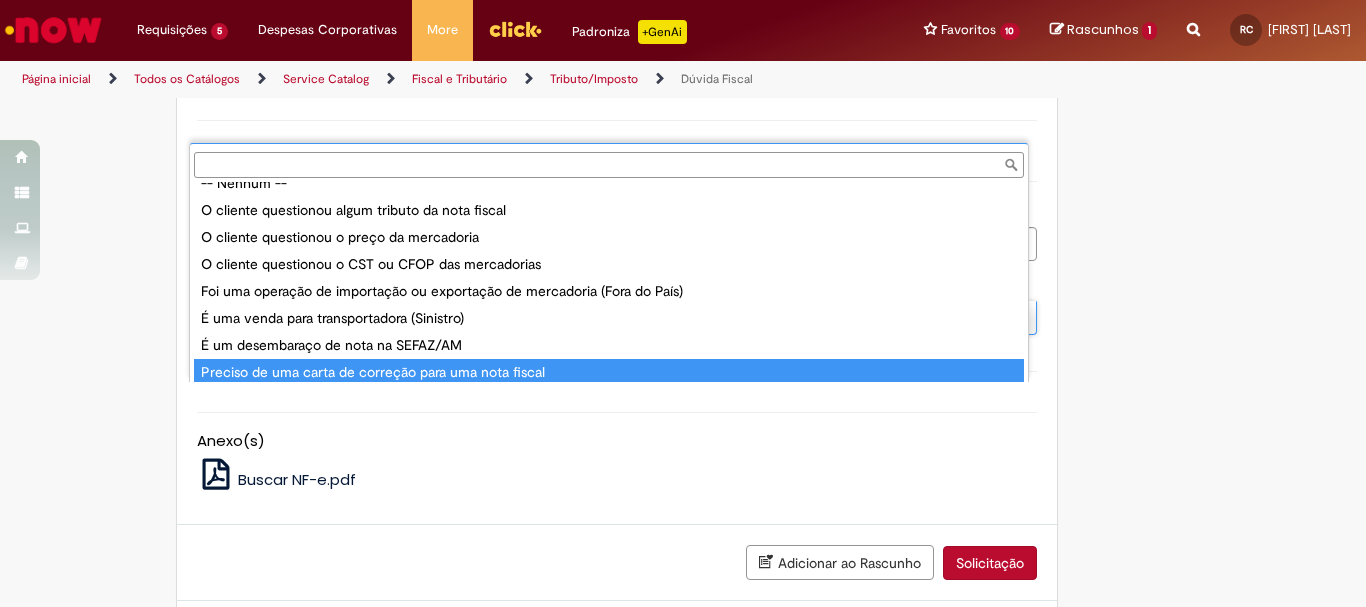 type on "**********" 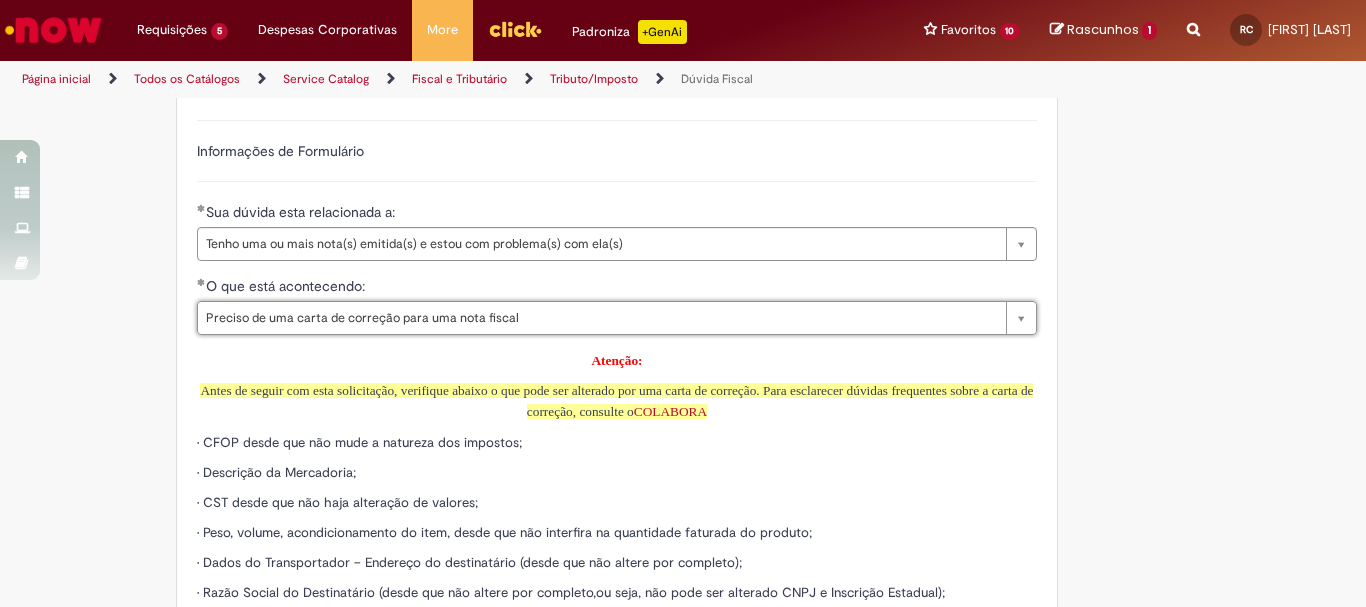 scroll, scrollTop: 16, scrollLeft: 0, axis: vertical 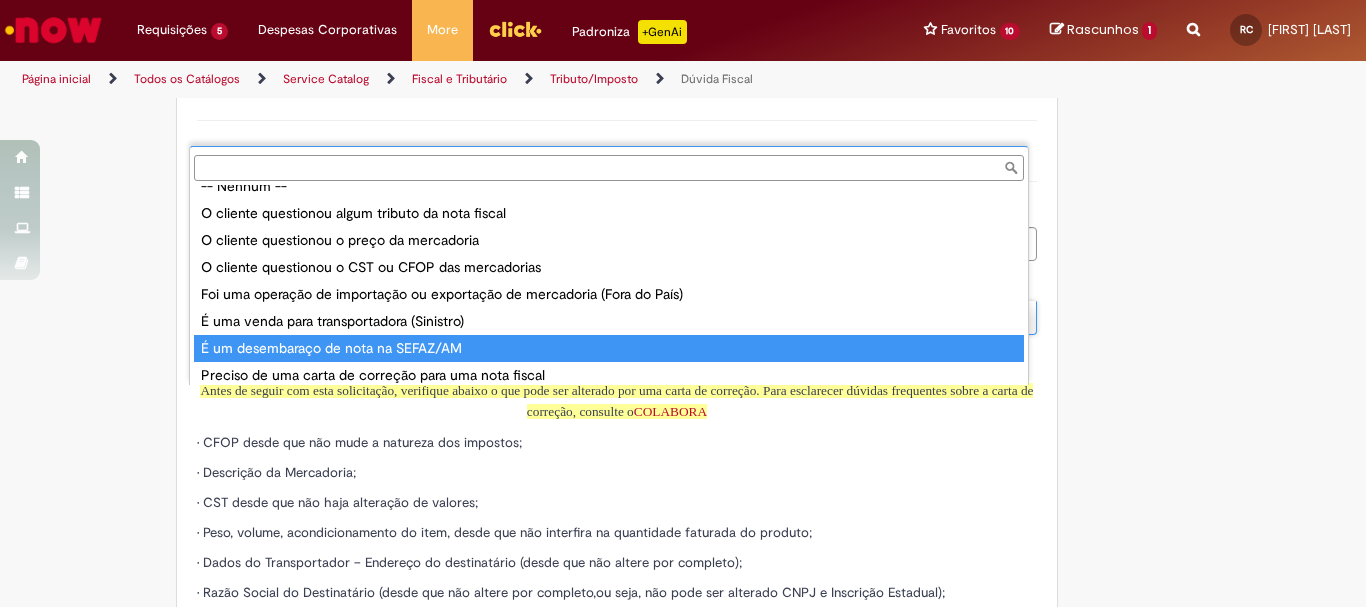 type on "**********" 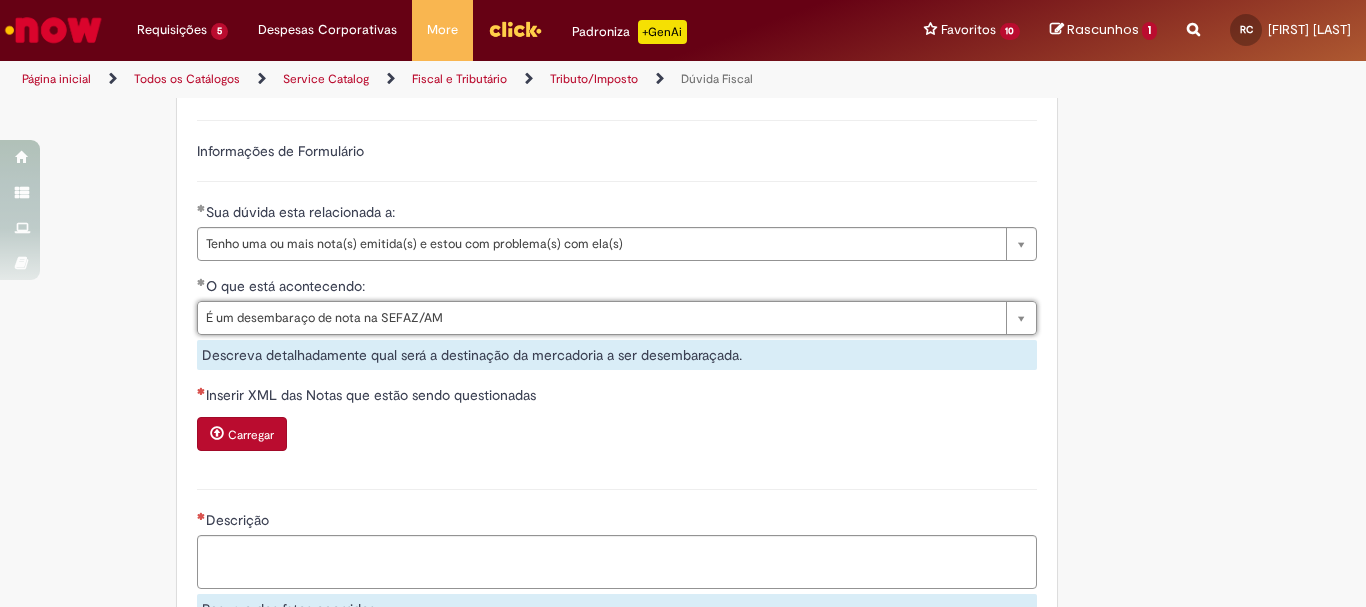 scroll, scrollTop: 0, scrollLeft: 261, axis: horizontal 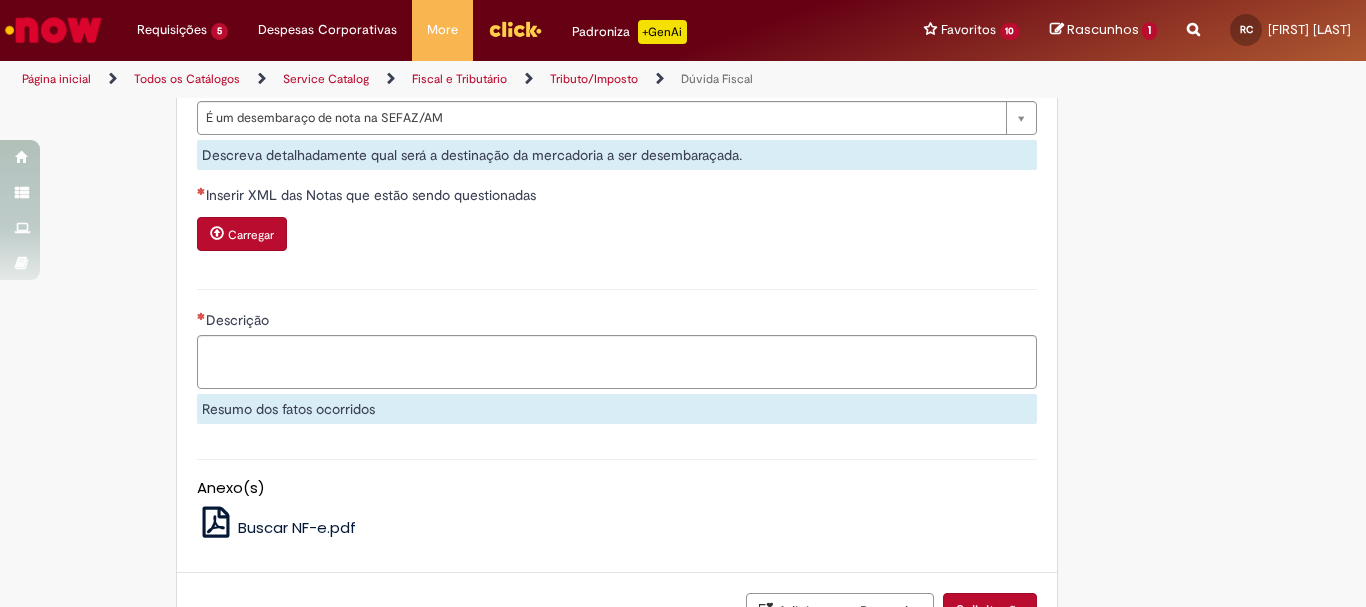 click on "Carregar" at bounding box center [251, 235] 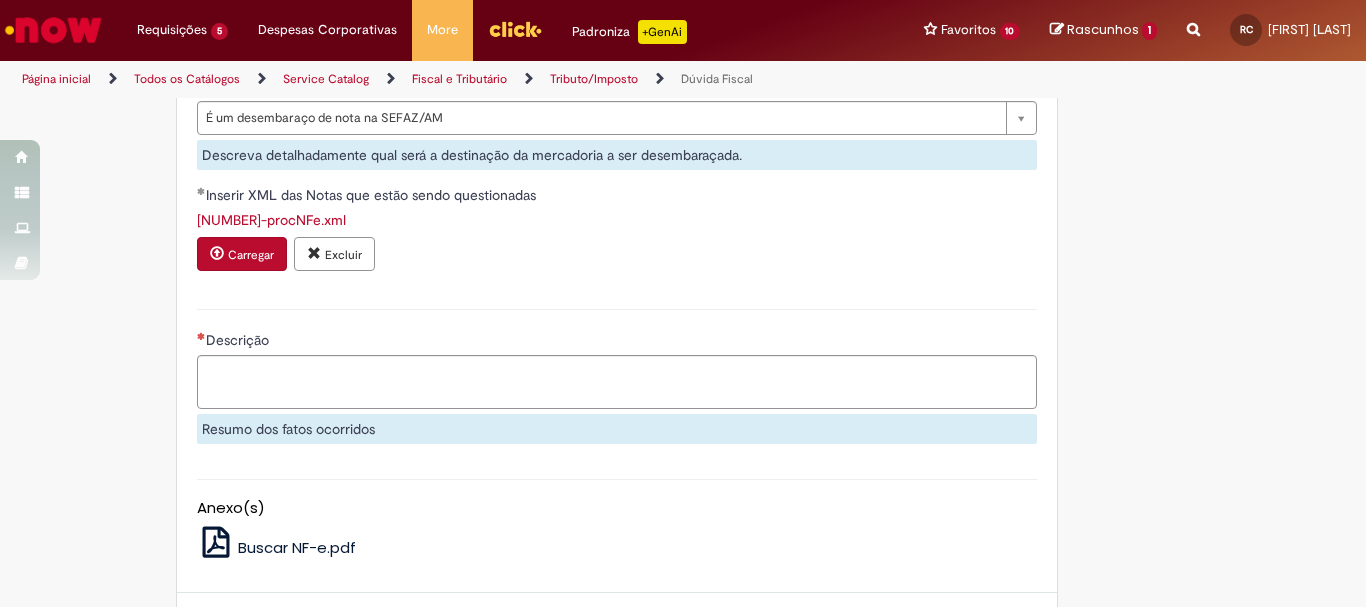 scroll, scrollTop: 1300, scrollLeft: 0, axis: vertical 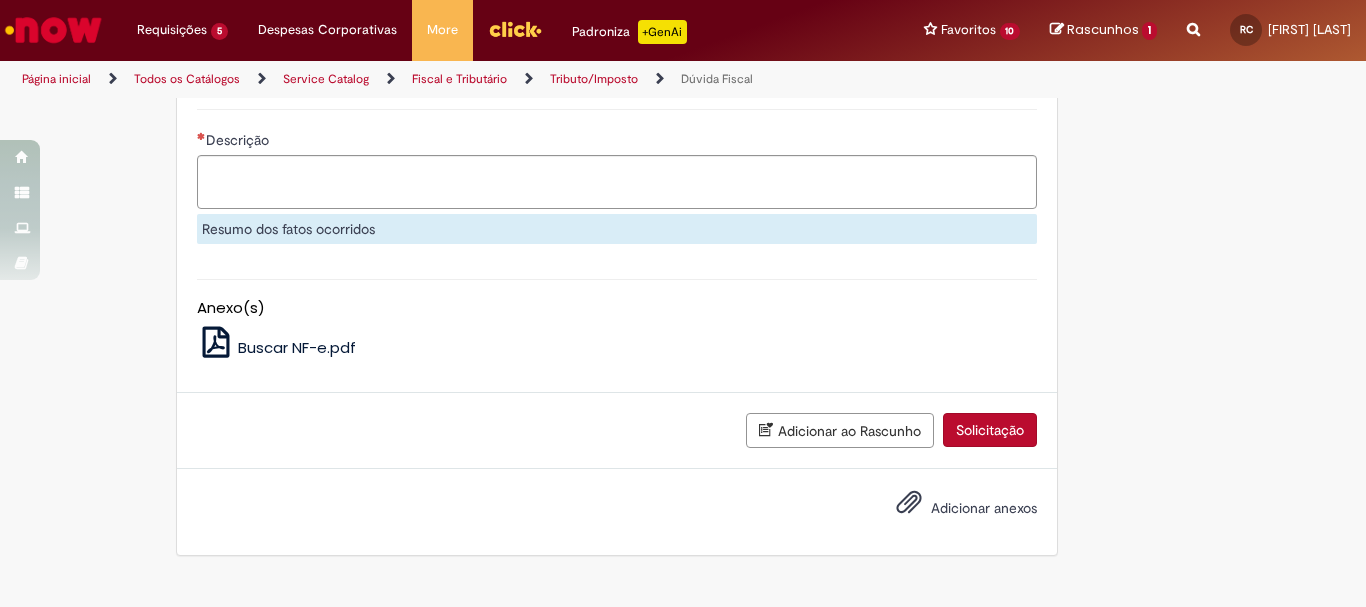 drag, startPoint x: 927, startPoint y: 593, endPoint x: 941, endPoint y: 587, distance: 15.231546 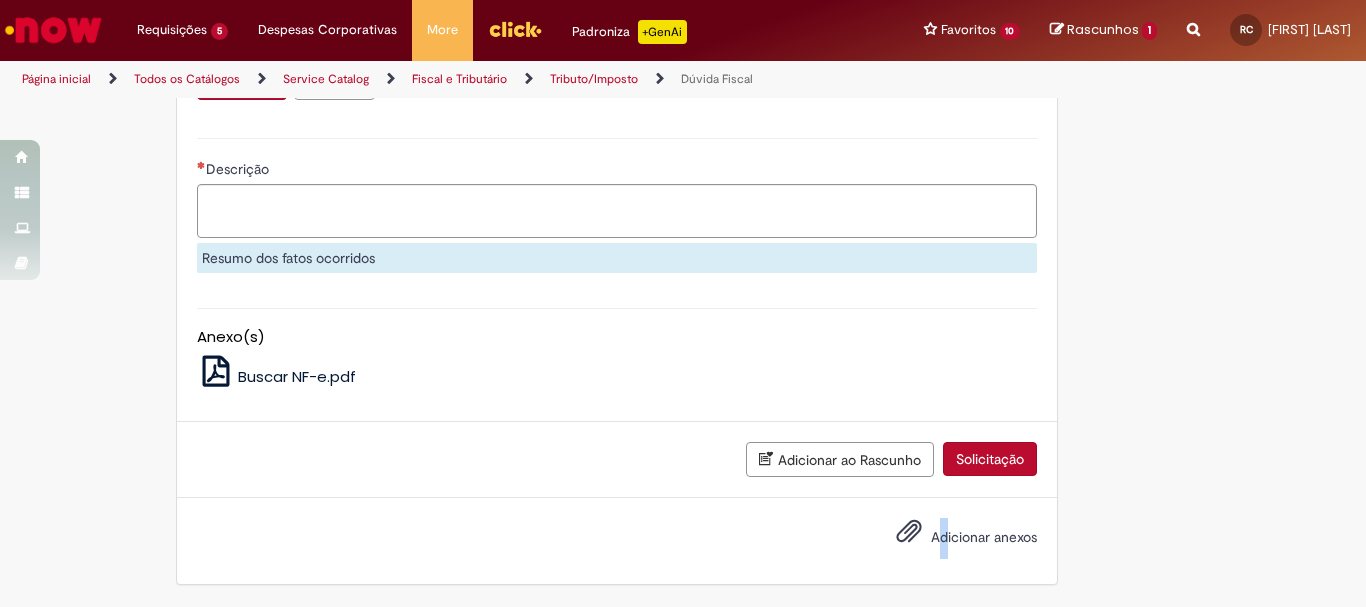 scroll, scrollTop: 1303, scrollLeft: 0, axis: vertical 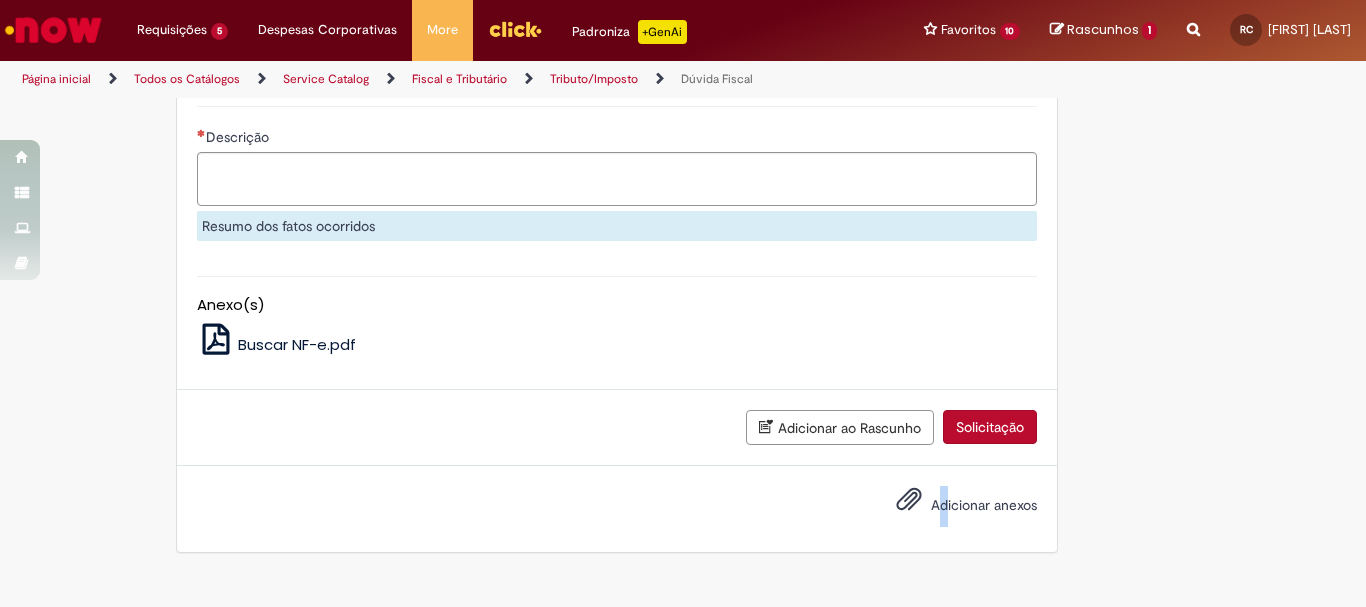 click on "Adicionar anexos" at bounding box center [909, 504] 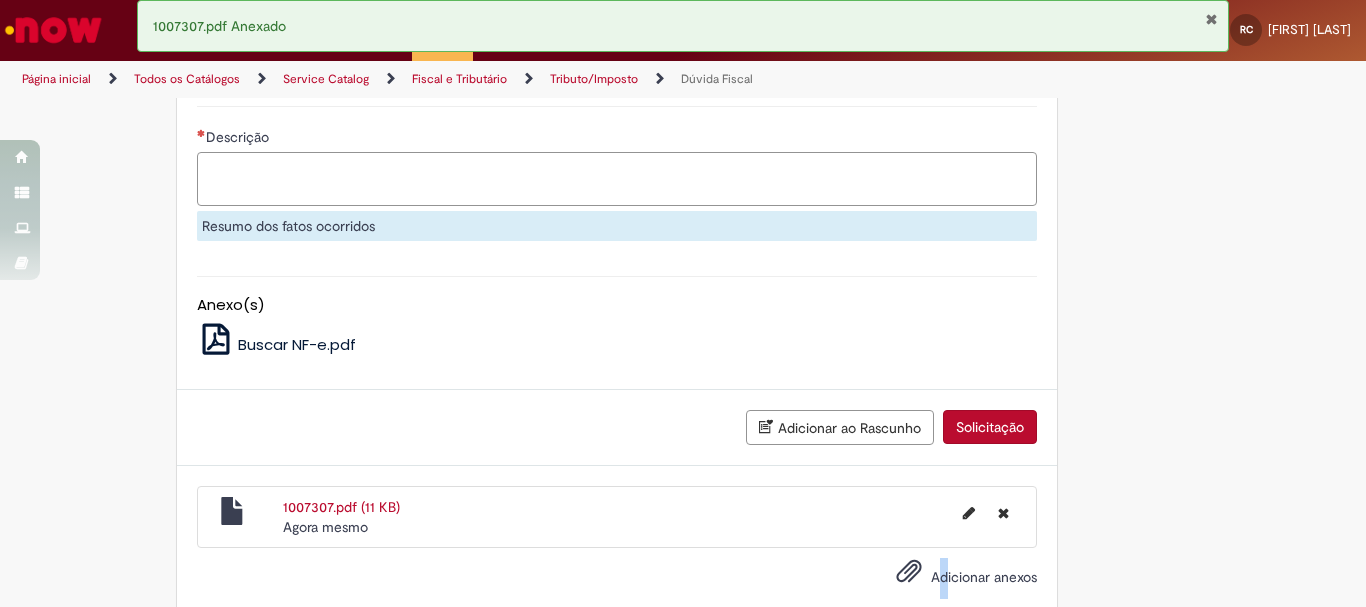 click on "Descrição" at bounding box center (617, 179) 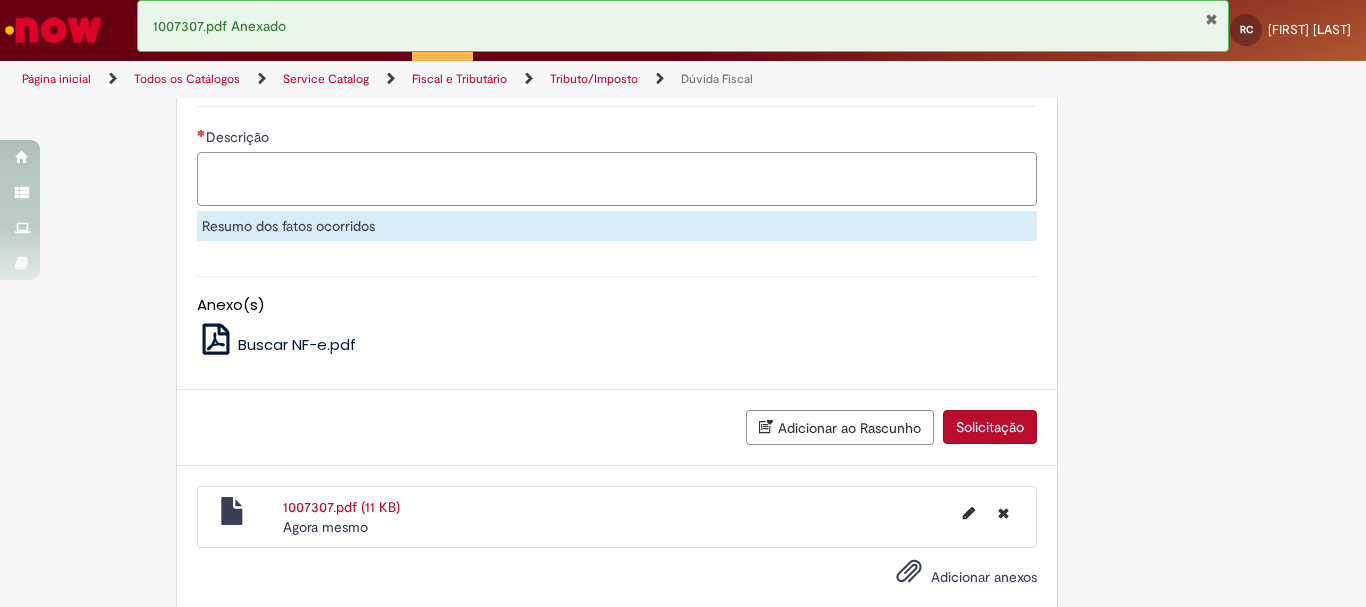 paste on "**********" 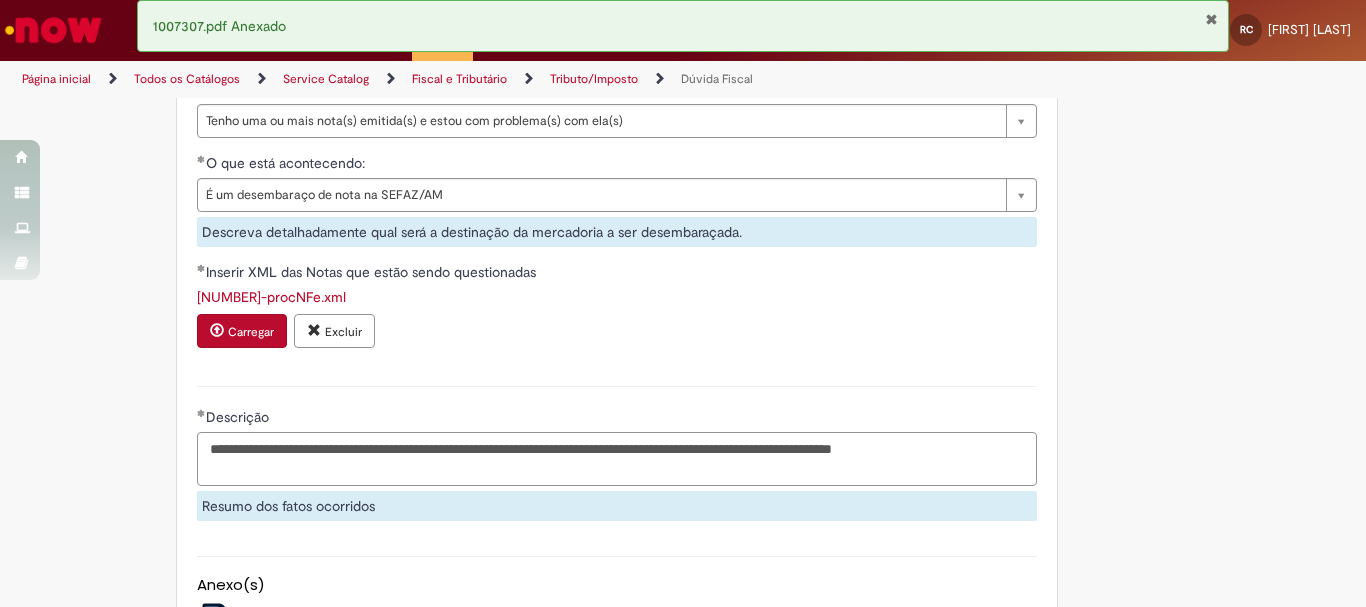scroll, scrollTop: 923, scrollLeft: 0, axis: vertical 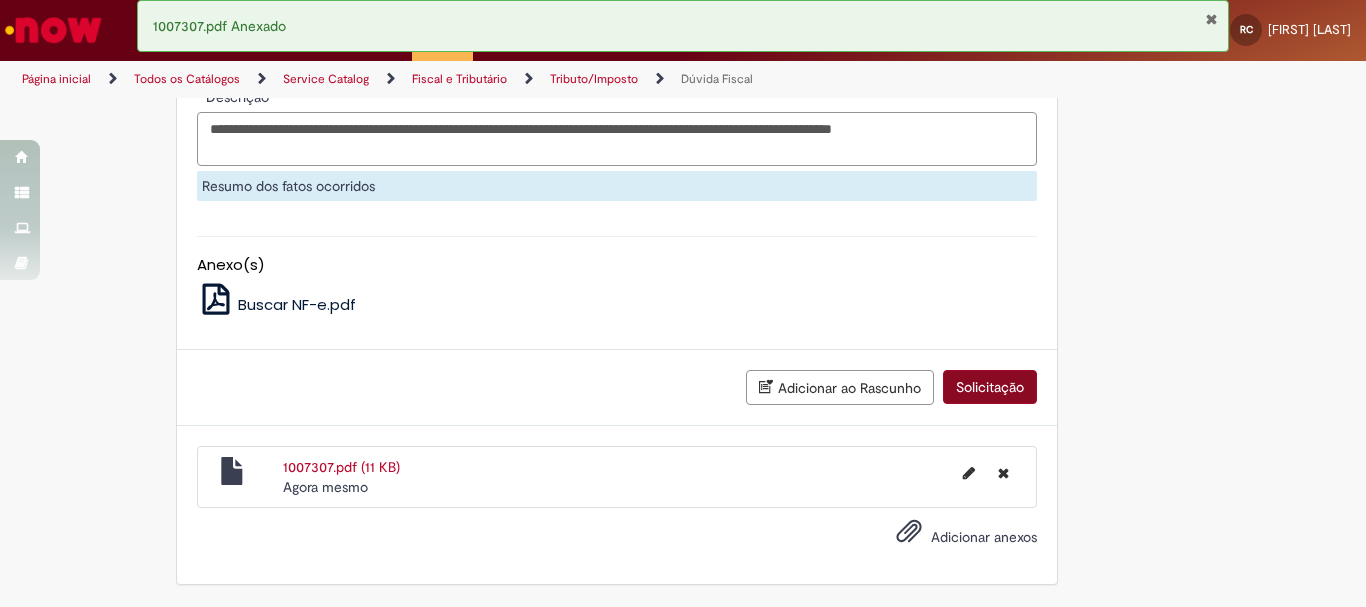 type on "**********" 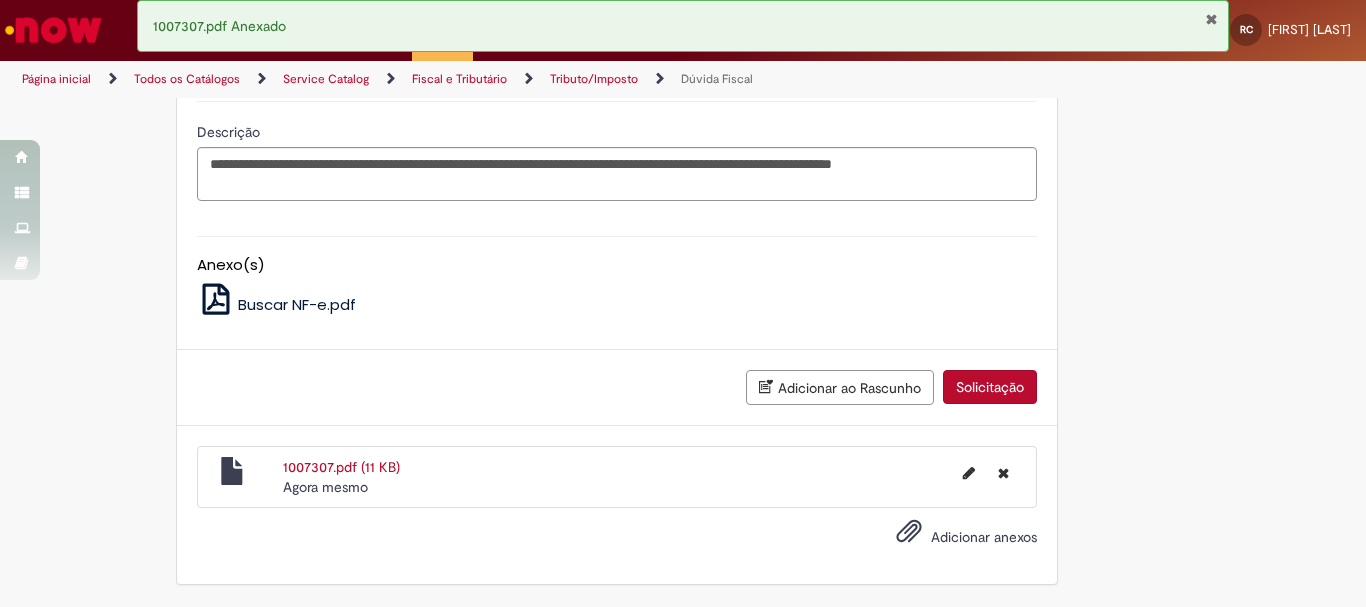 click on "Solicitação" at bounding box center (990, 387) 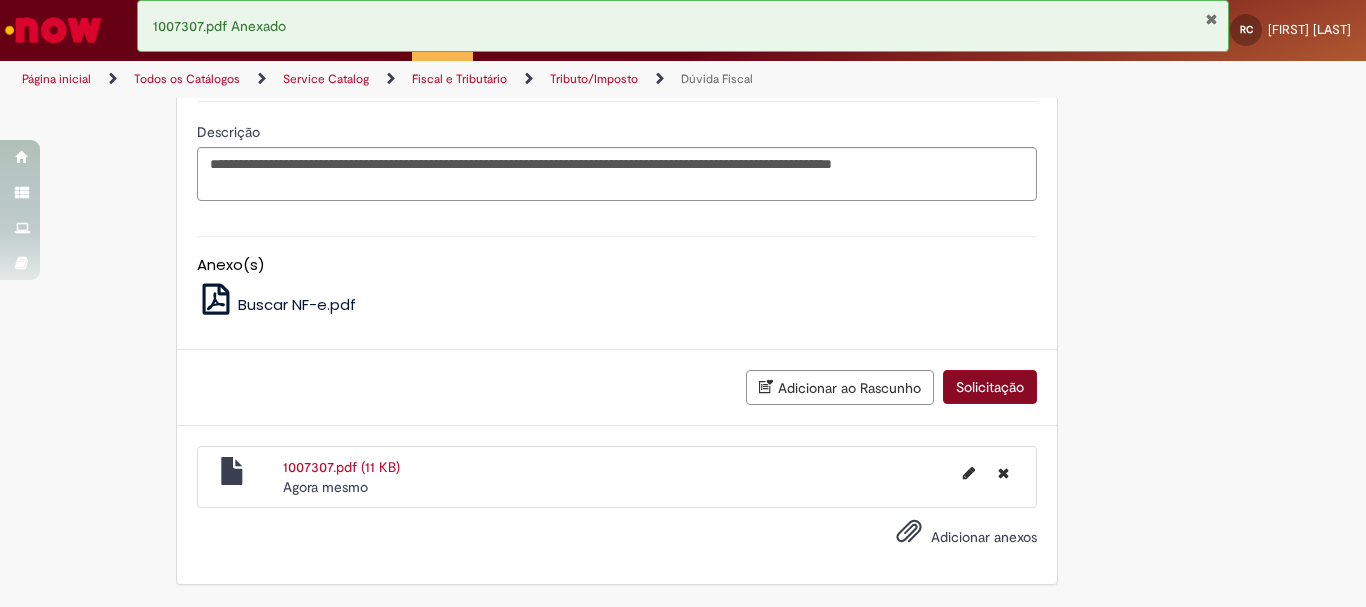 scroll, scrollTop: 1342, scrollLeft: 0, axis: vertical 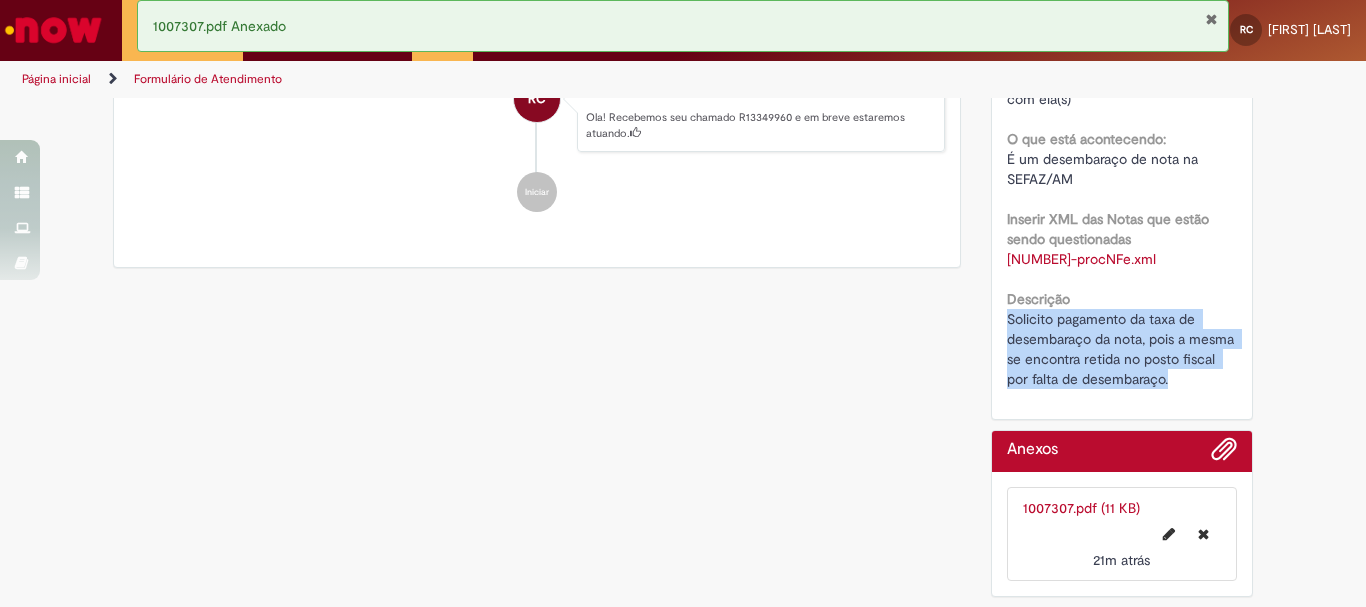 drag, startPoint x: 1000, startPoint y: 318, endPoint x: 1181, endPoint y: 389, distance: 194.42737 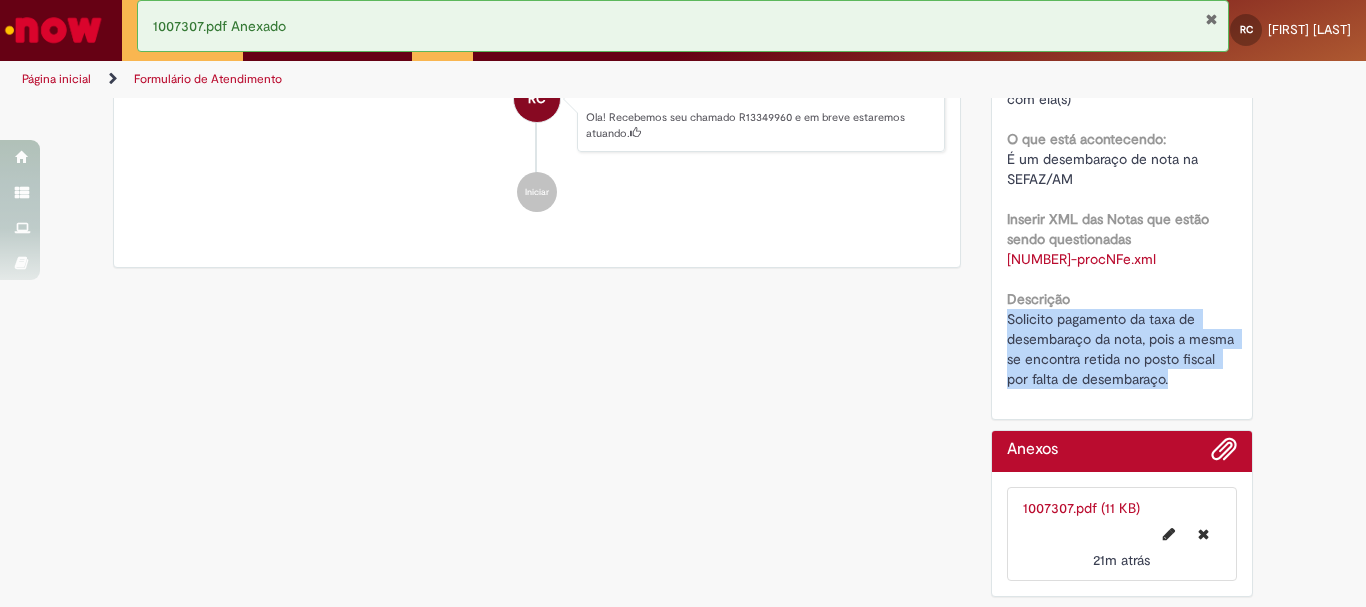 copy on "Solicito pagamento da taxa de desembaraço da nota, pois a mesma se encontra retida no posto fiscal por falta de desembaraço." 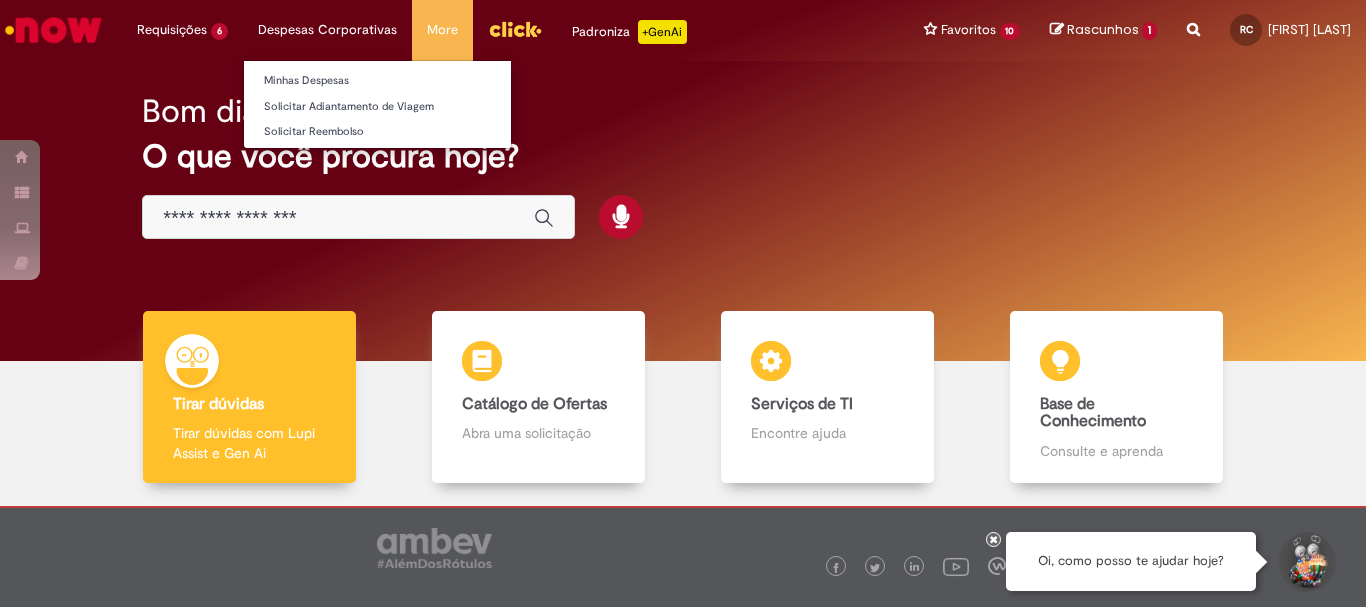 scroll, scrollTop: 0, scrollLeft: 0, axis: both 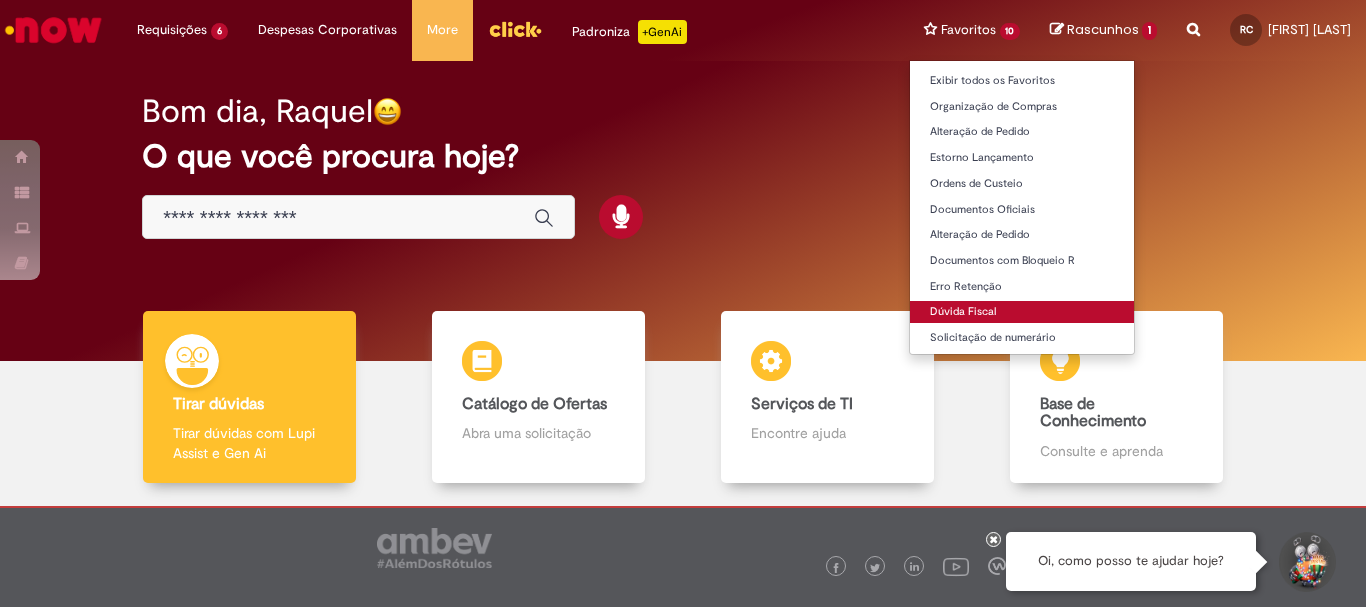 click on "Dúvida Fiscal" at bounding box center [1022, 312] 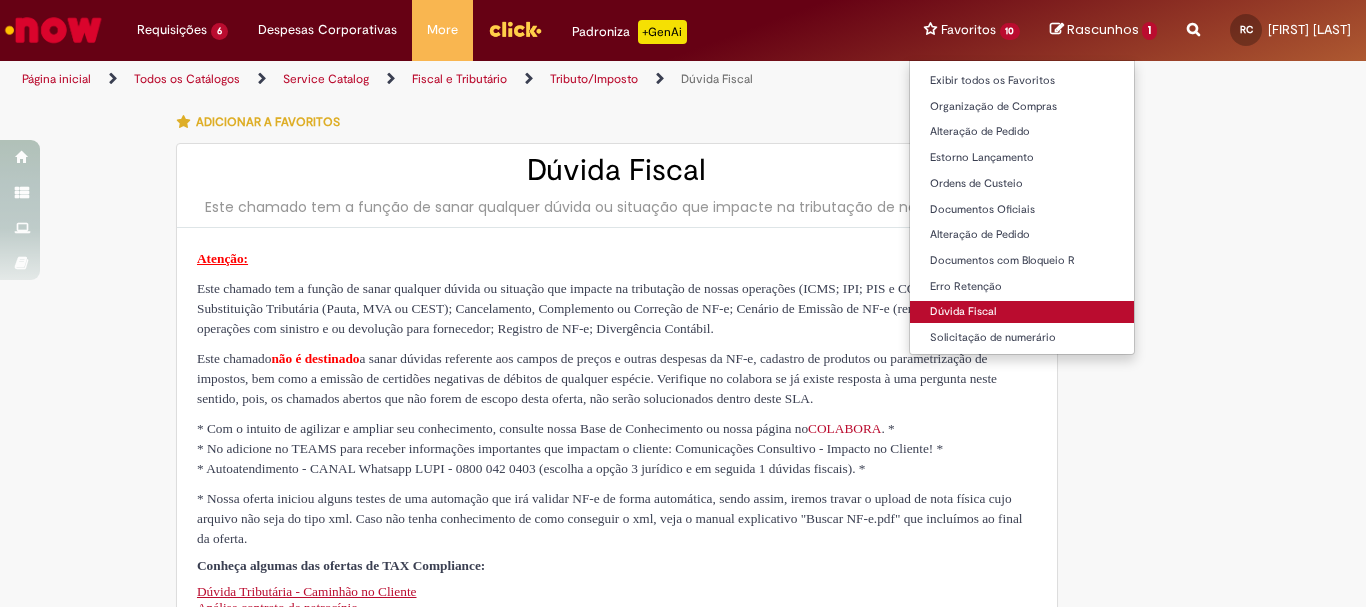 type on "********" 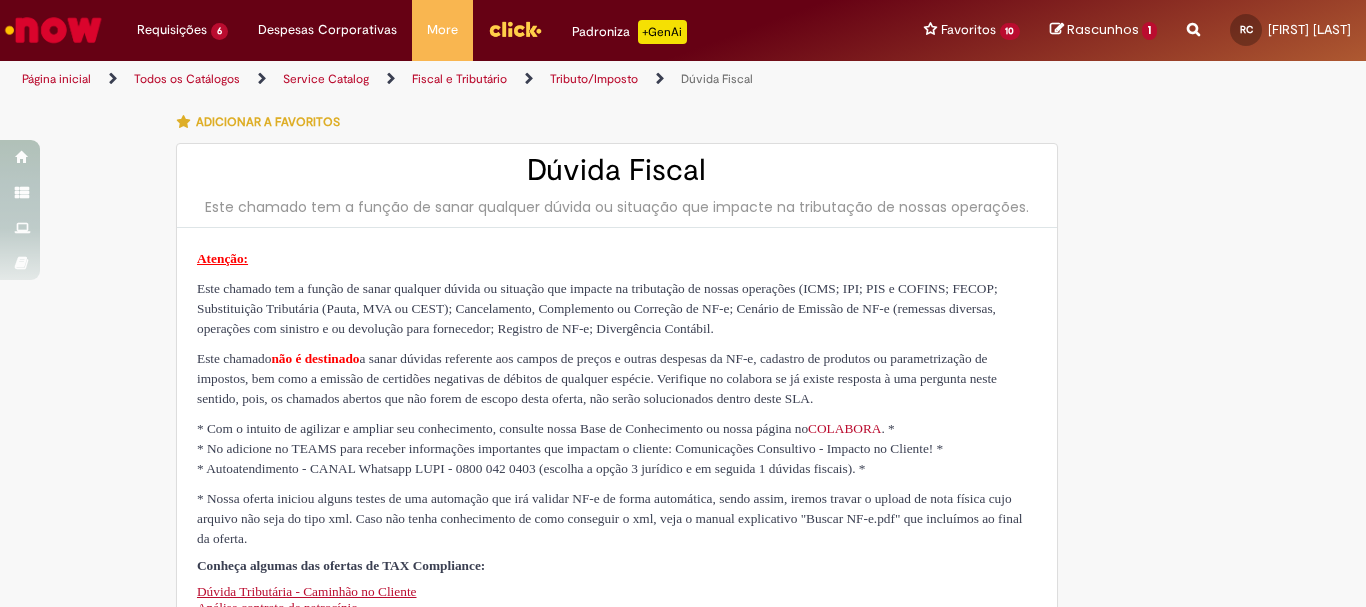 type on "**********" 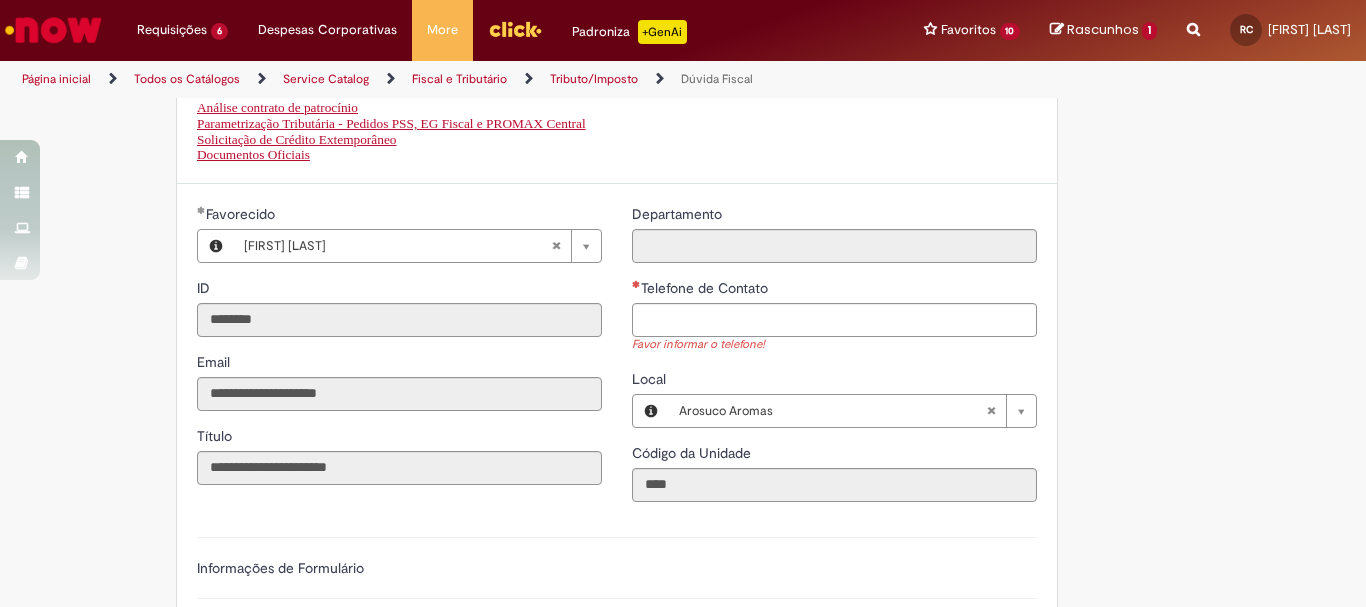 scroll, scrollTop: 600, scrollLeft: 0, axis: vertical 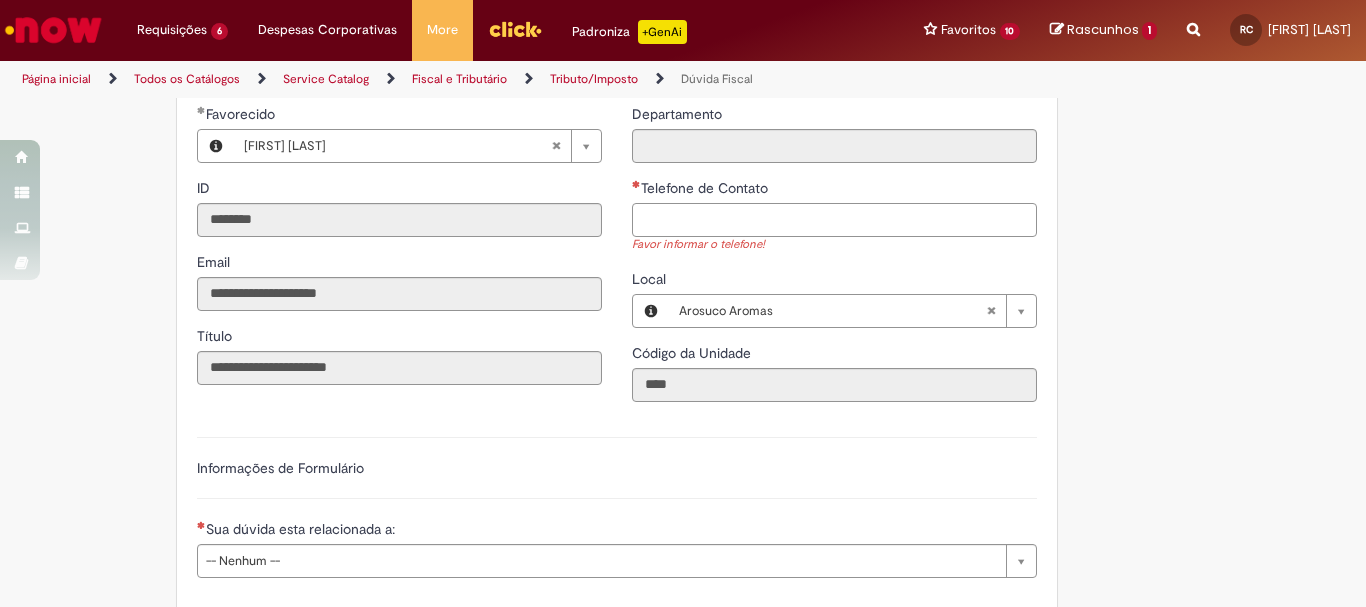 click on "Telefone de Contato" at bounding box center (834, 220) 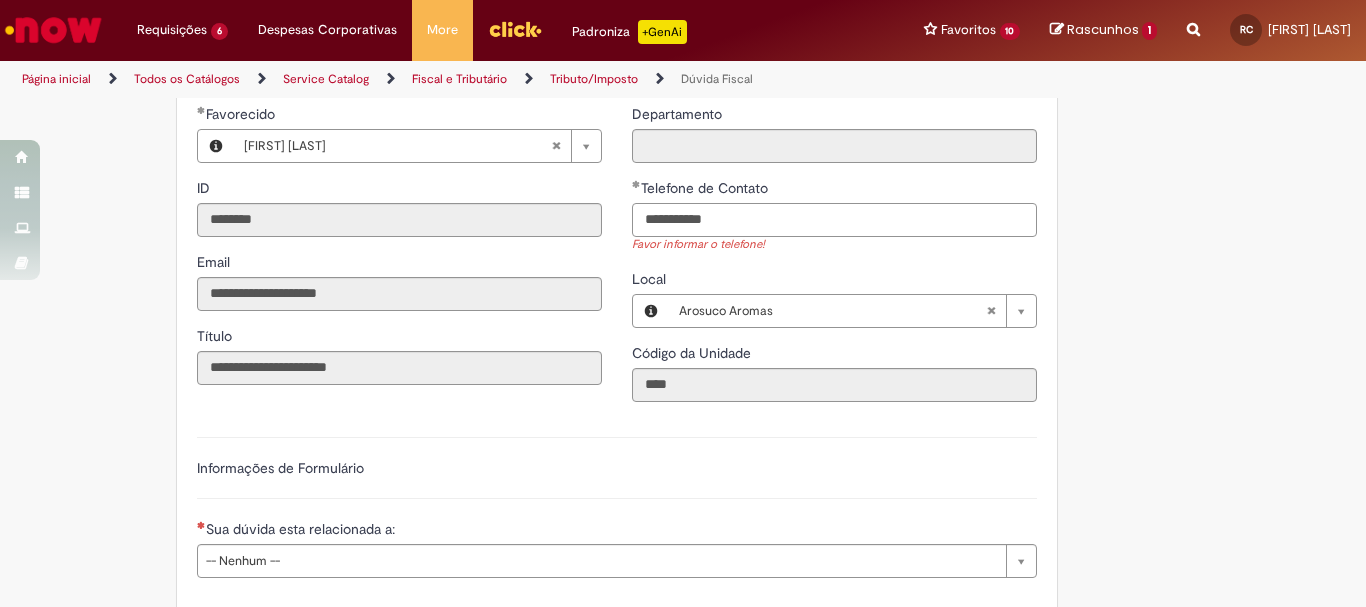 scroll, scrollTop: 900, scrollLeft: 0, axis: vertical 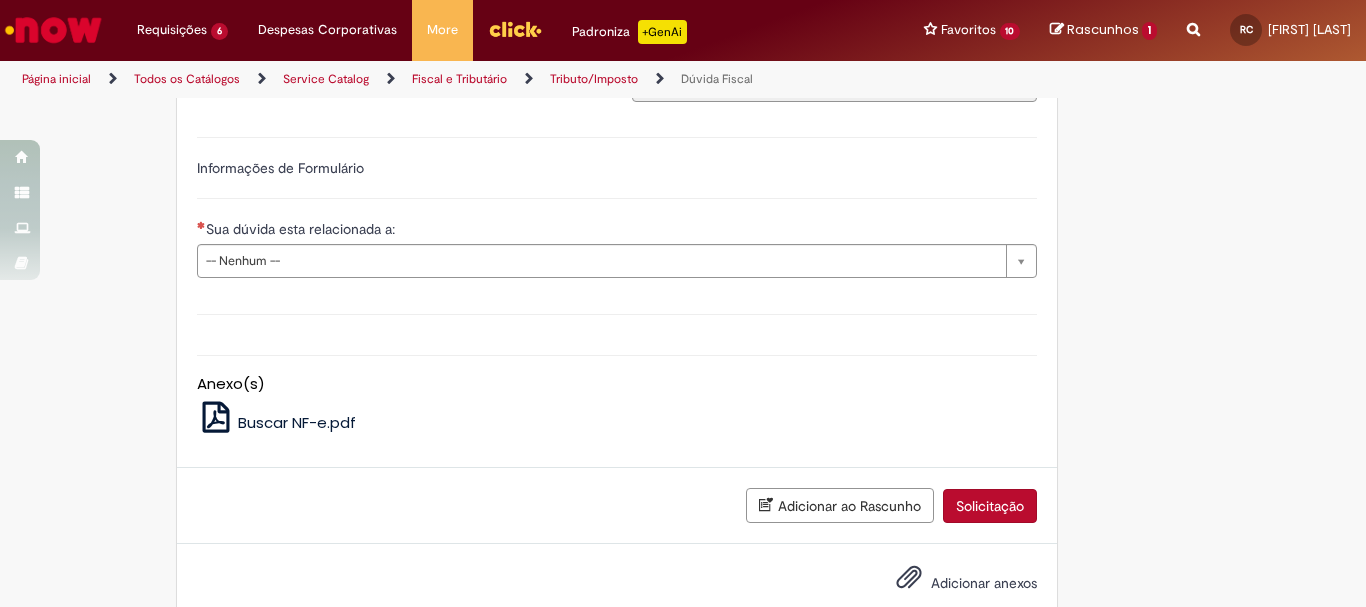 type on "**********" 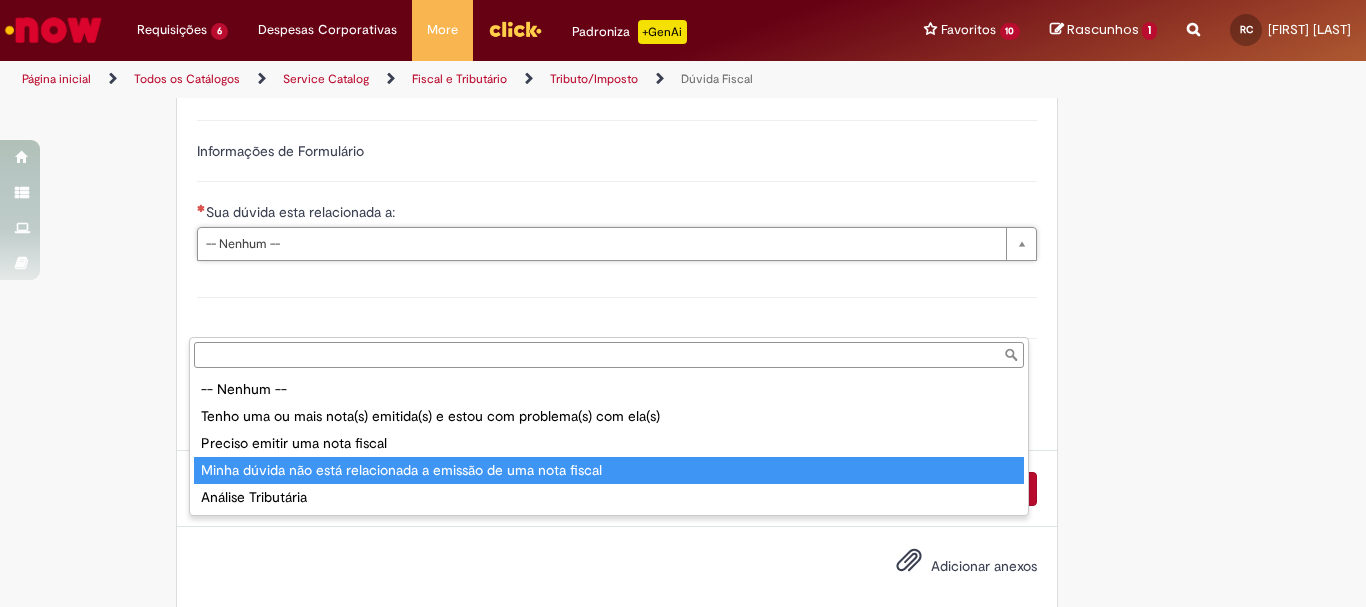 type on "**********" 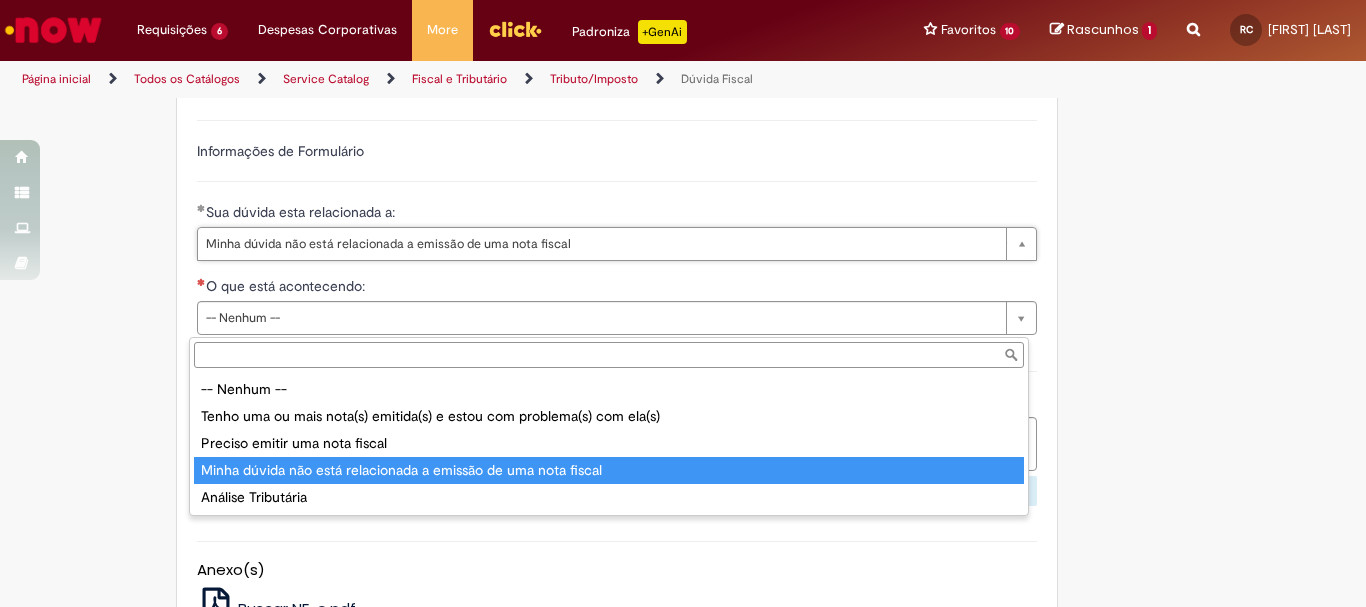 drag, startPoint x: 546, startPoint y: 329, endPoint x: 573, endPoint y: 322, distance: 27.89265 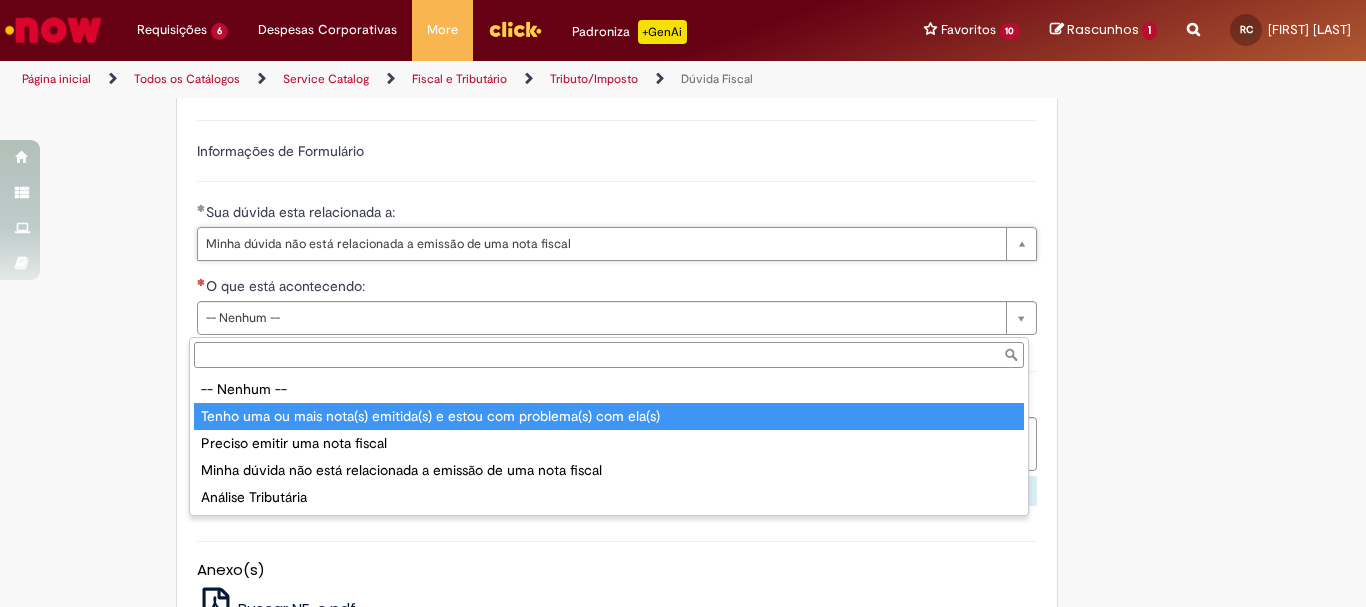 type on "**********" 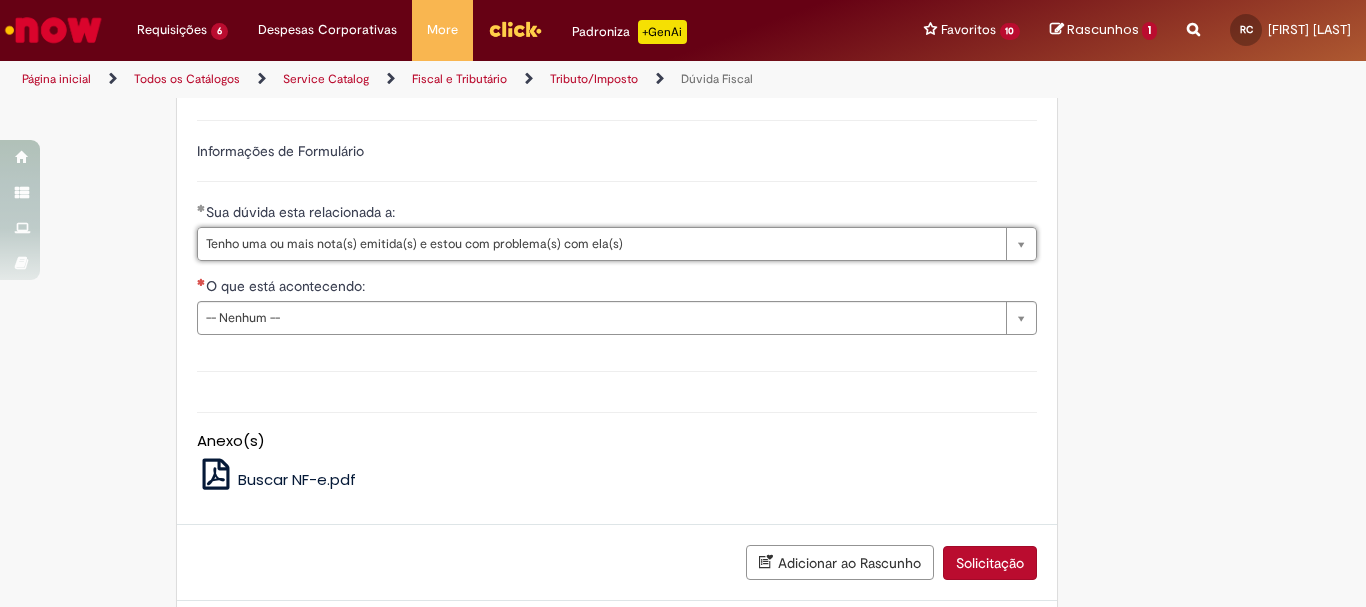 scroll, scrollTop: 0, scrollLeft: 399, axis: horizontal 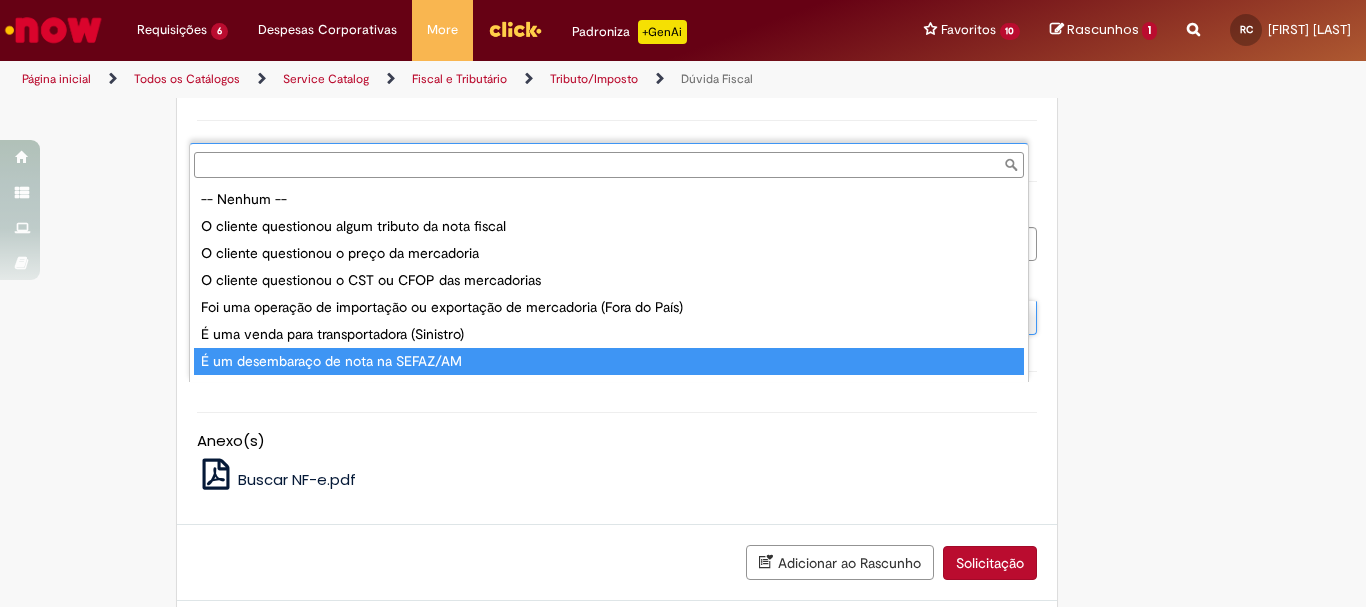 type on "**********" 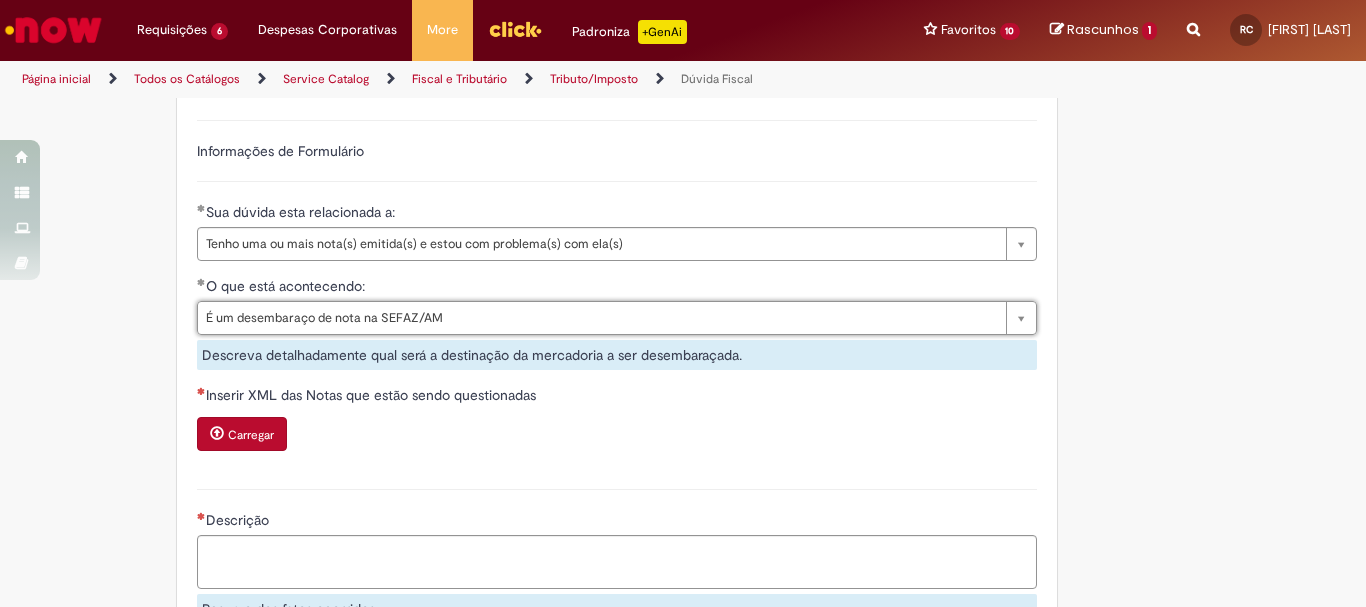 click on "Carregar" at bounding box center (242, 434) 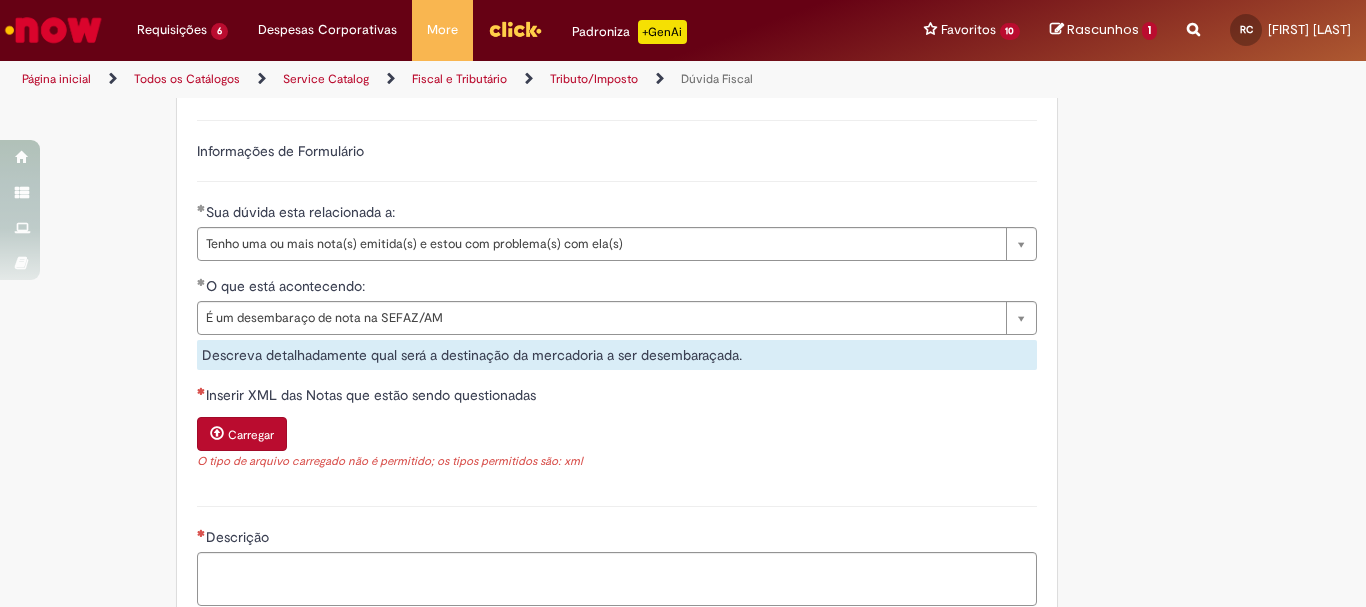 scroll, scrollTop: 1000, scrollLeft: 0, axis: vertical 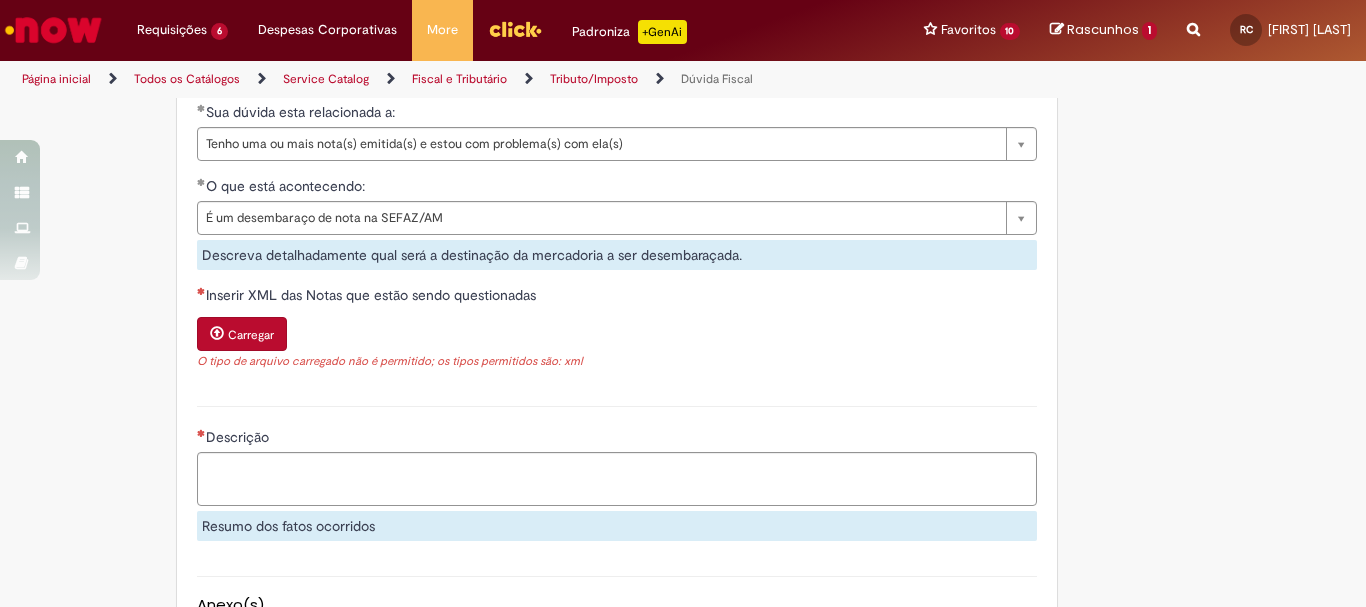 click on "Carregar" at bounding box center [242, 334] 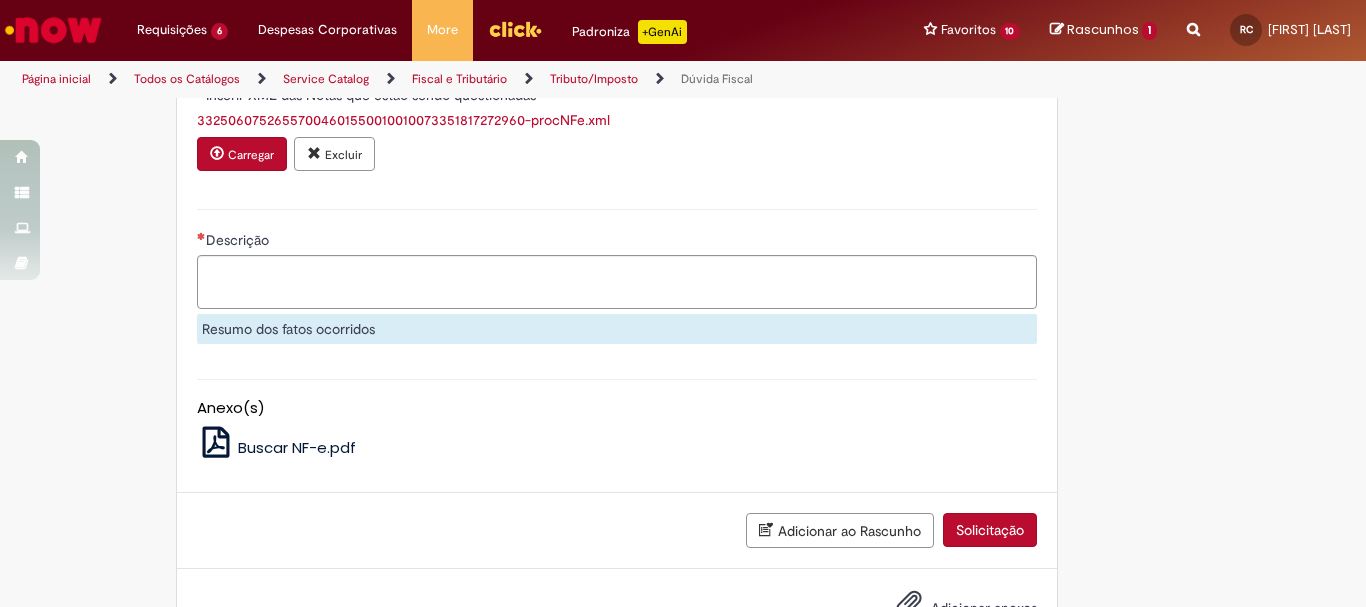 scroll, scrollTop: 1300, scrollLeft: 0, axis: vertical 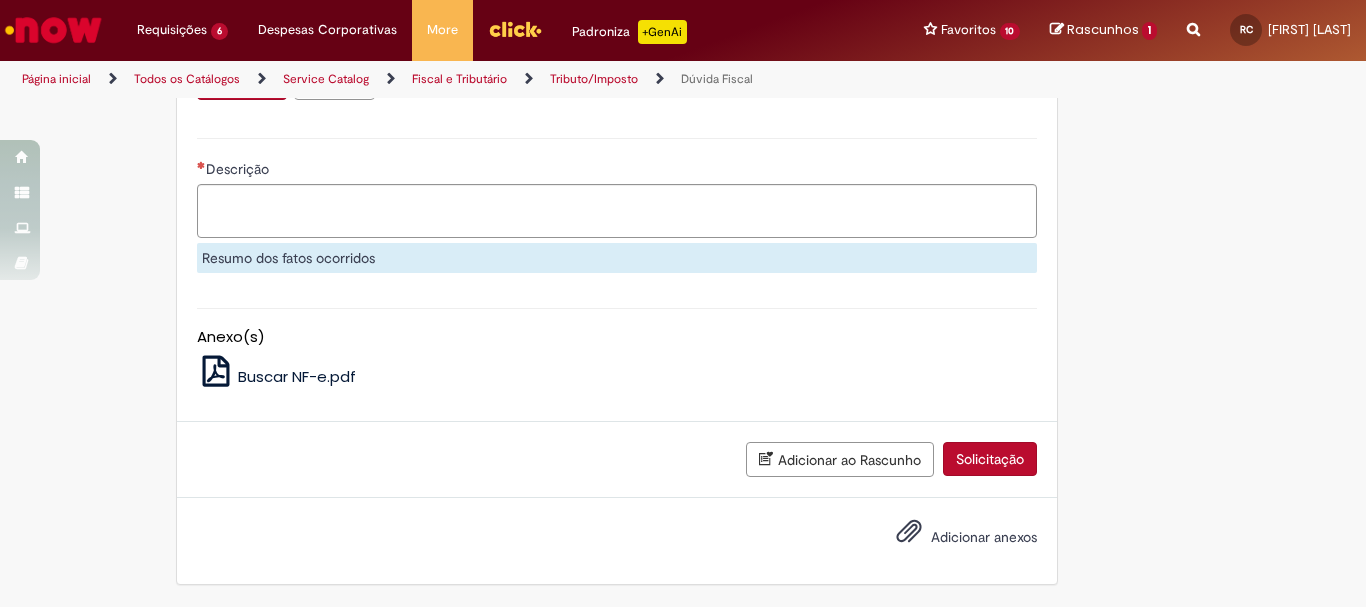 click on "Adicionar anexos" at bounding box center [984, 537] 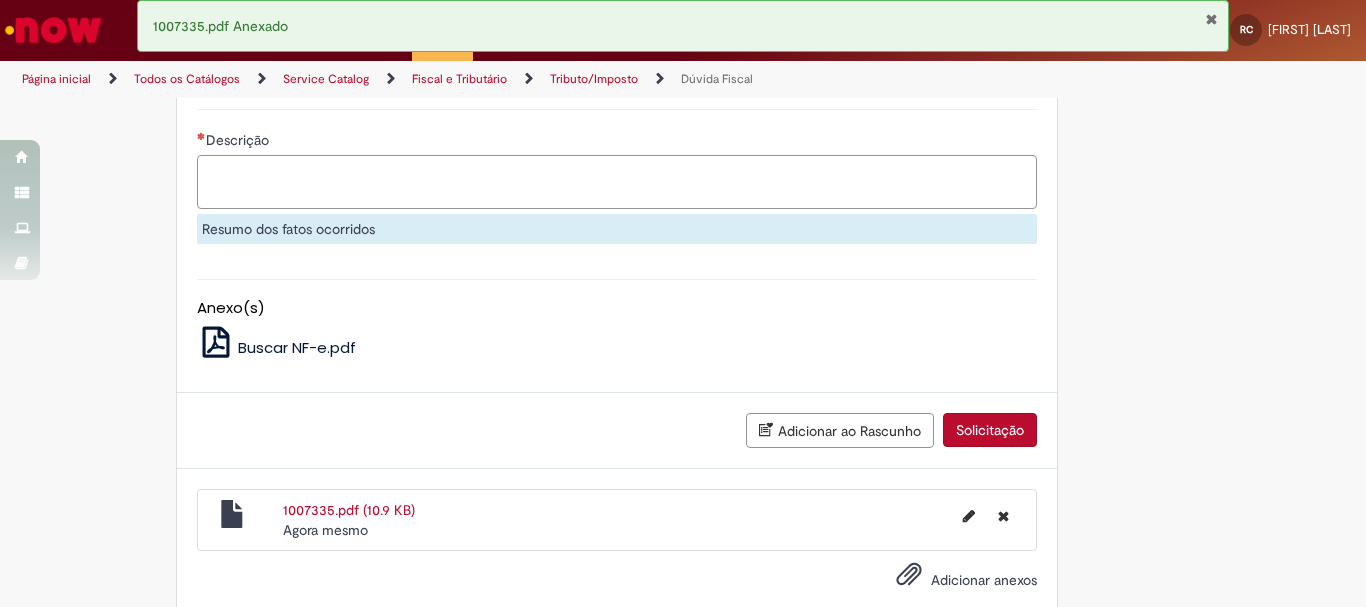 click on "Descrição" at bounding box center (617, 182) 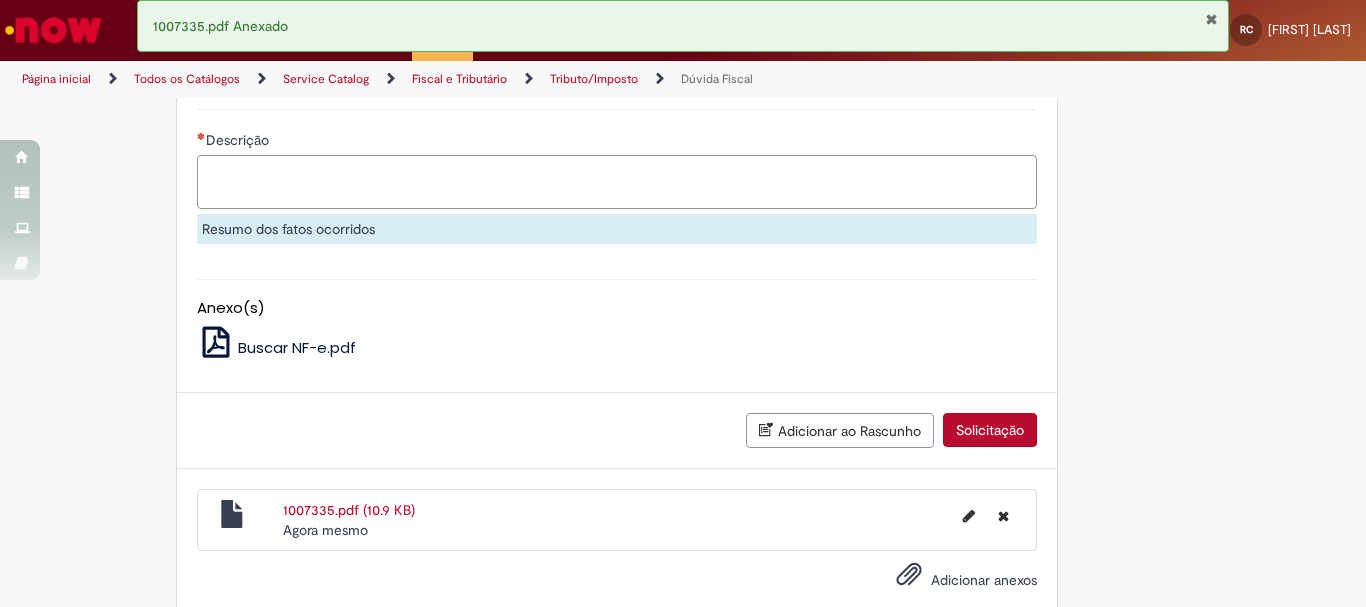 paste on "**********" 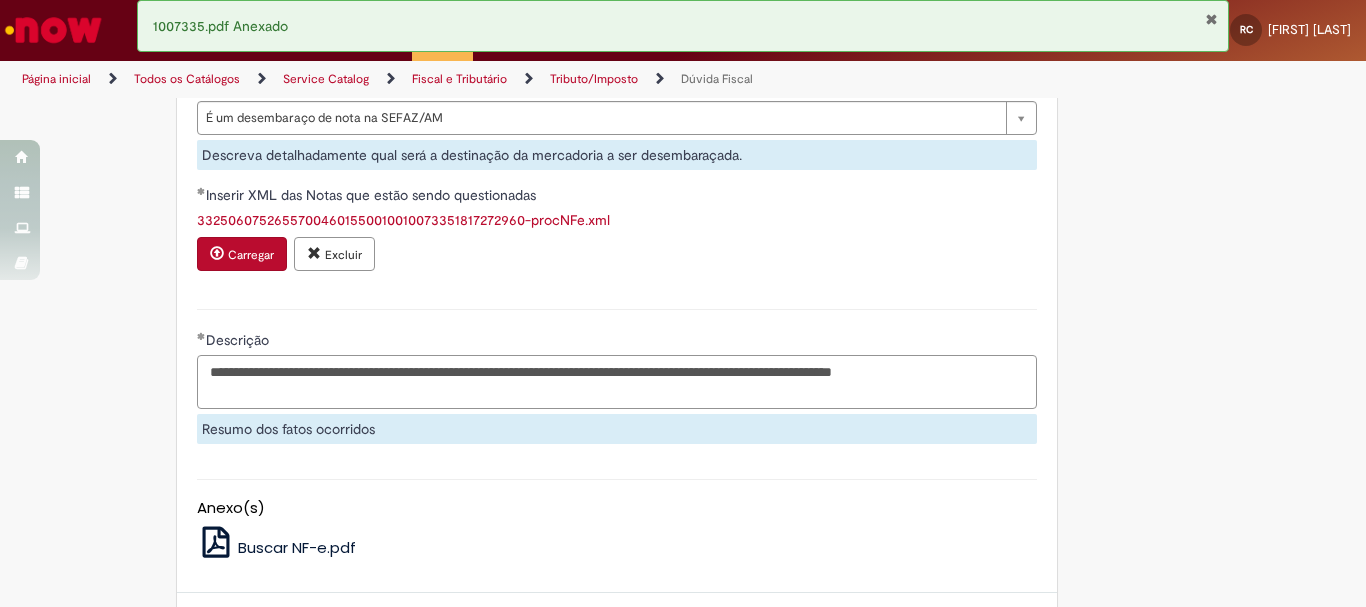 scroll, scrollTop: 1423, scrollLeft: 0, axis: vertical 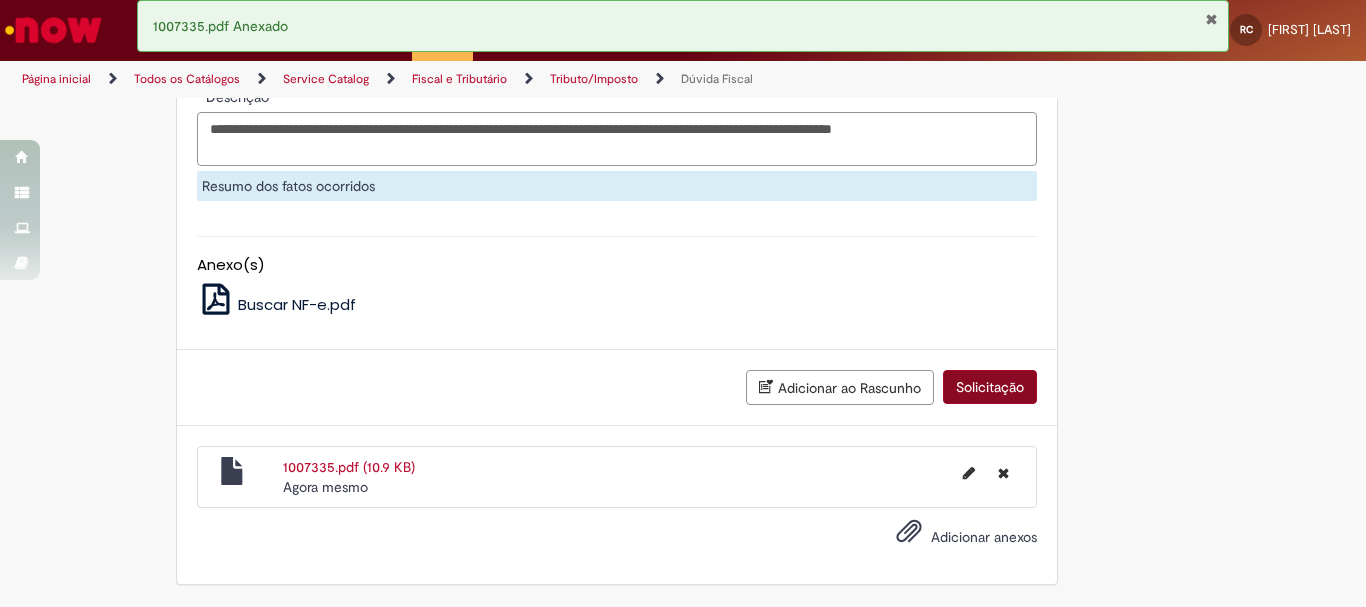 type on "**********" 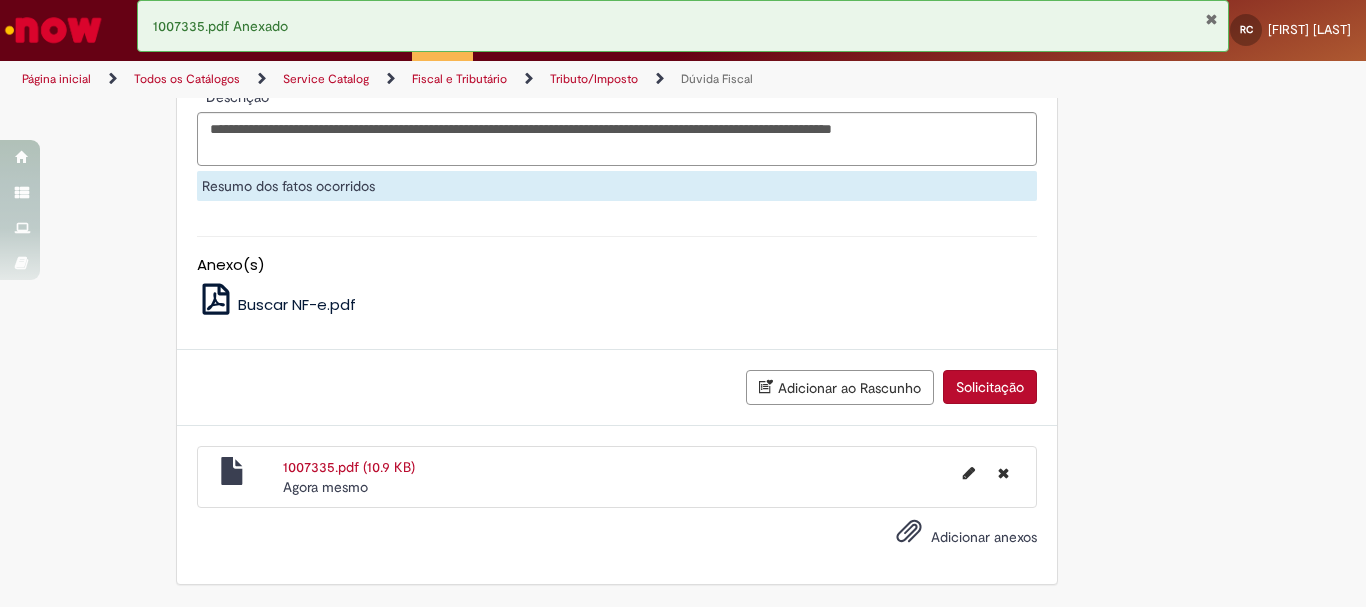 click on "Solicitação" at bounding box center [990, 387] 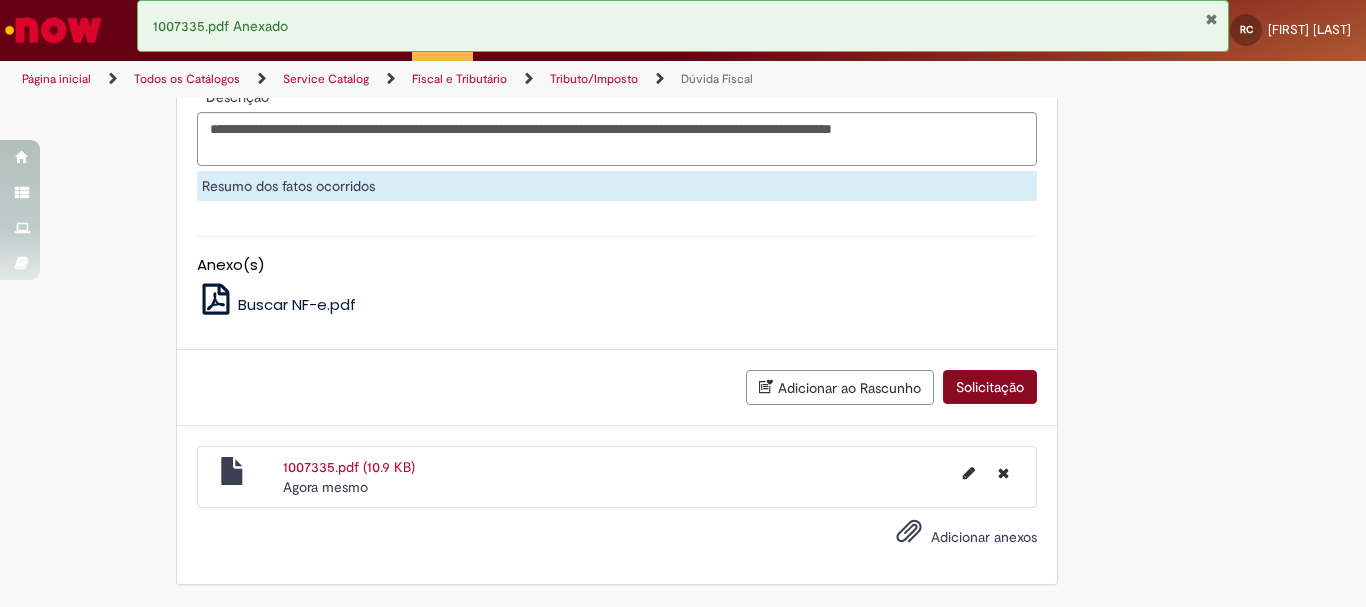 scroll, scrollTop: 1342, scrollLeft: 0, axis: vertical 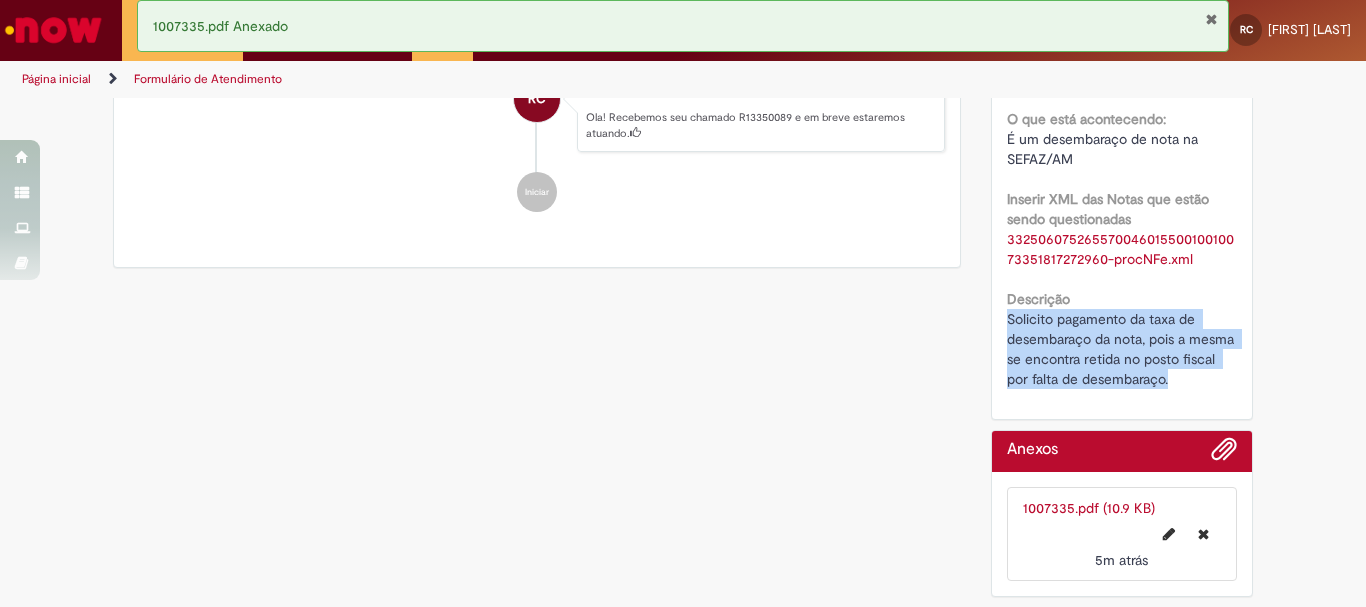 drag, startPoint x: 998, startPoint y: 316, endPoint x: 1201, endPoint y: 394, distance: 217.46954 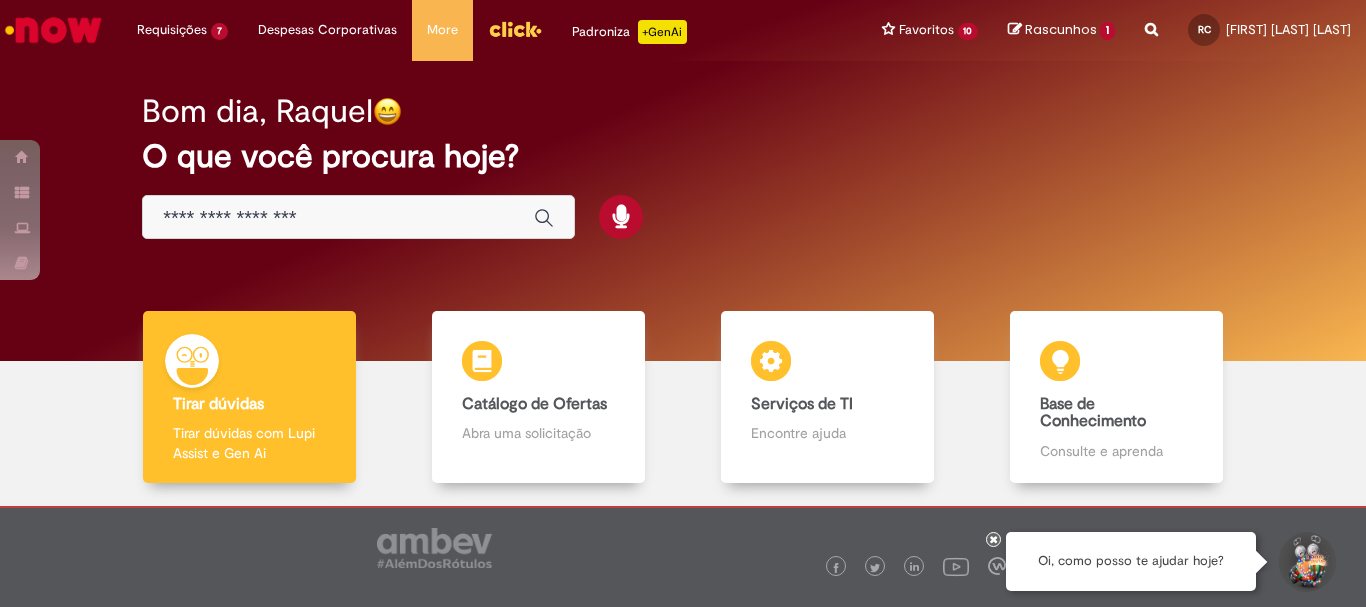 scroll, scrollTop: 0, scrollLeft: 0, axis: both 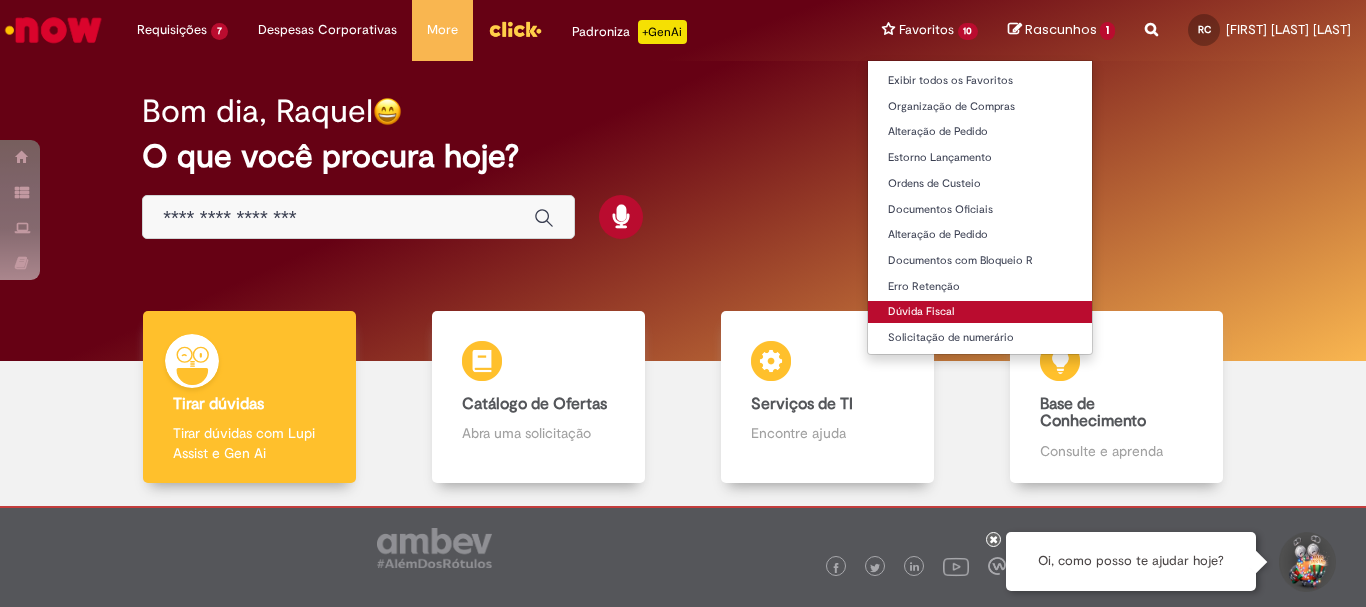 click on "Dúvida Fiscal" at bounding box center [980, 312] 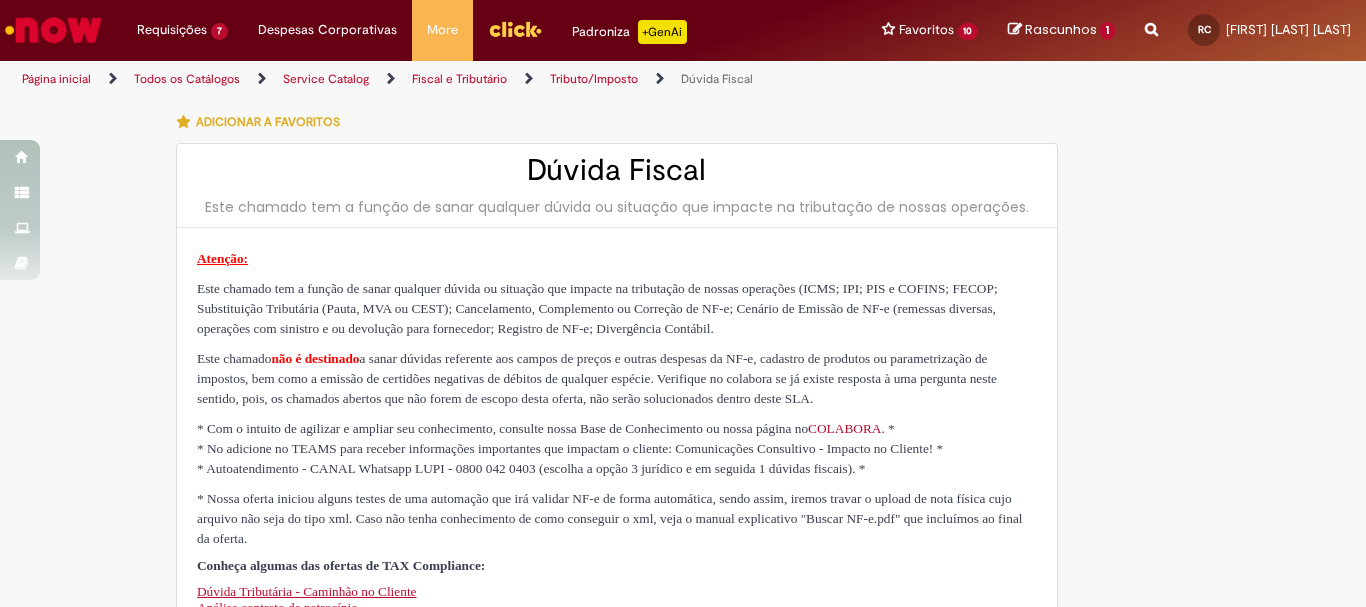 type on "********" 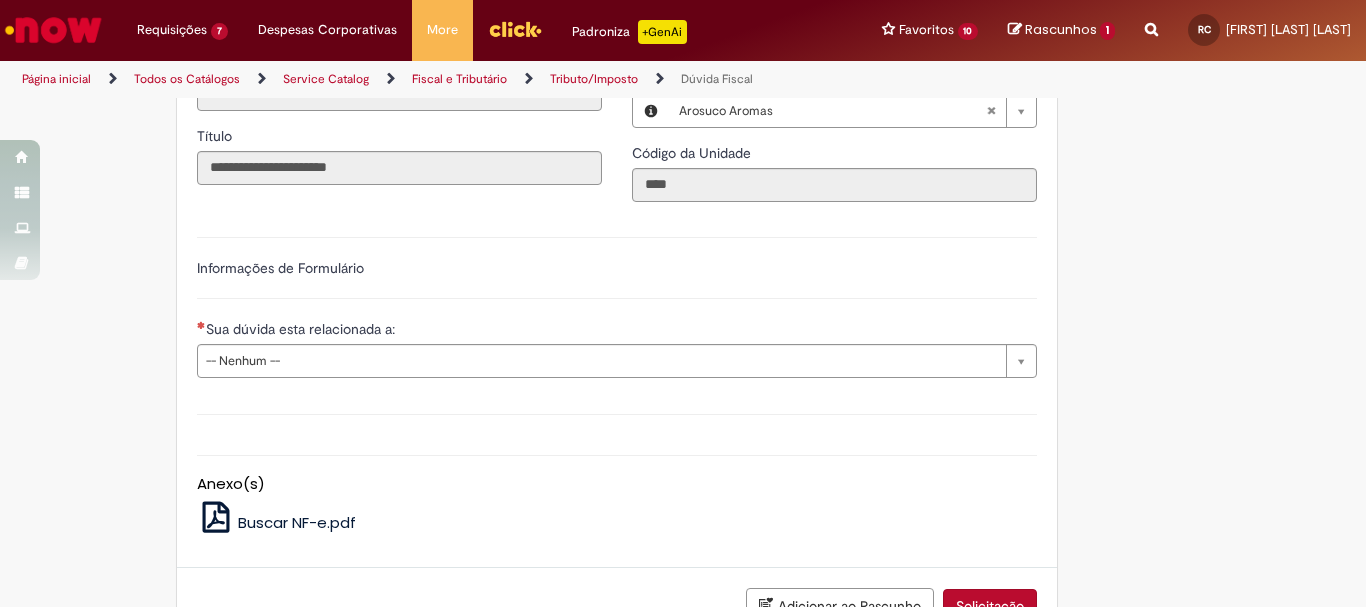scroll, scrollTop: 700, scrollLeft: 0, axis: vertical 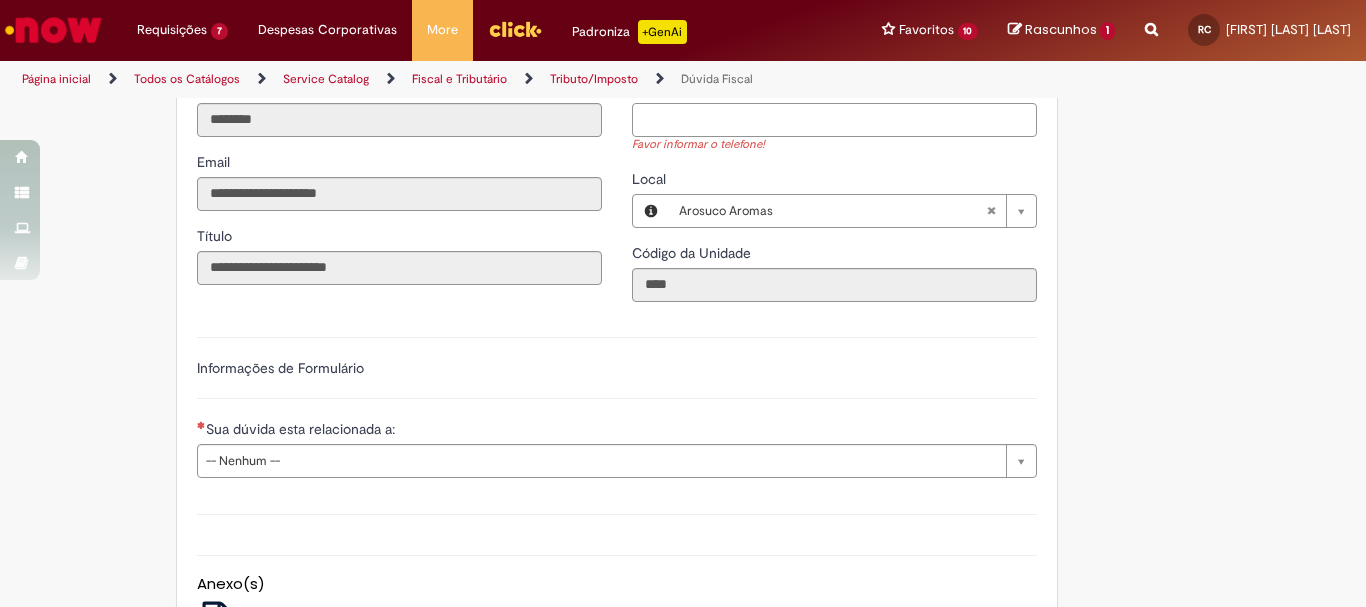 click on "Telefone de Contato" at bounding box center [834, 120] 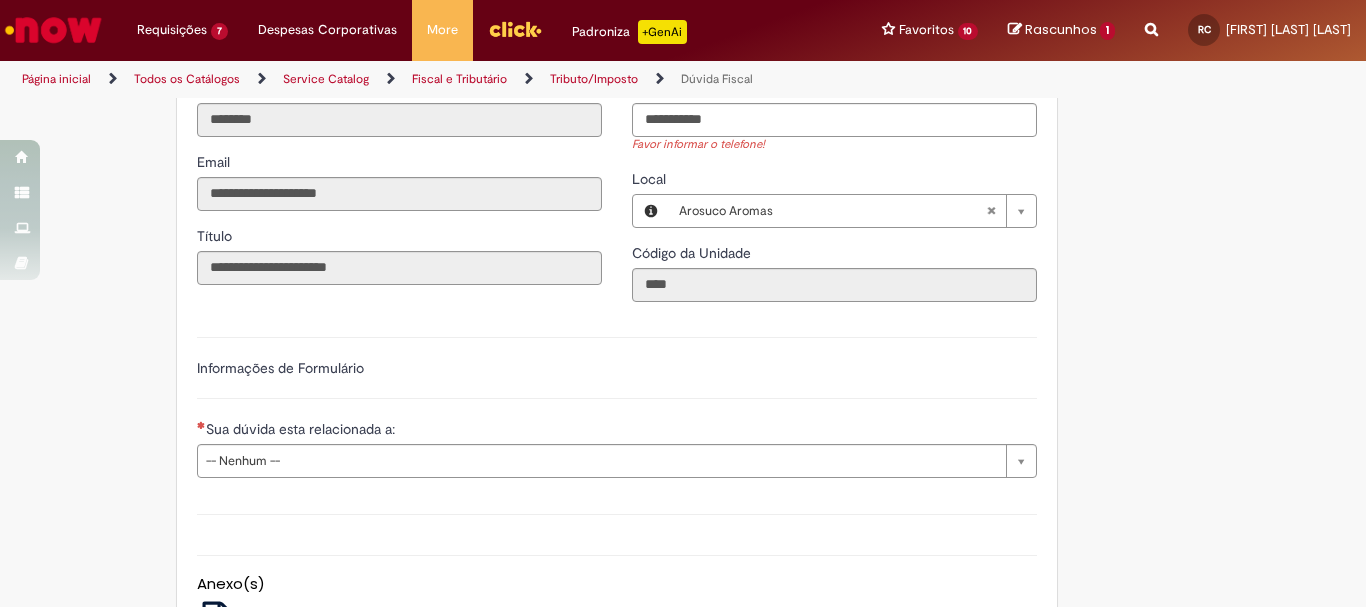 click on "**********" at bounding box center [617, 405] 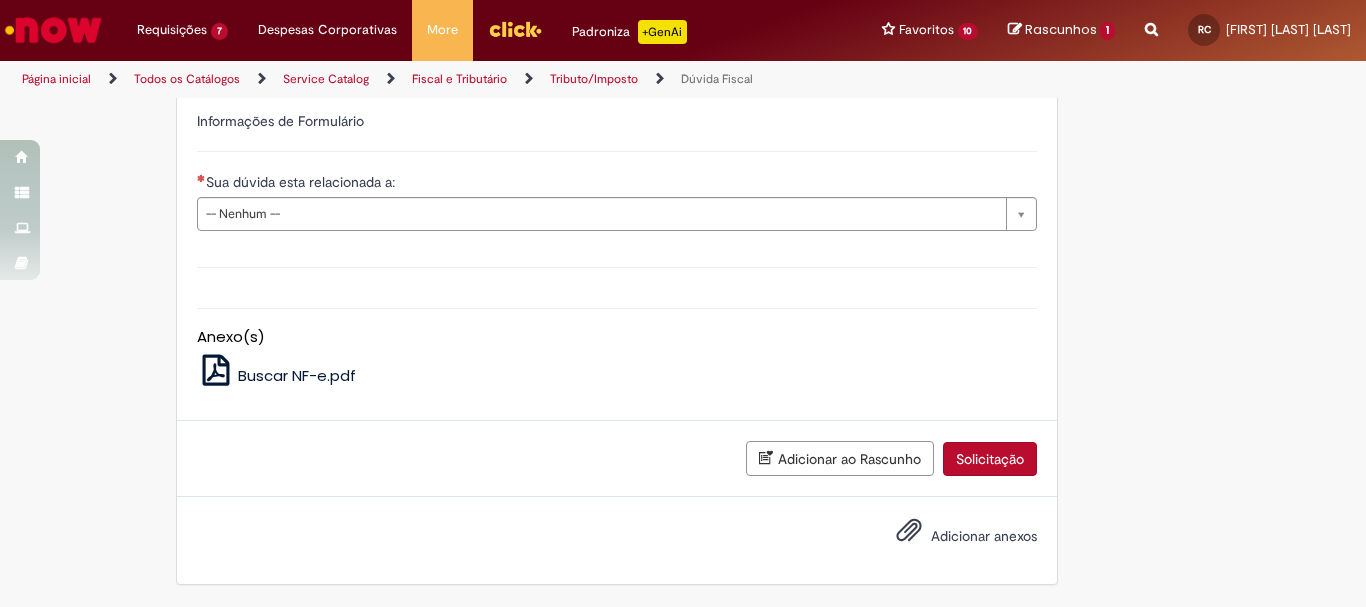 scroll, scrollTop: 810, scrollLeft: 0, axis: vertical 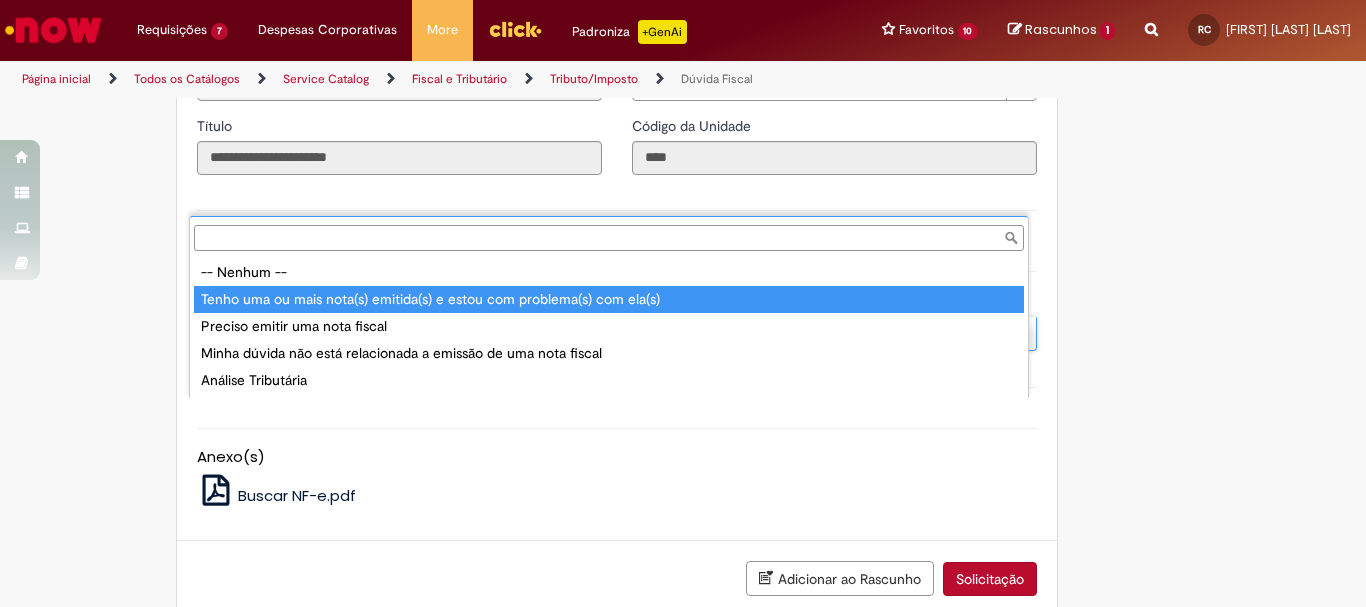 type on "**********" 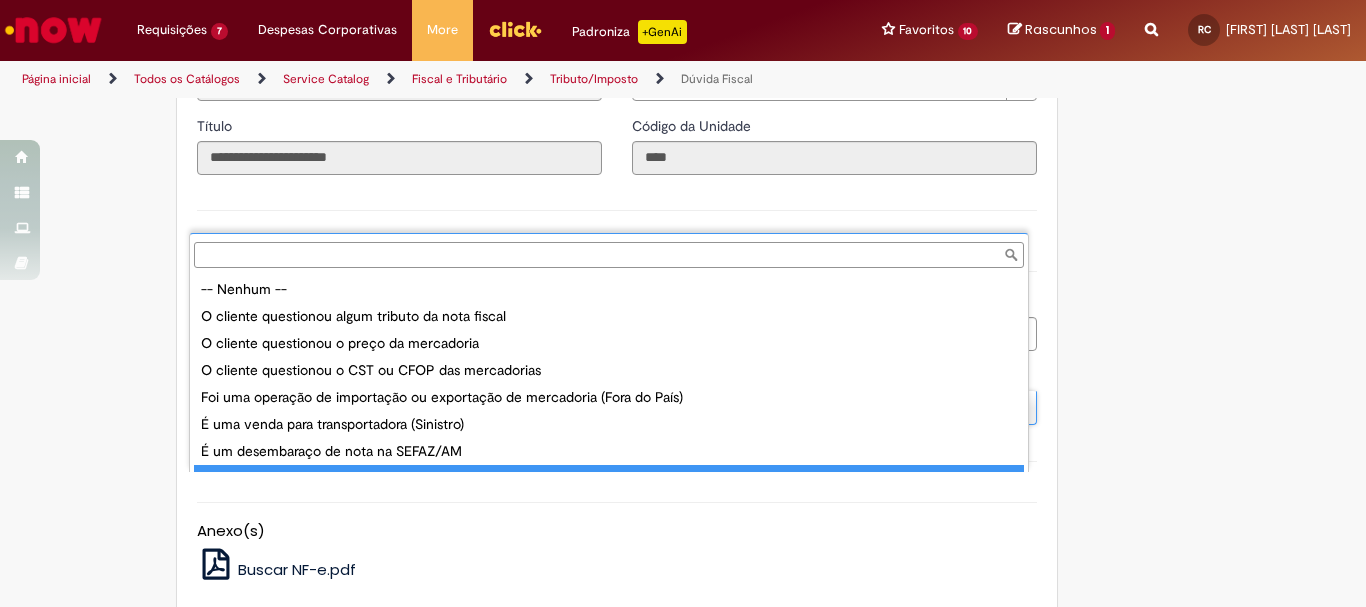scroll, scrollTop: 16, scrollLeft: 0, axis: vertical 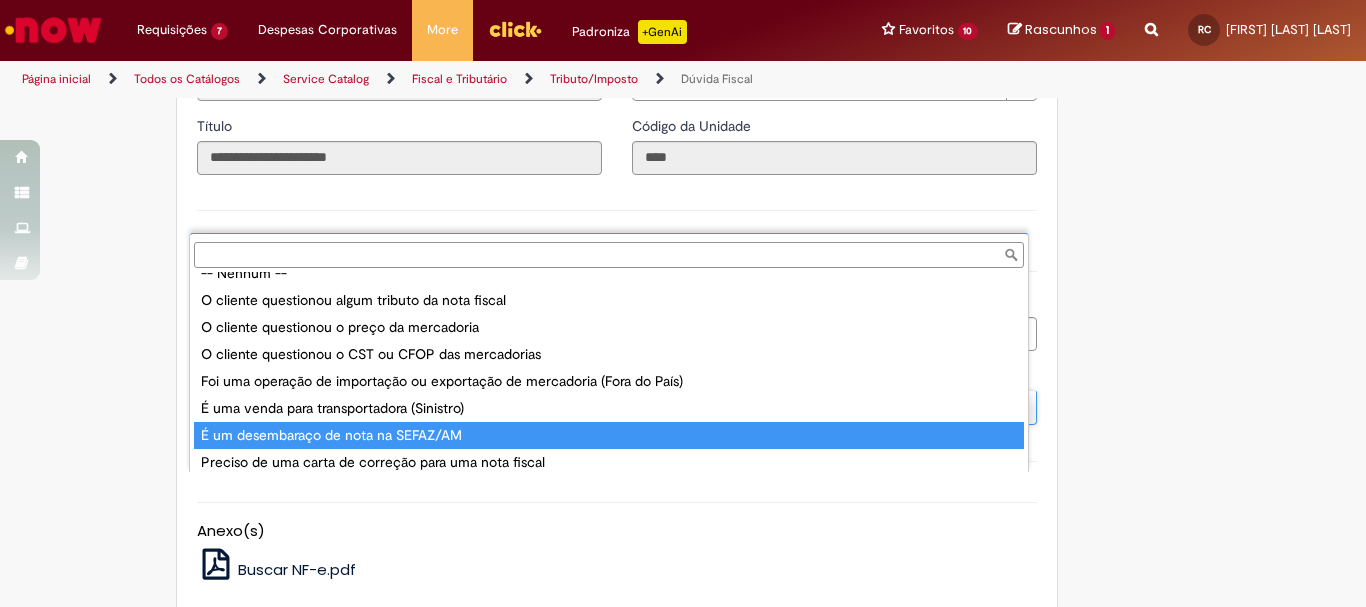 type on "**********" 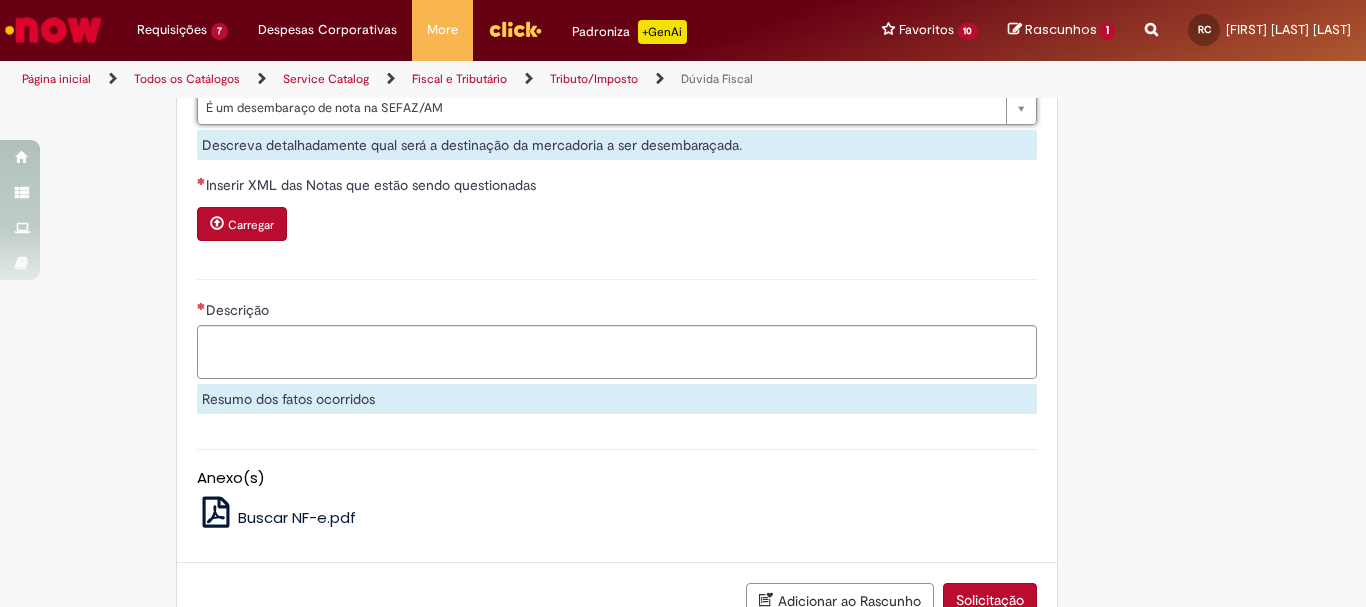 scroll, scrollTop: 1010, scrollLeft: 0, axis: vertical 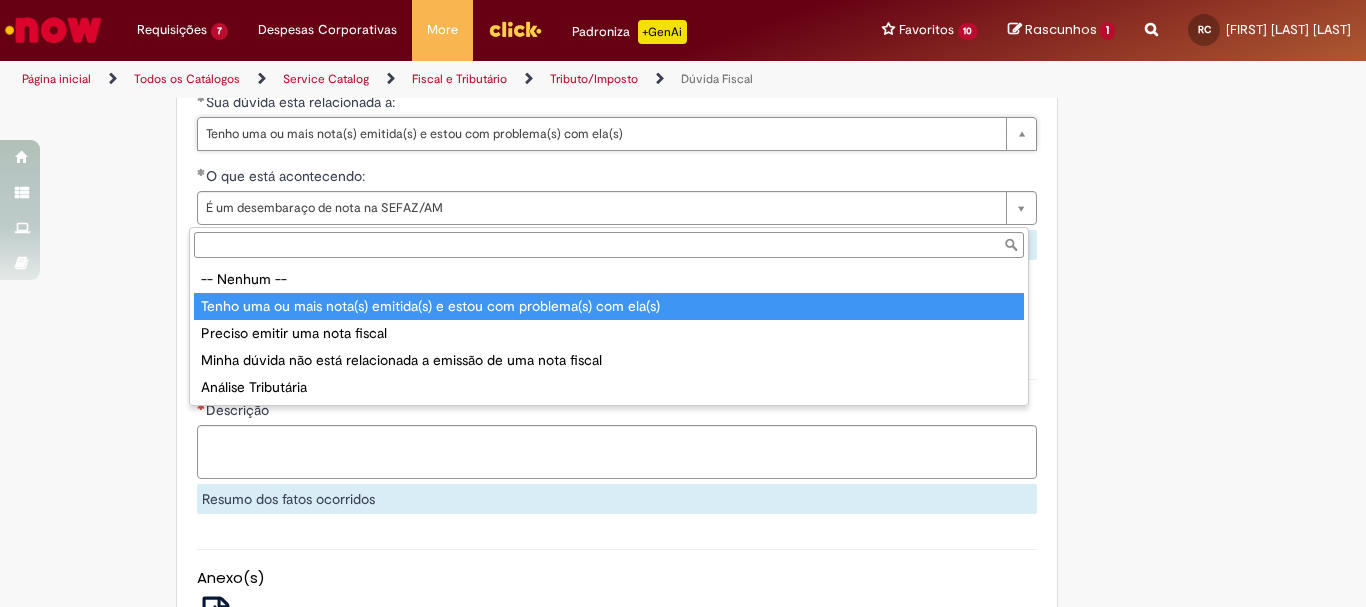 type on "**********" 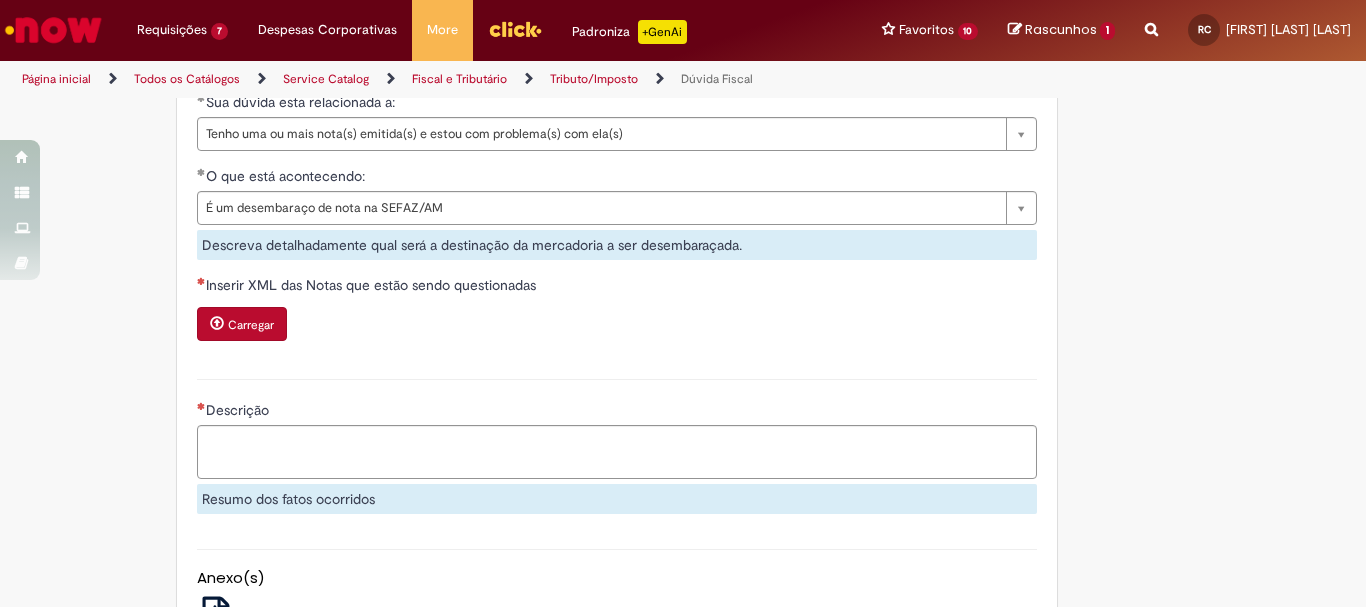 click on "Carregar" at bounding box center (251, 325) 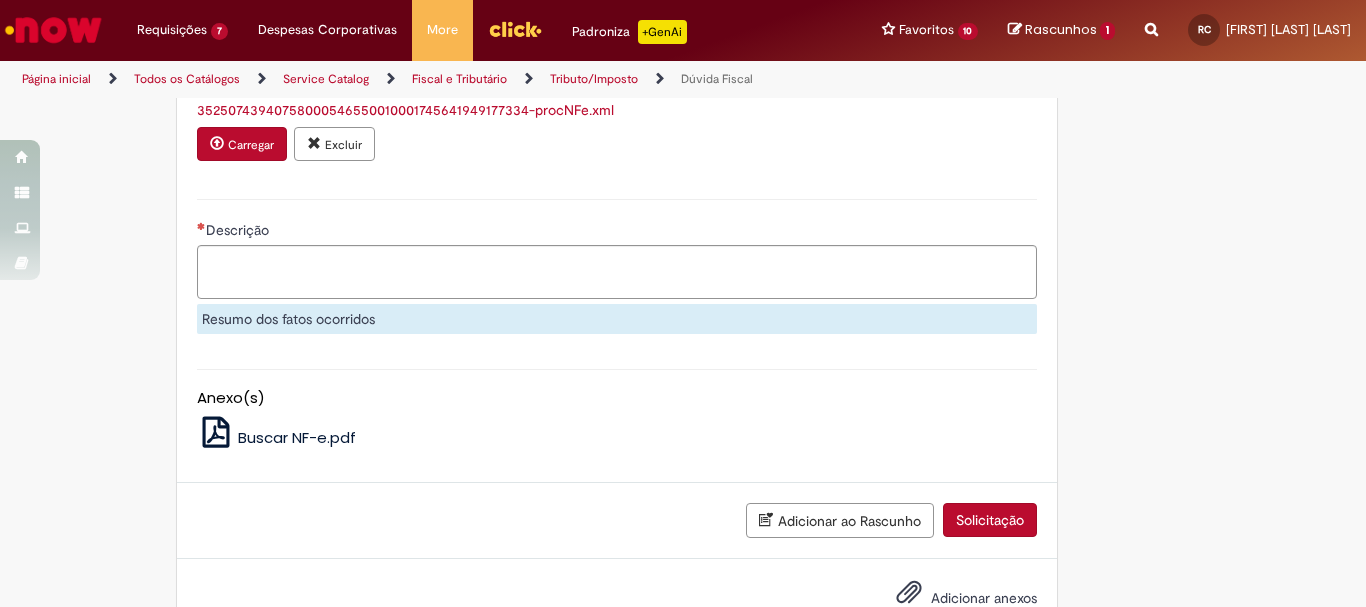 scroll, scrollTop: 1310, scrollLeft: 0, axis: vertical 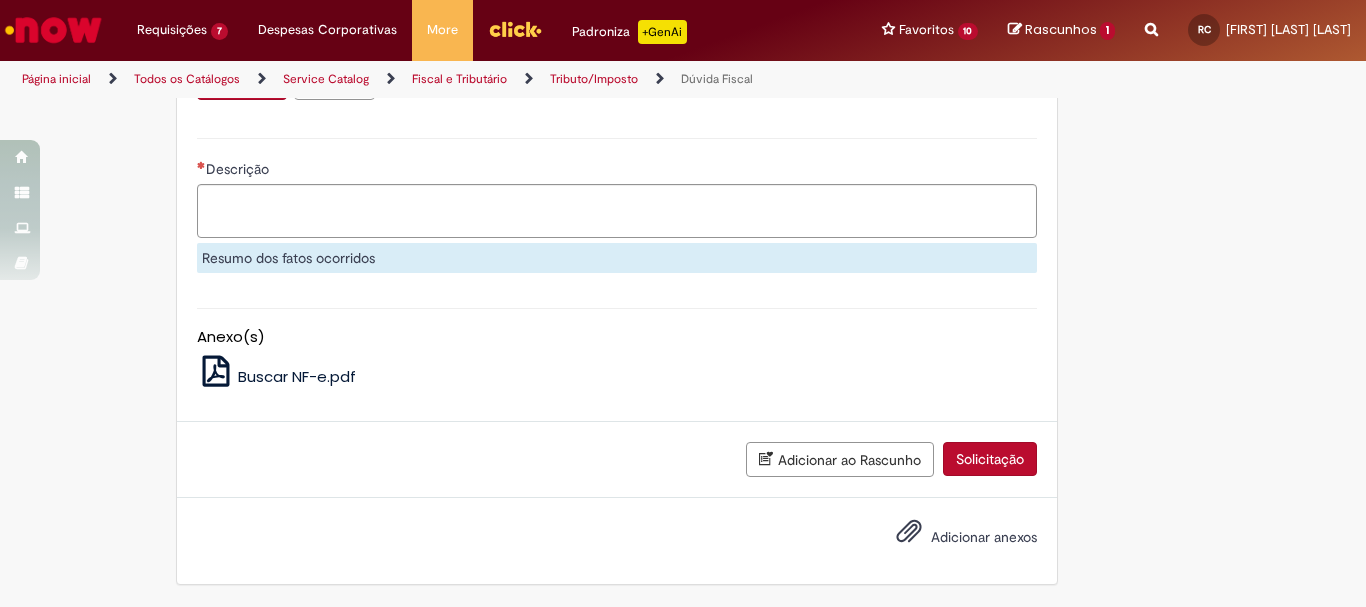 click on "Adicionar anexos" at bounding box center [984, 537] 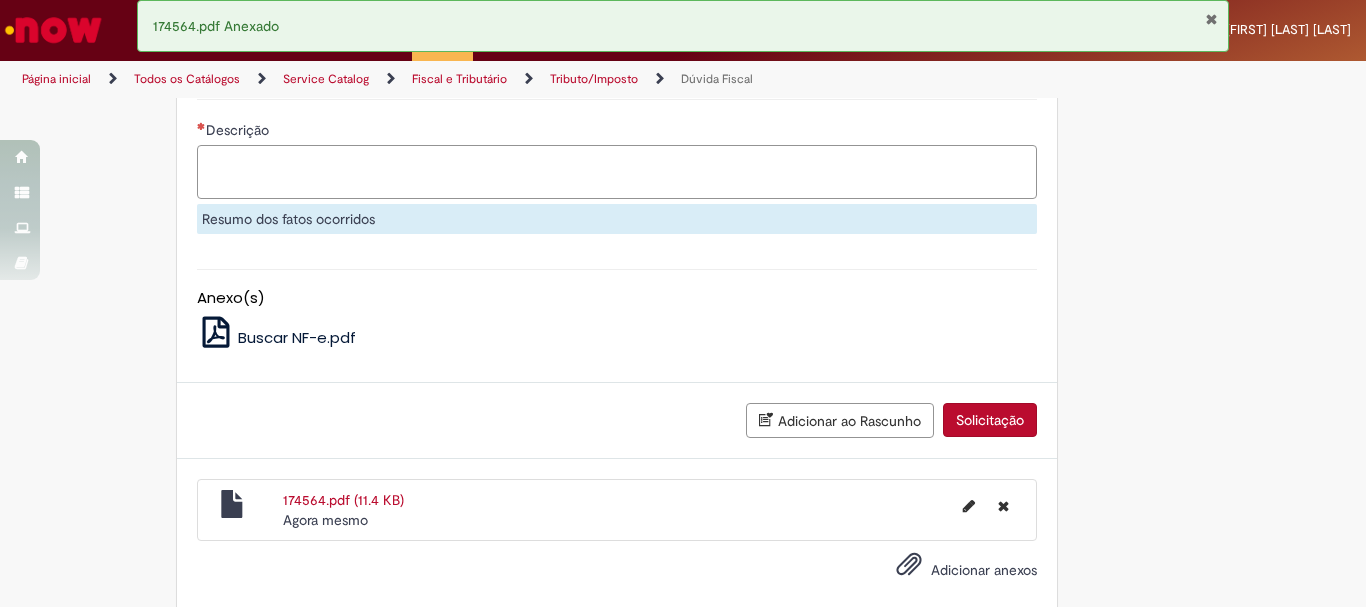 click on "Descrição" at bounding box center [617, 172] 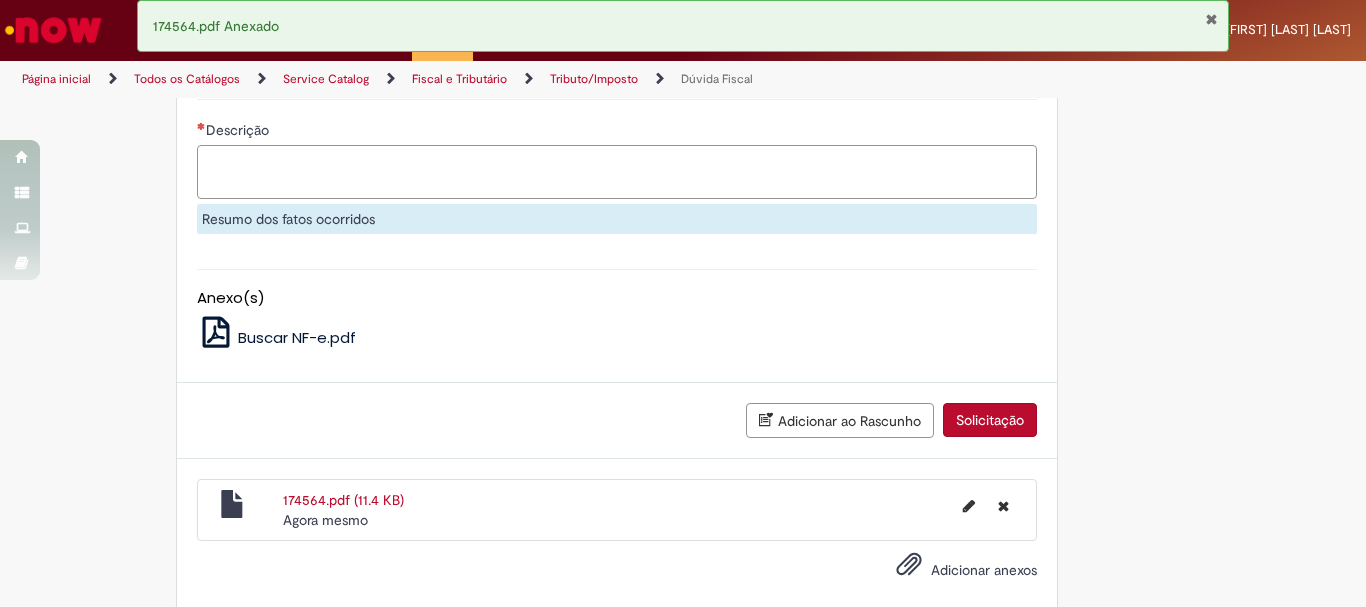 paste on "**********" 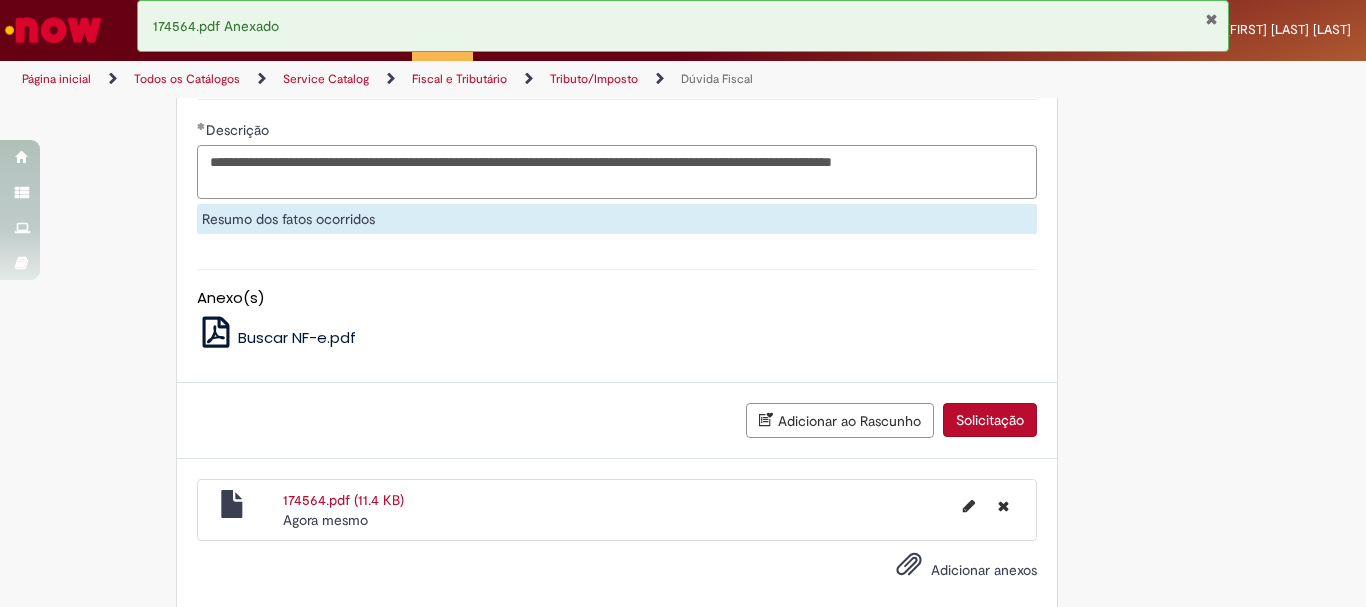 scroll, scrollTop: 1423, scrollLeft: 0, axis: vertical 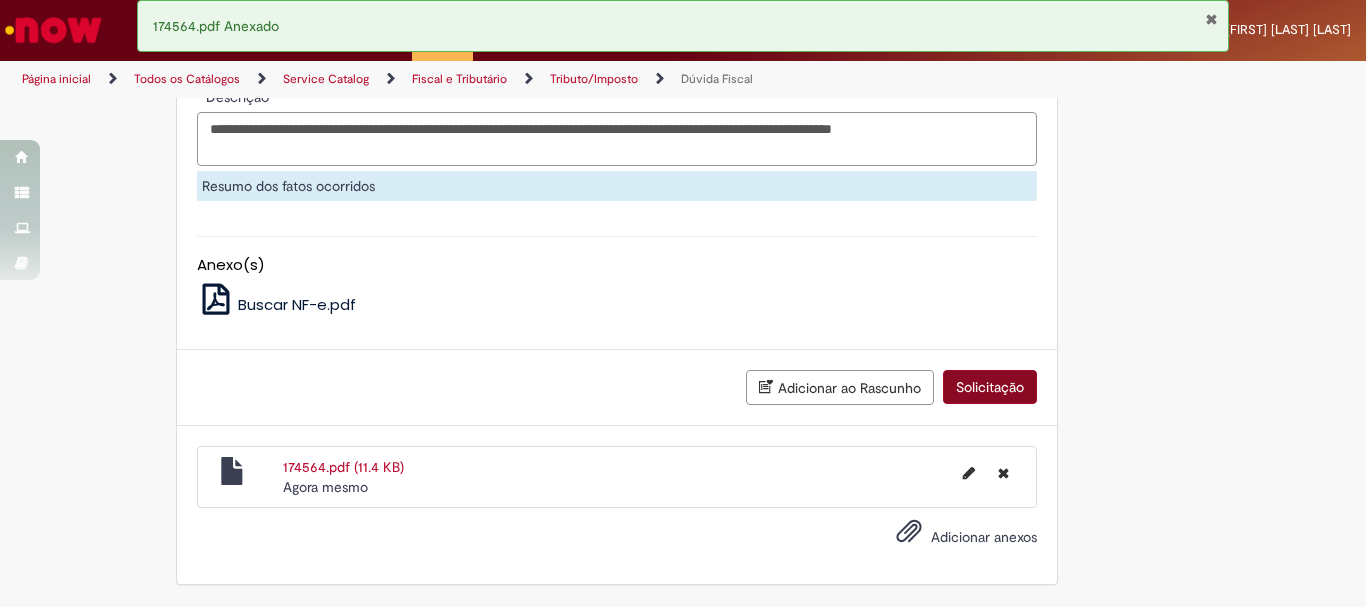 type on "**********" 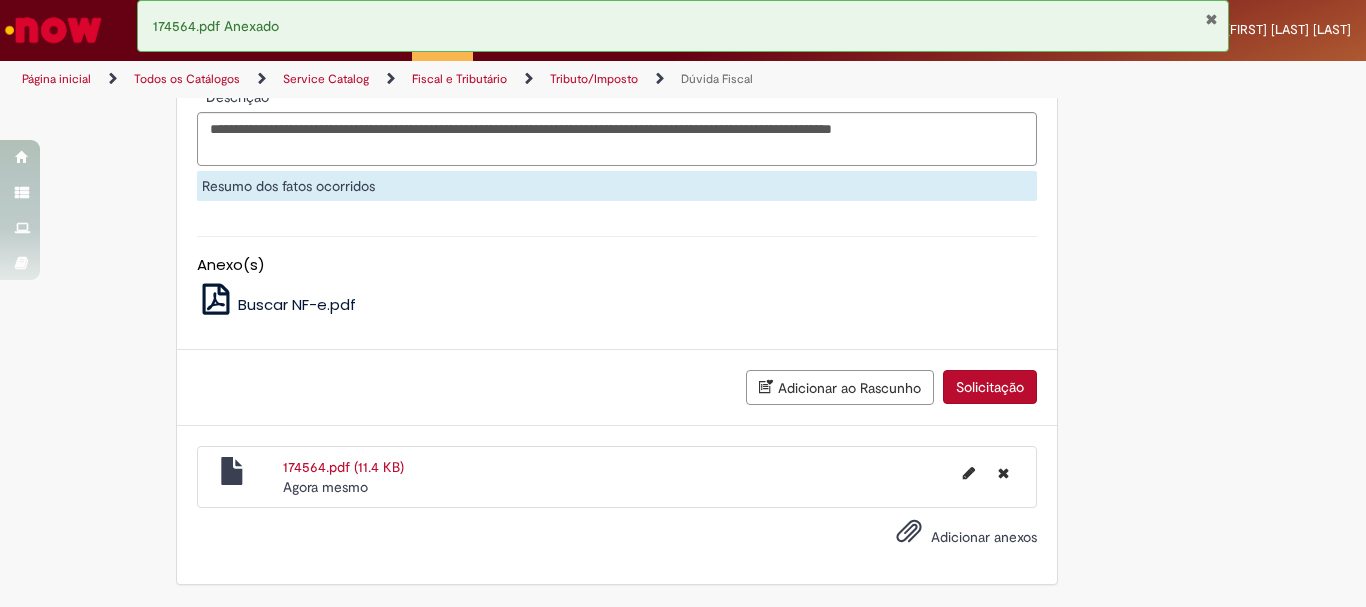 click on "Solicitação" at bounding box center [990, 387] 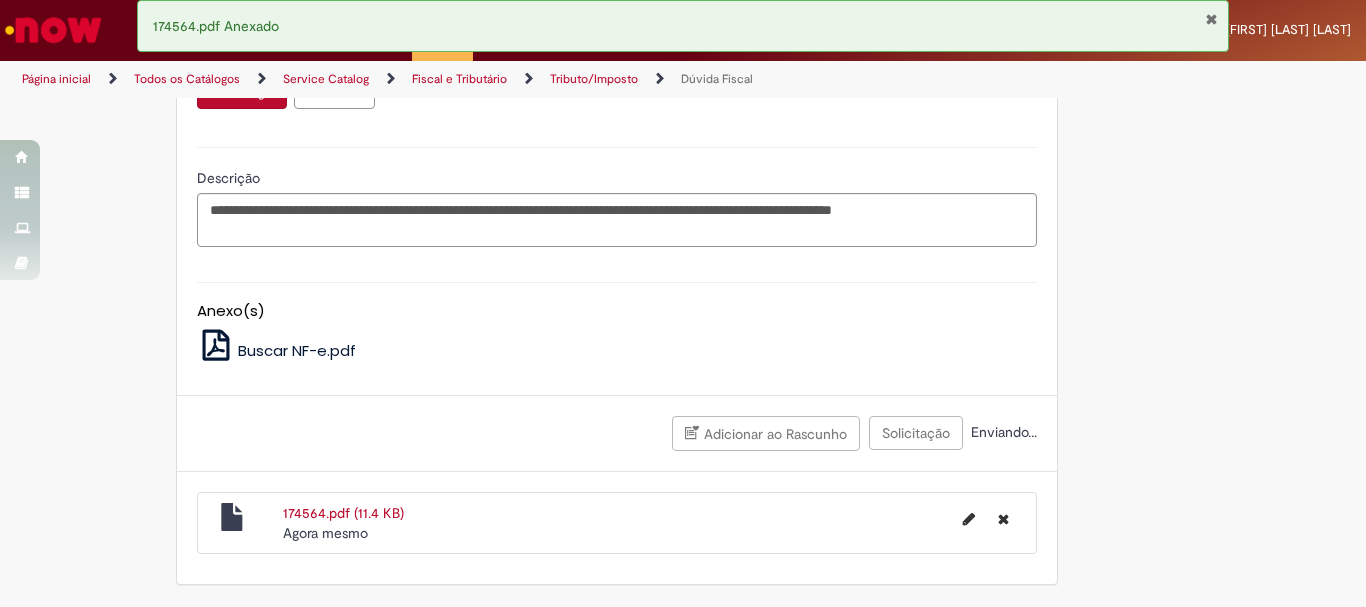 scroll, scrollTop: 1342, scrollLeft: 0, axis: vertical 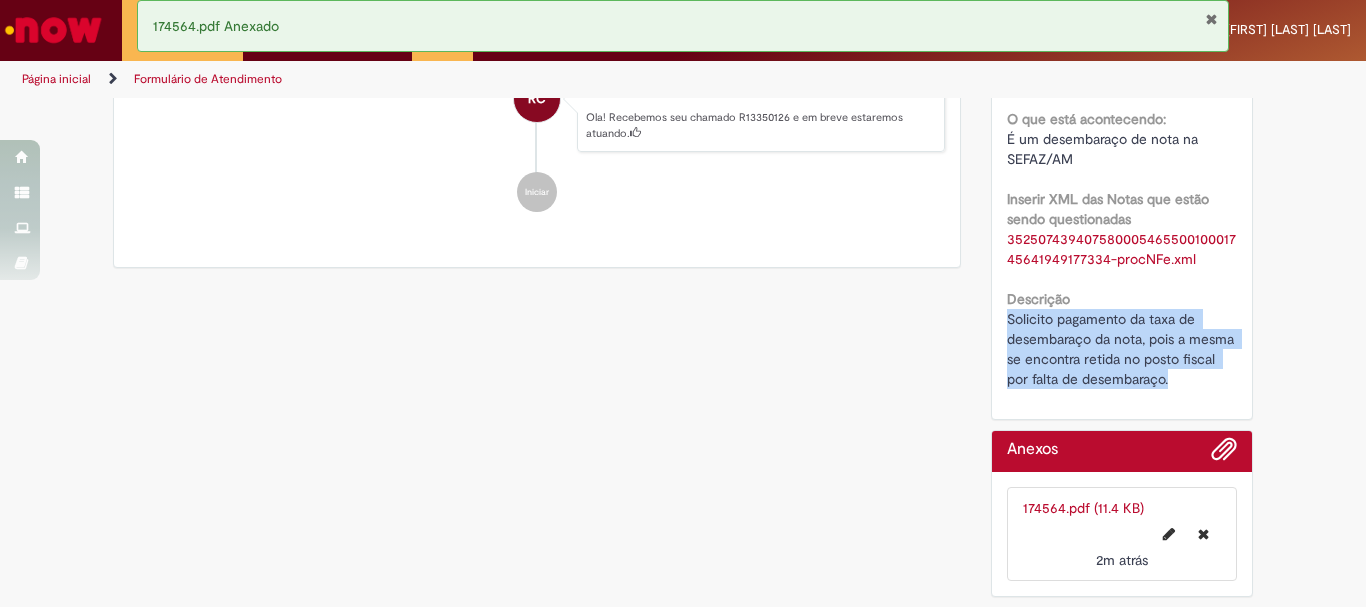 drag, startPoint x: 1000, startPoint y: 317, endPoint x: 1200, endPoint y: 401, distance: 216.92395 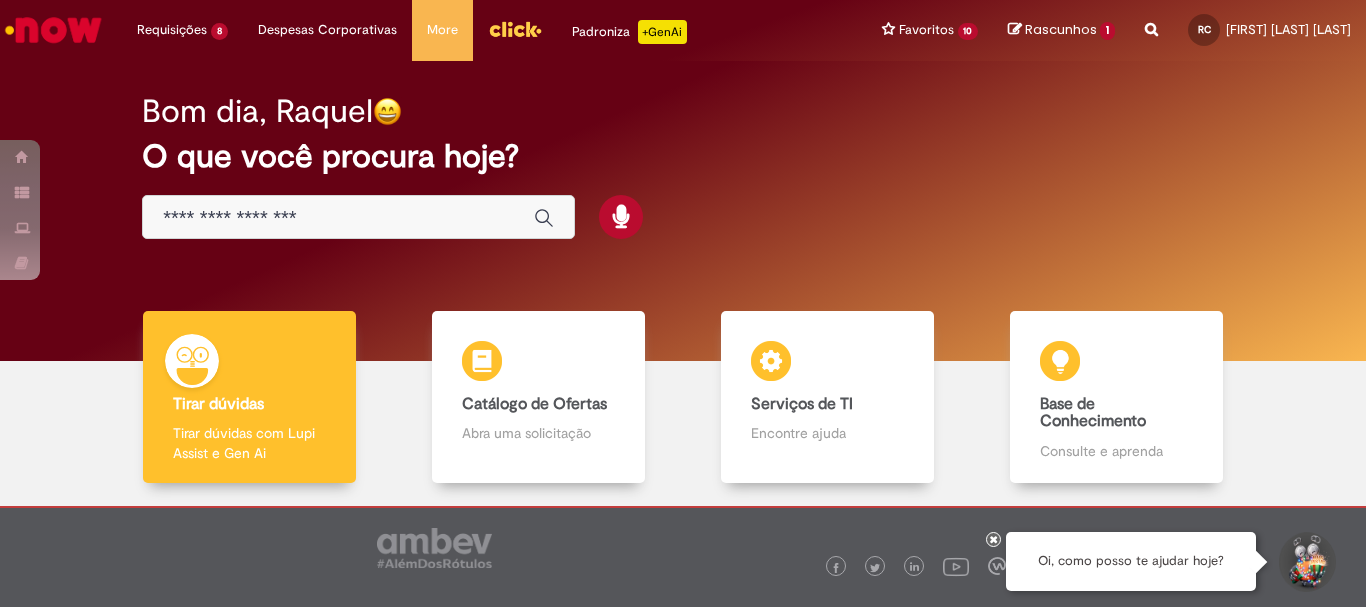 scroll, scrollTop: 0, scrollLeft: 0, axis: both 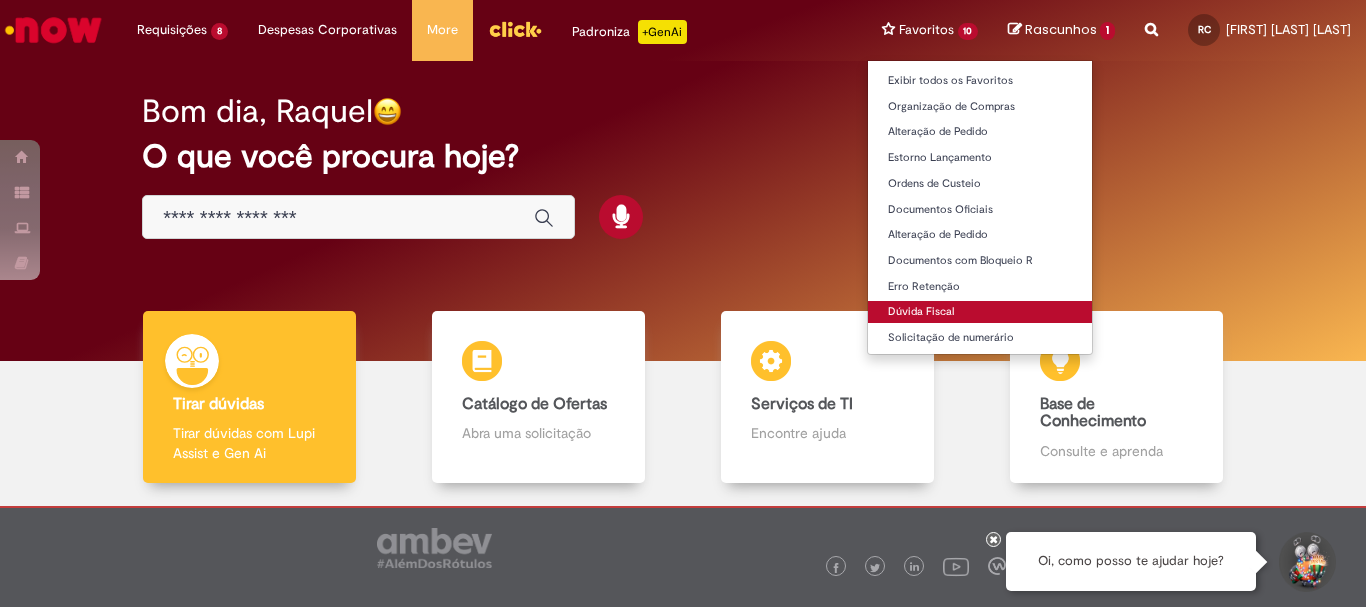click on "Dúvida Fiscal" at bounding box center (980, 312) 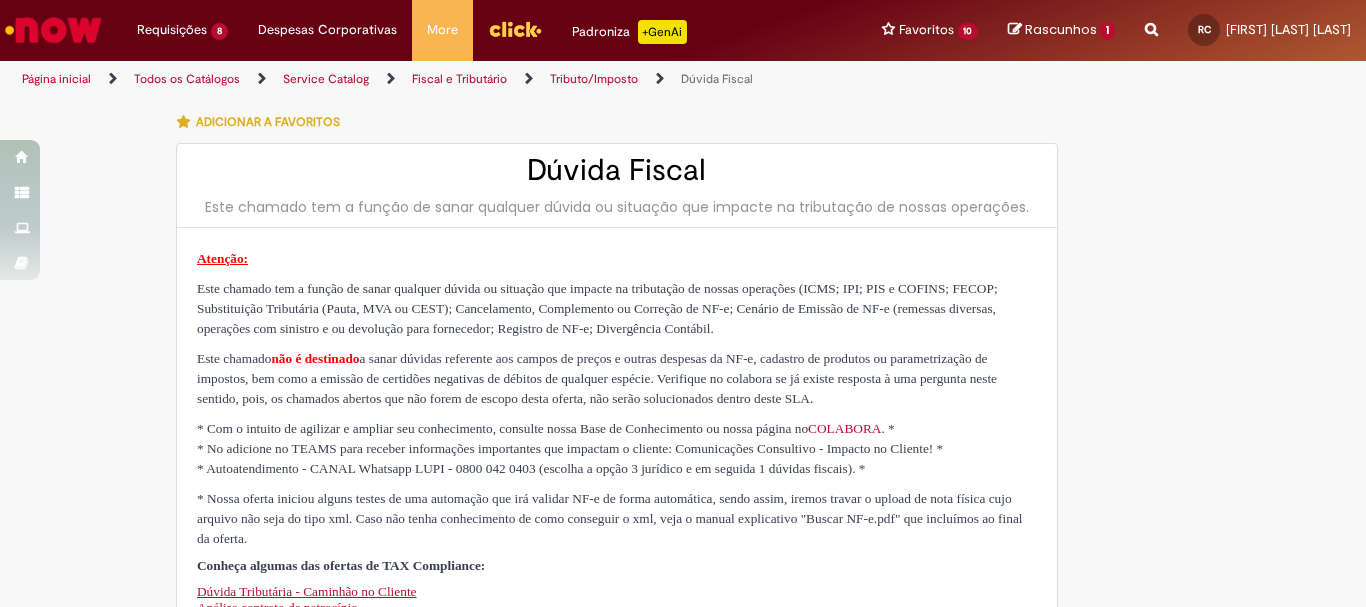 type on "********" 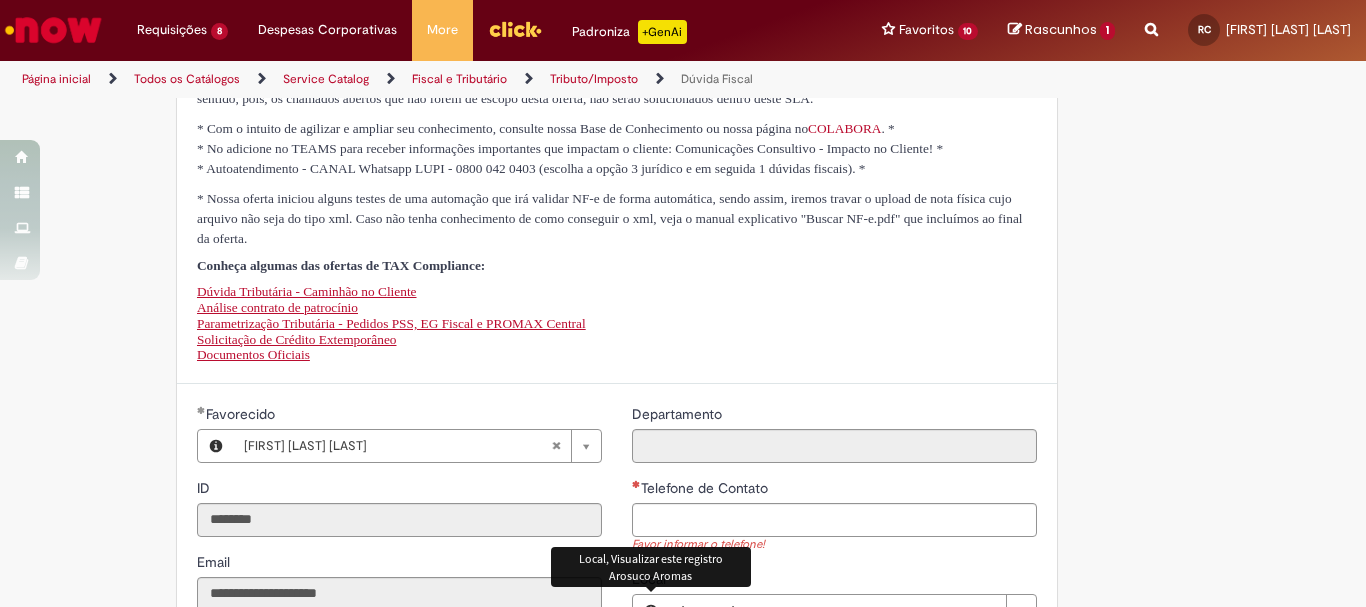 scroll, scrollTop: 700, scrollLeft: 0, axis: vertical 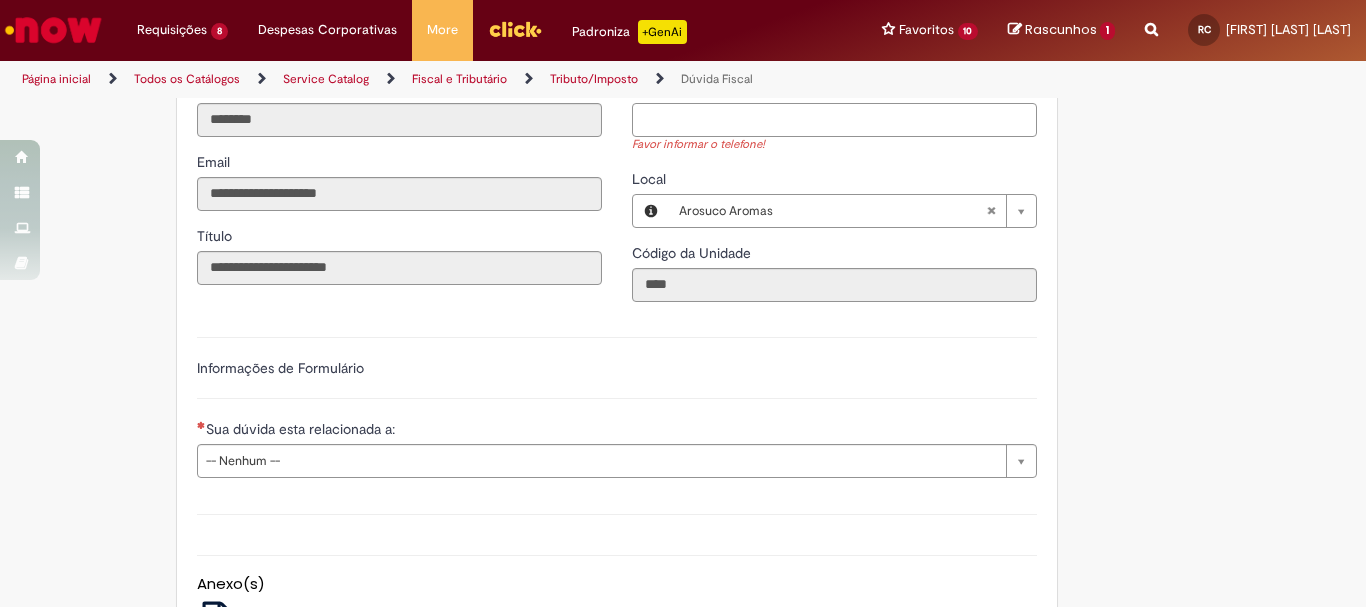 click on "Telefone de Contato" at bounding box center (834, 120) 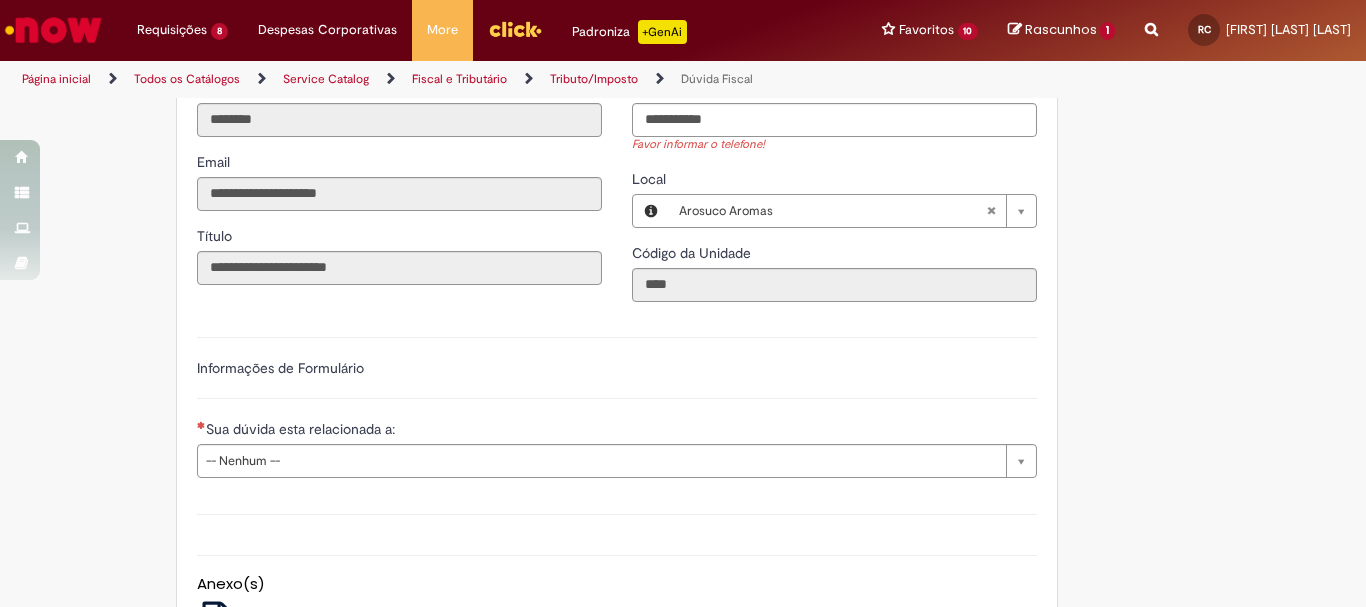 type on "**********" 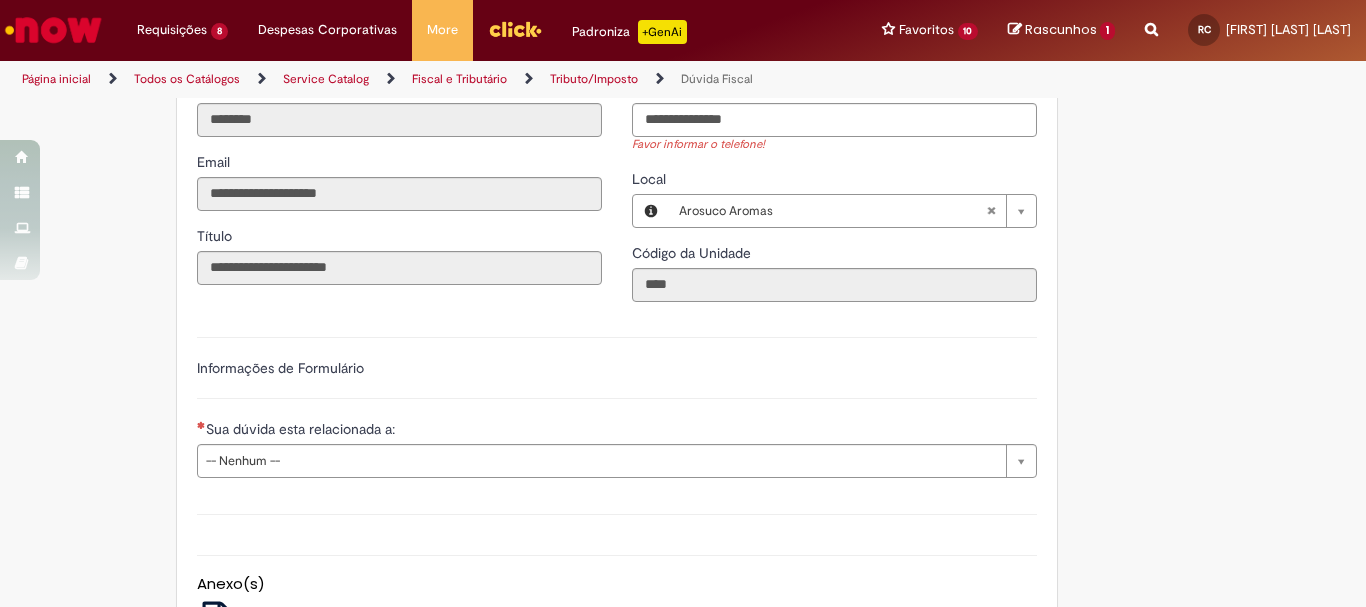 click on "**********" at bounding box center [617, 405] 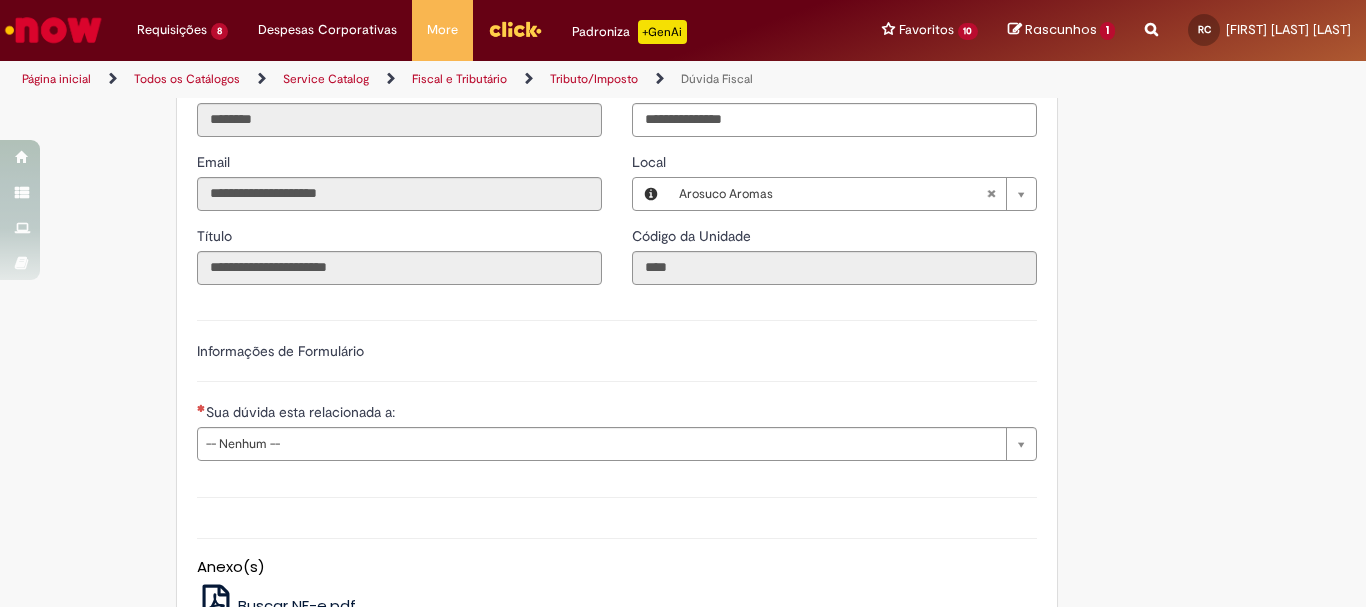 scroll, scrollTop: 900, scrollLeft: 0, axis: vertical 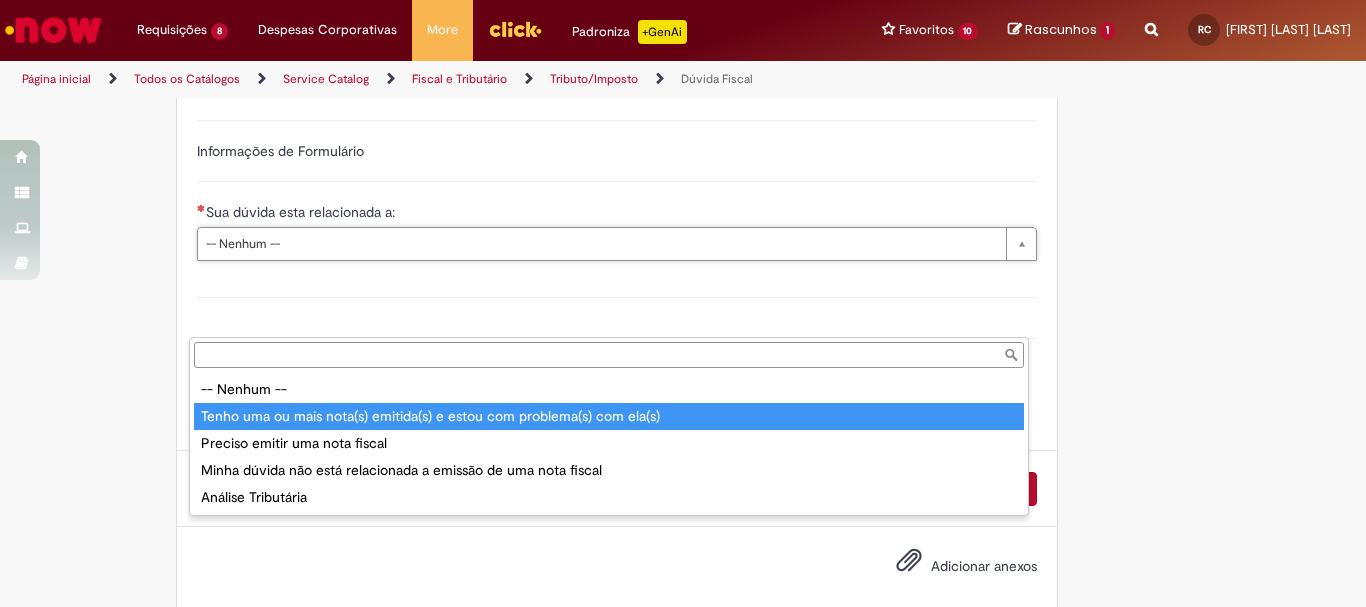 type on "**********" 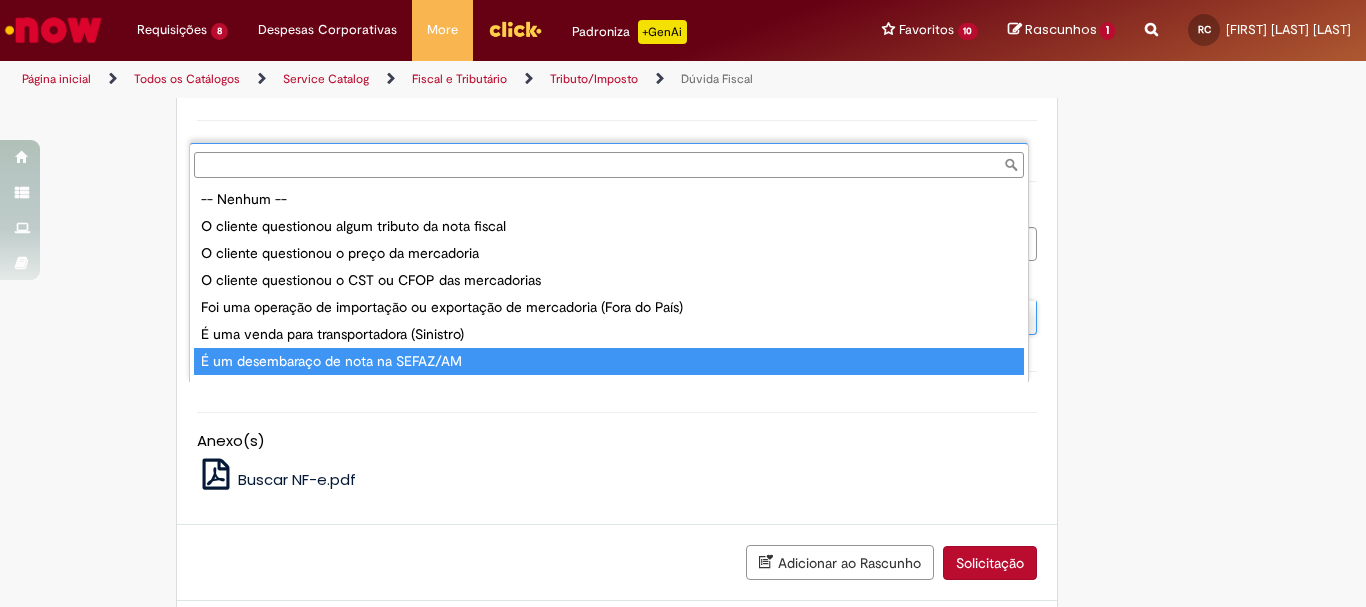 type on "**********" 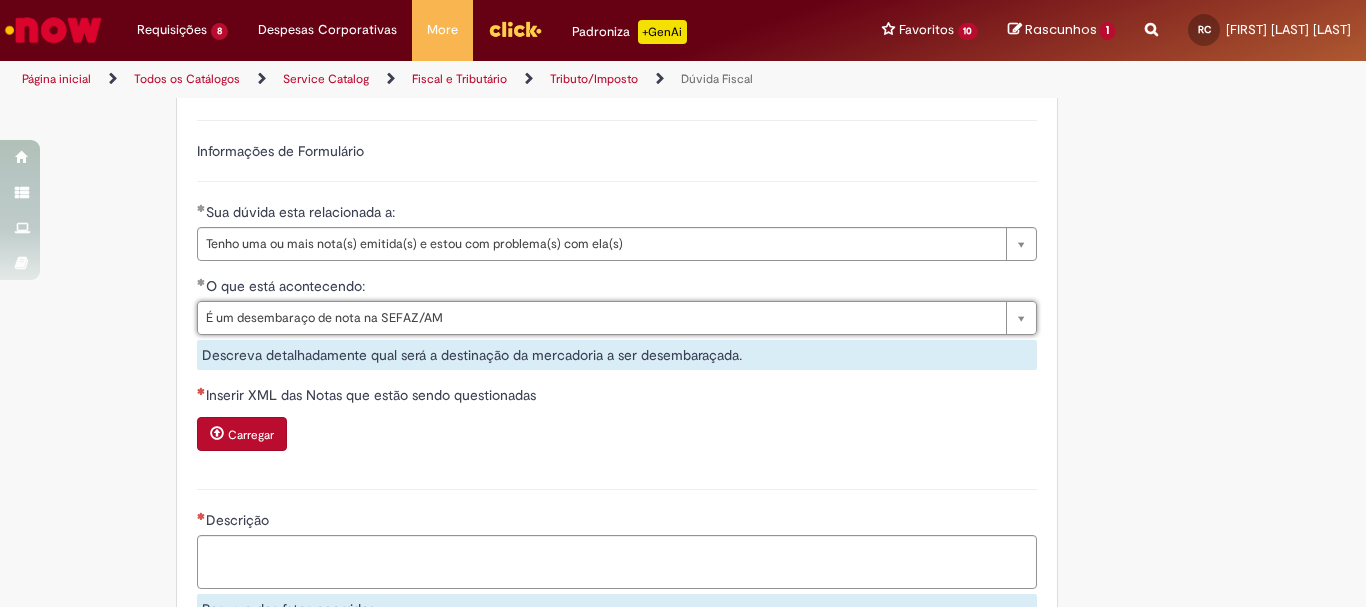 click on "Carregar" at bounding box center (251, 435) 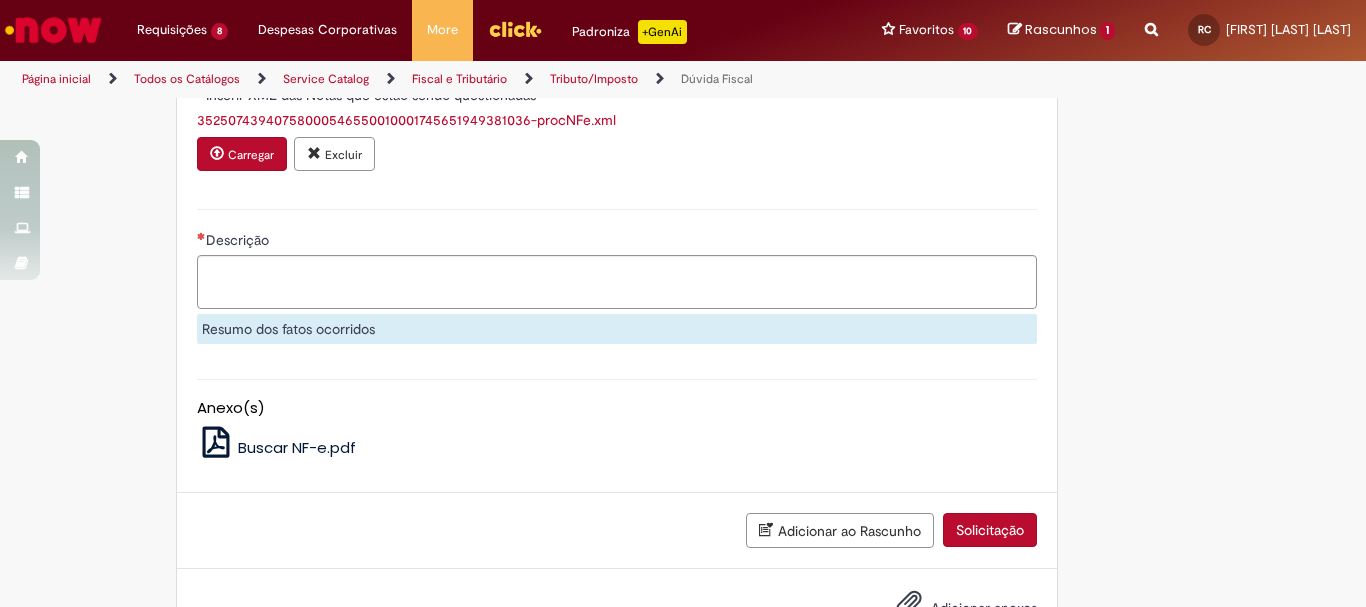 scroll, scrollTop: 1351, scrollLeft: 0, axis: vertical 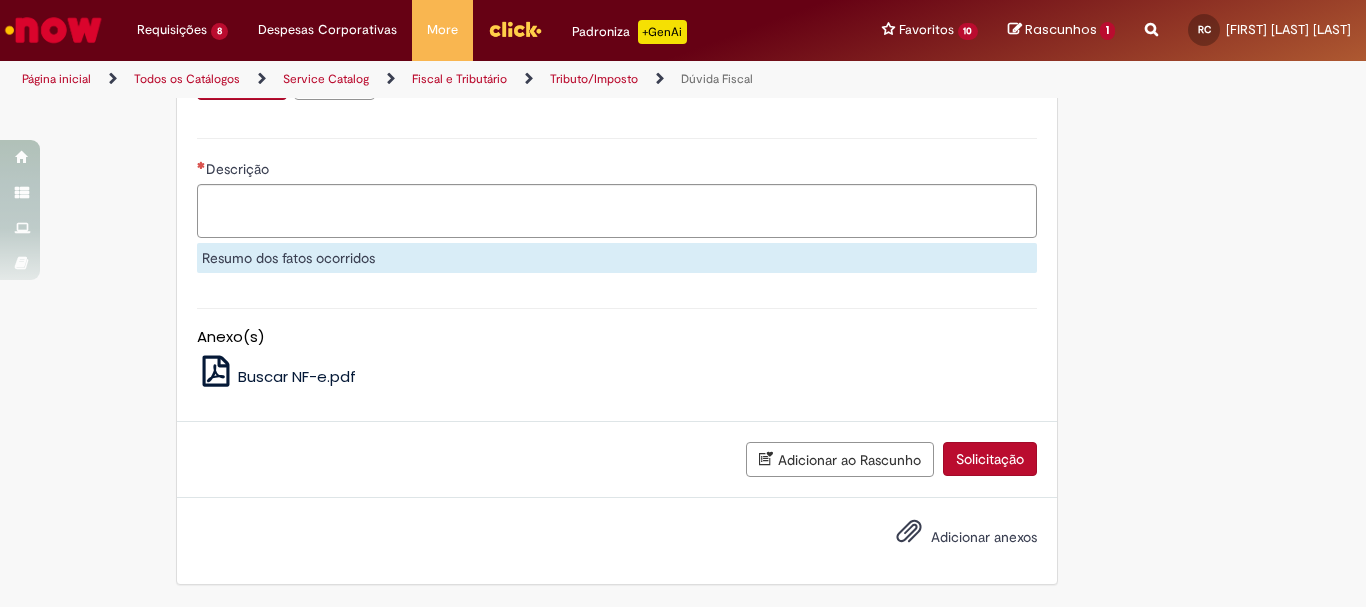 click on "Adicionar anexos" at bounding box center [984, 537] 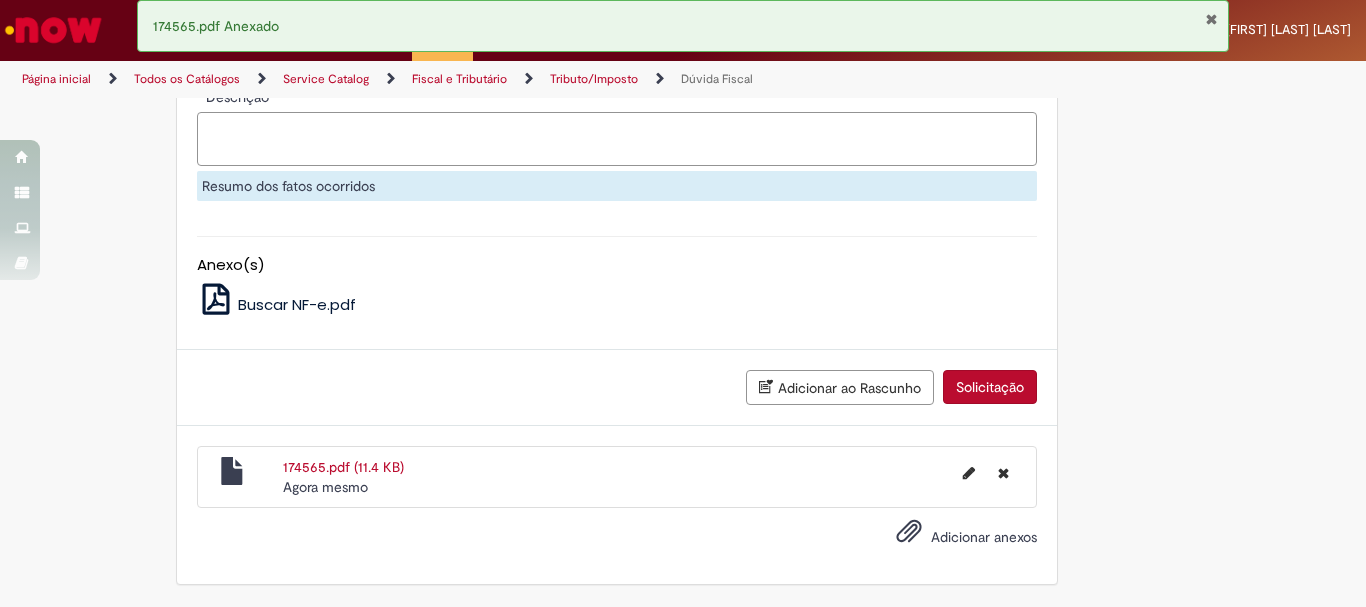 click on "Descrição" at bounding box center [617, 139] 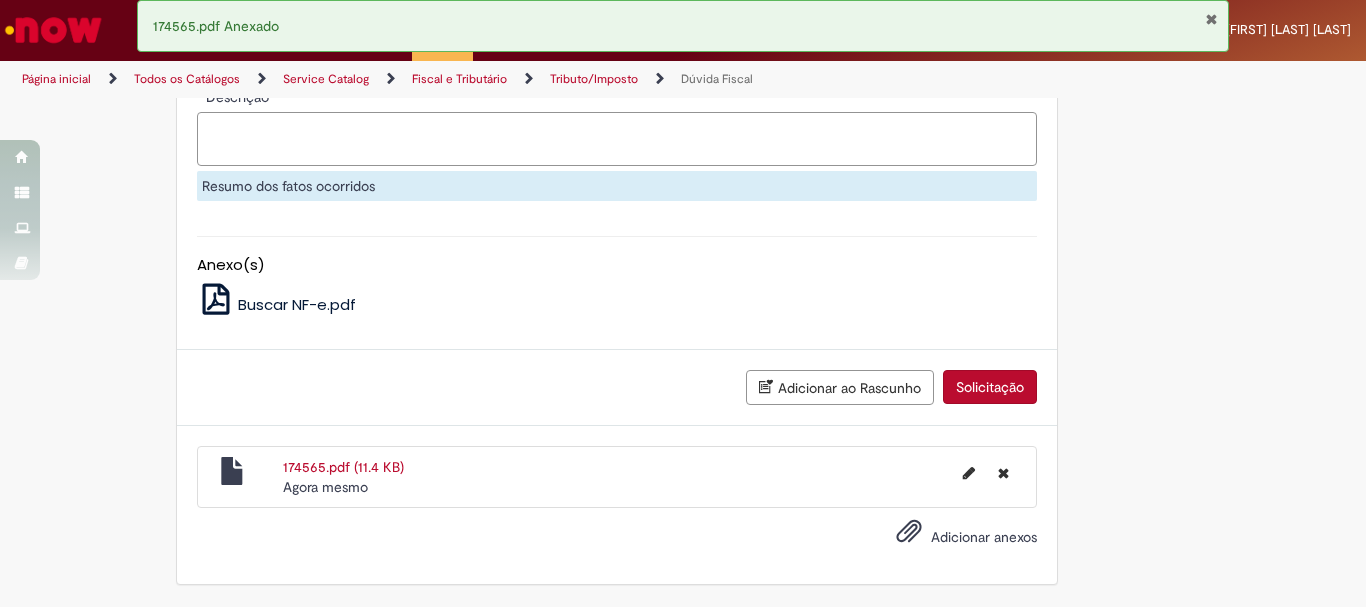 paste on "**********" 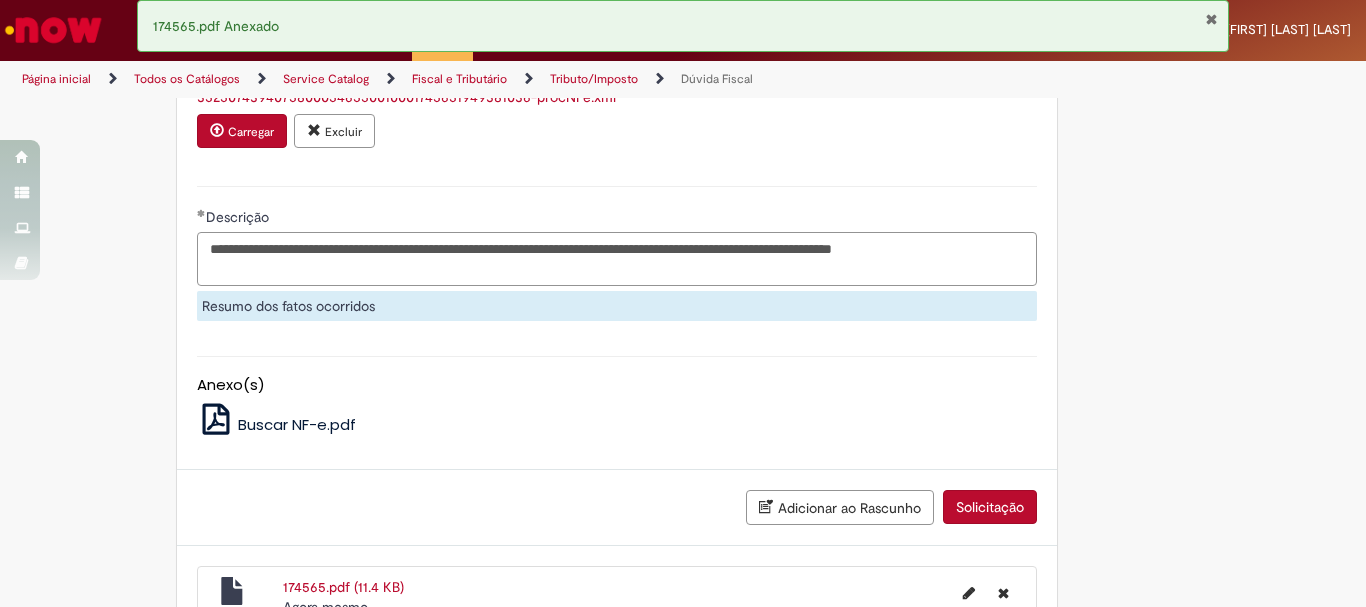 scroll, scrollTop: 1423, scrollLeft: 0, axis: vertical 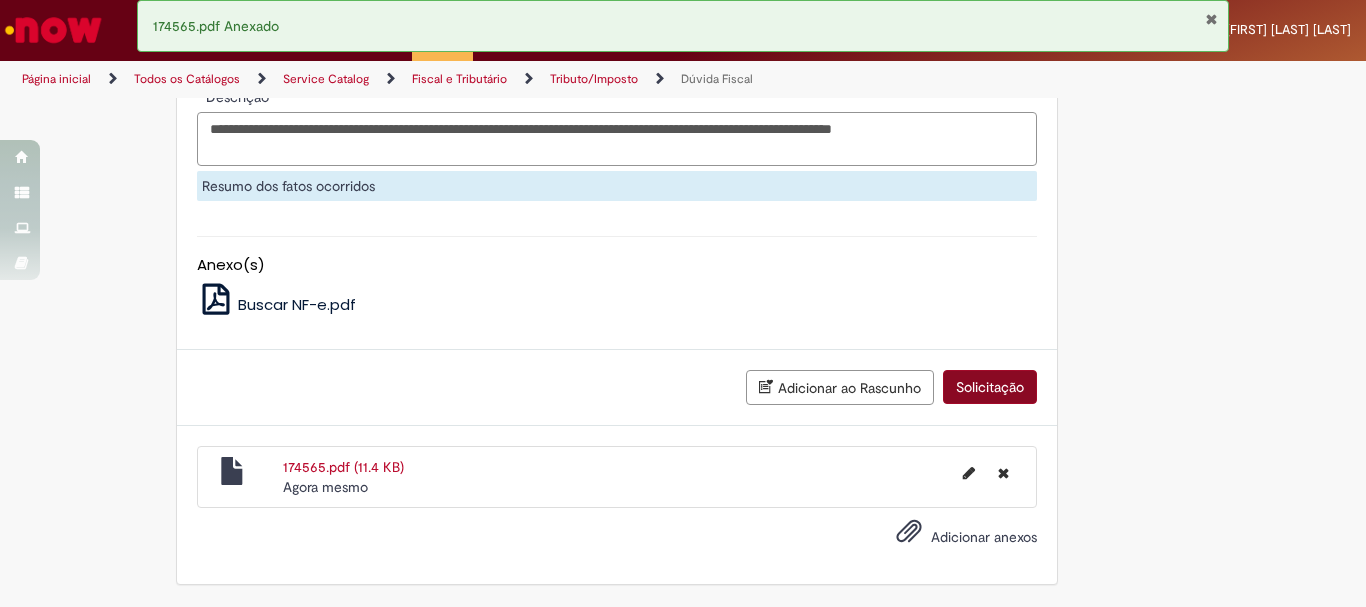 type on "**********" 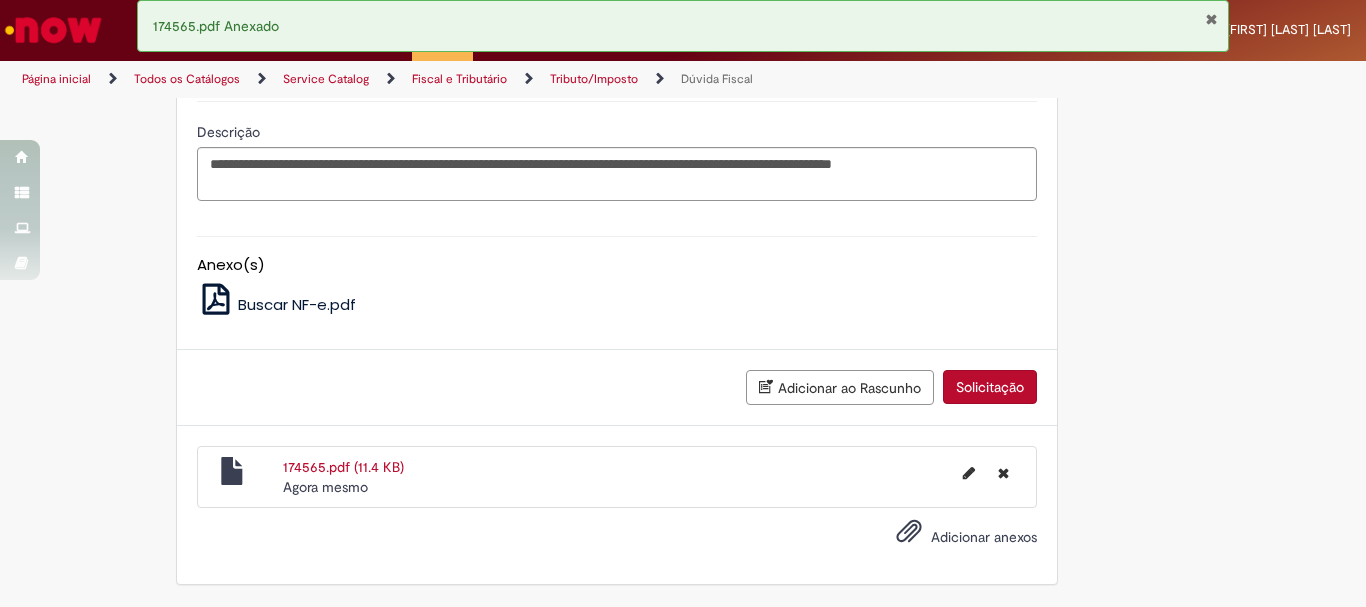 click on "Solicitação" at bounding box center (990, 387) 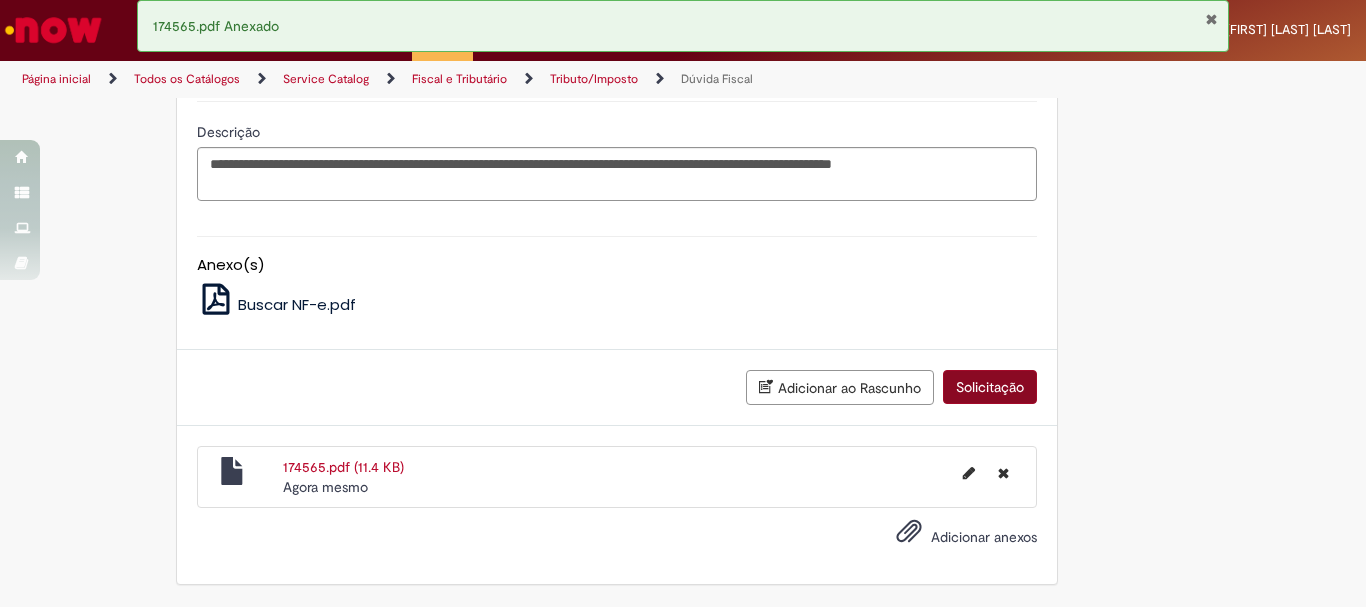 scroll, scrollTop: 1342, scrollLeft: 0, axis: vertical 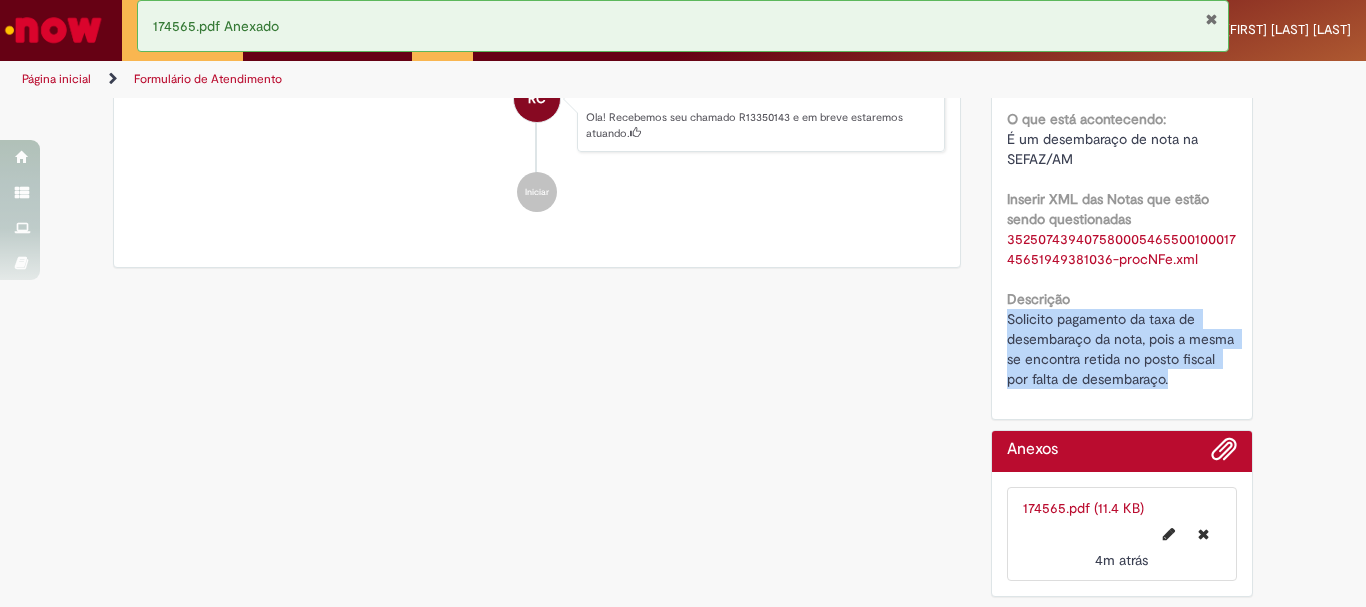drag, startPoint x: 995, startPoint y: 315, endPoint x: 1194, endPoint y: 388, distance: 211.96698 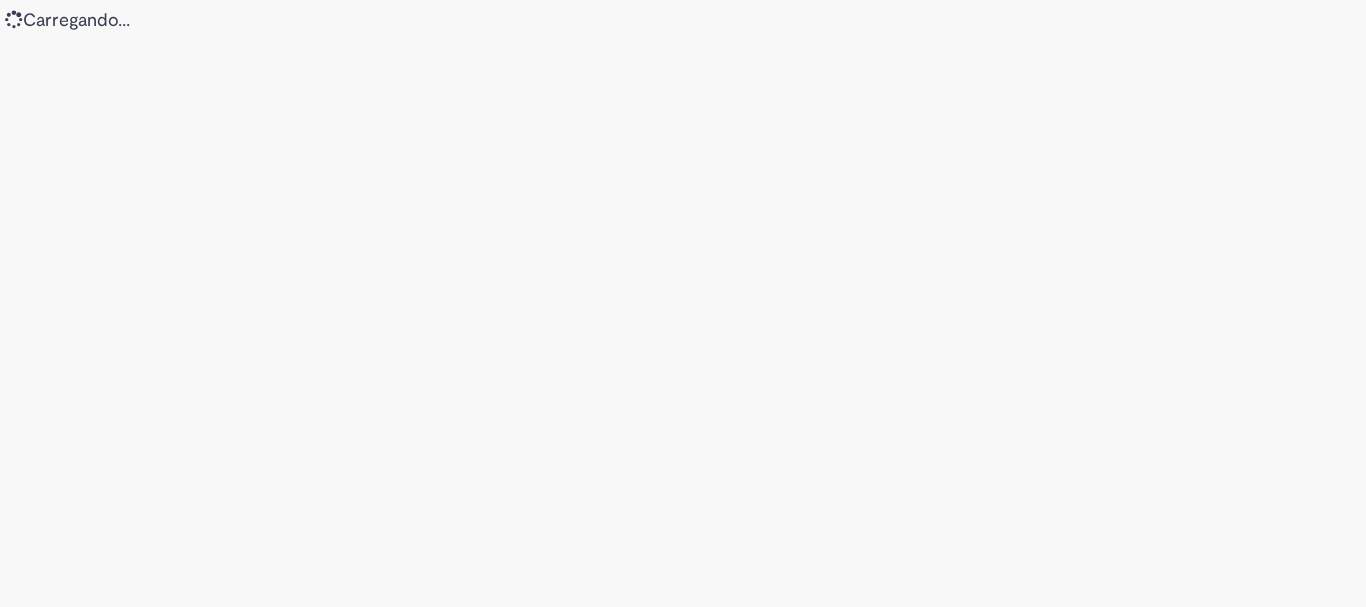 scroll, scrollTop: 0, scrollLeft: 0, axis: both 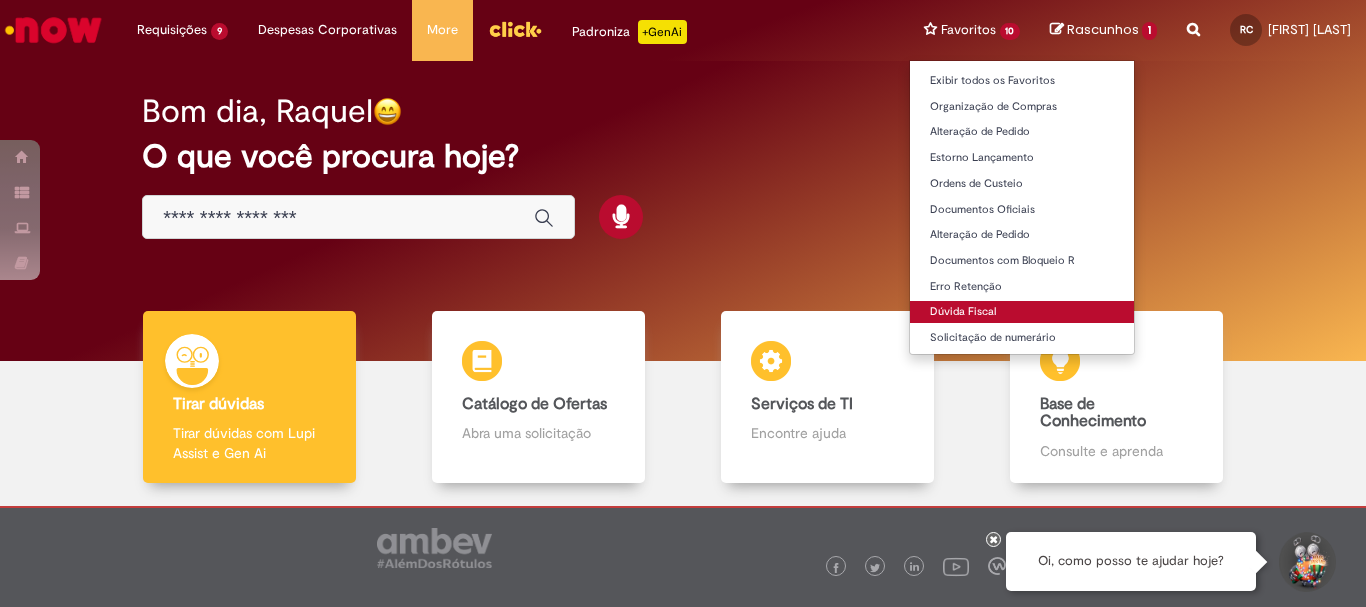 click on "Dúvida Fiscal" at bounding box center [1022, 312] 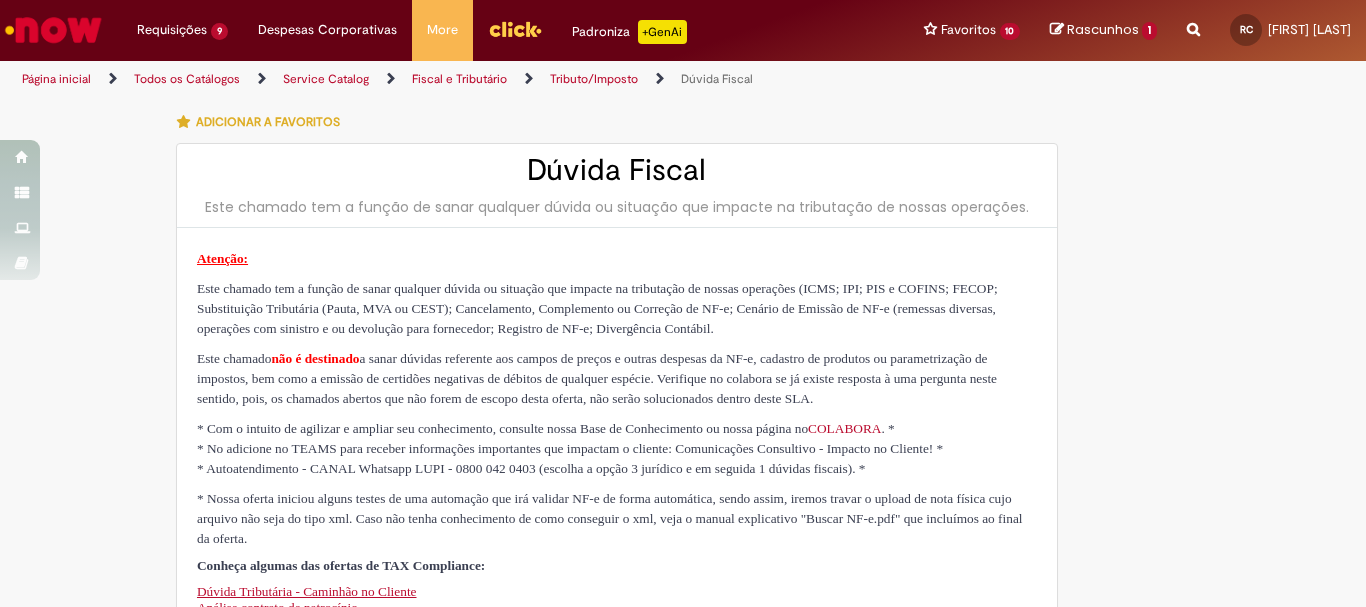 type on "********" 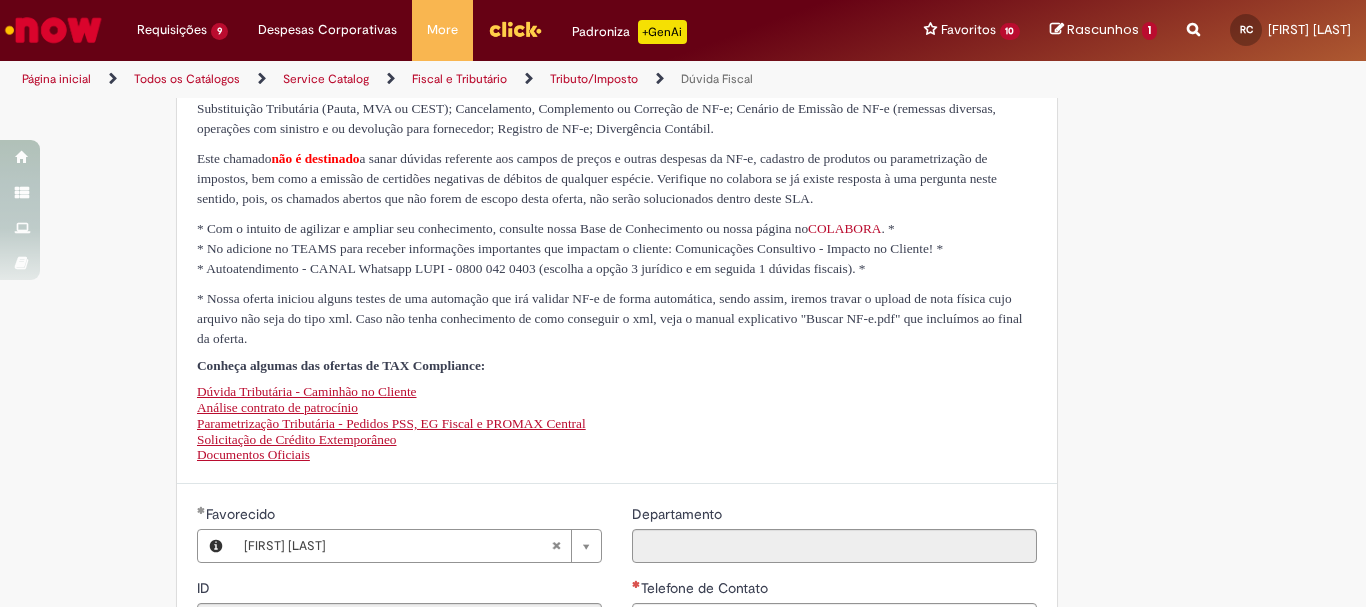 scroll, scrollTop: 500, scrollLeft: 0, axis: vertical 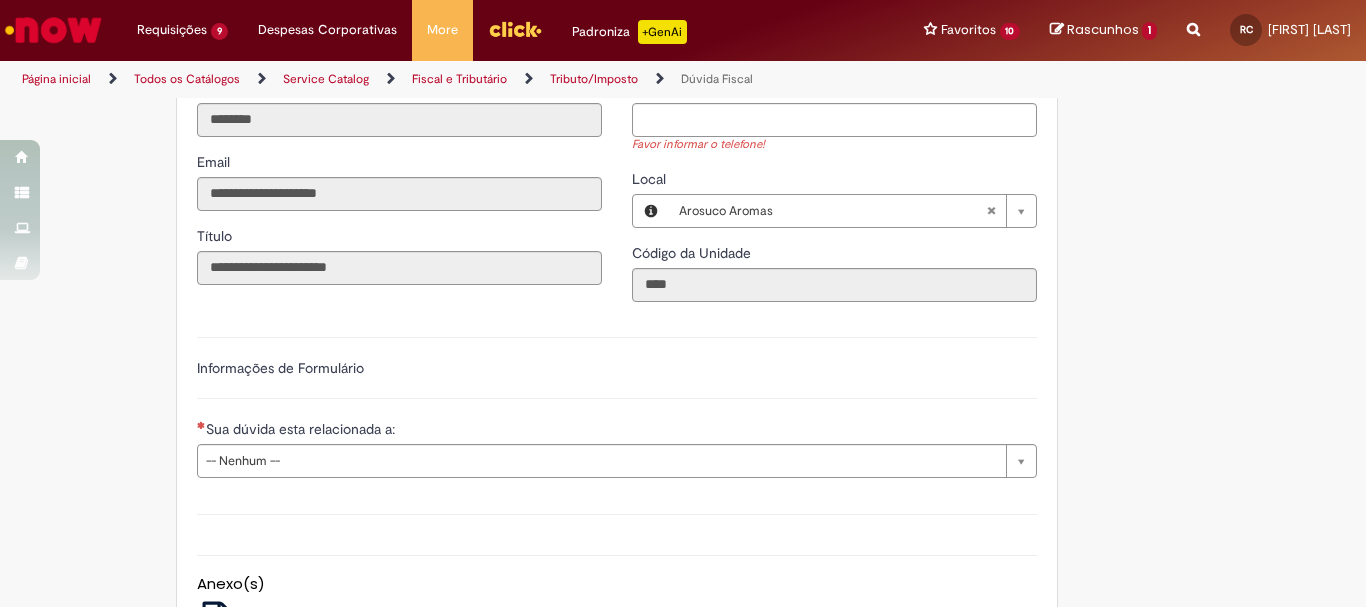 click on "Telefone de Contato" at bounding box center (706, 88) 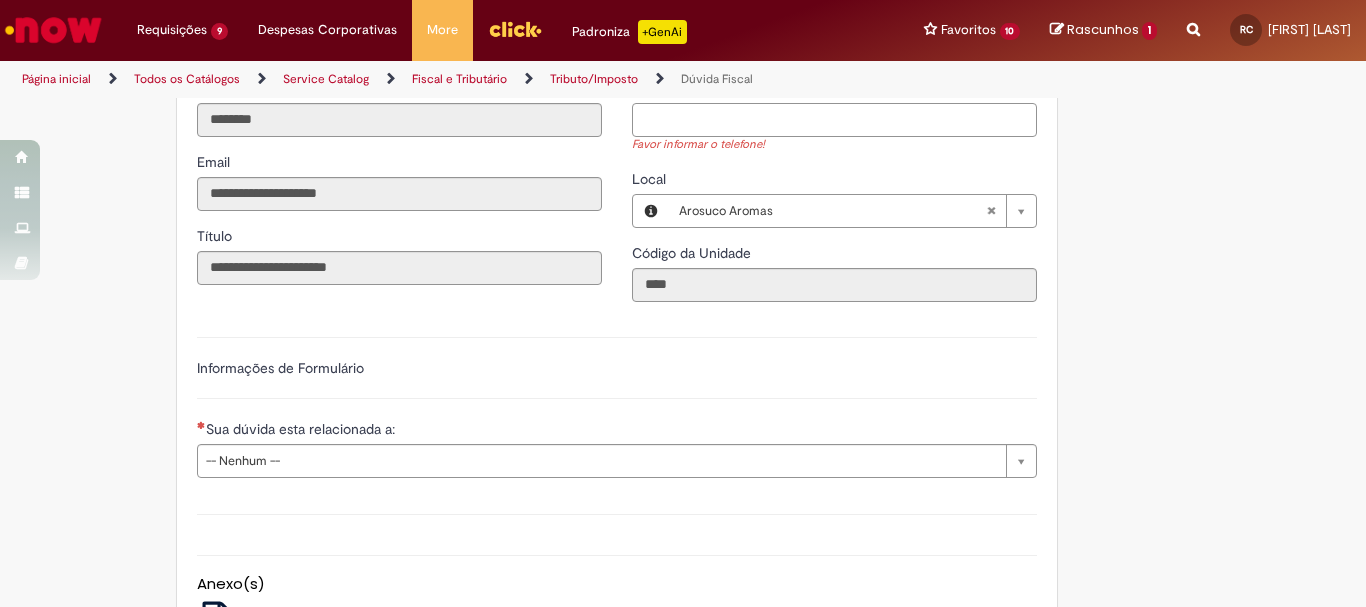 click on "Telefone de Contato" at bounding box center (834, 120) 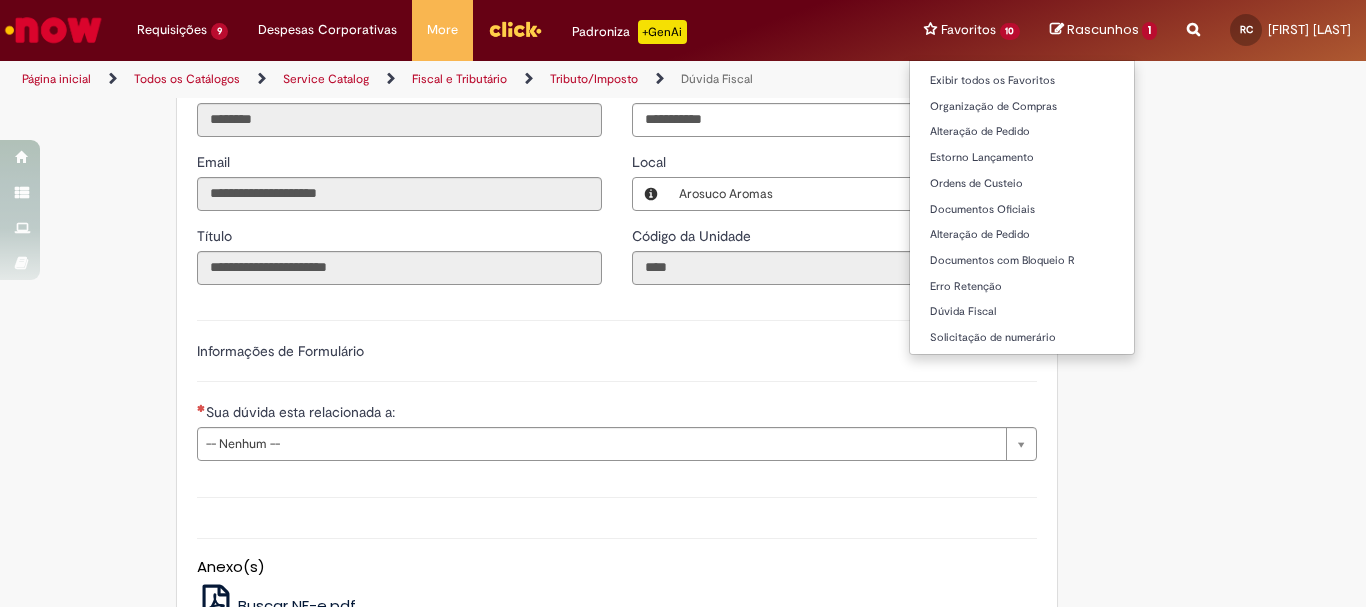 type on "**********" 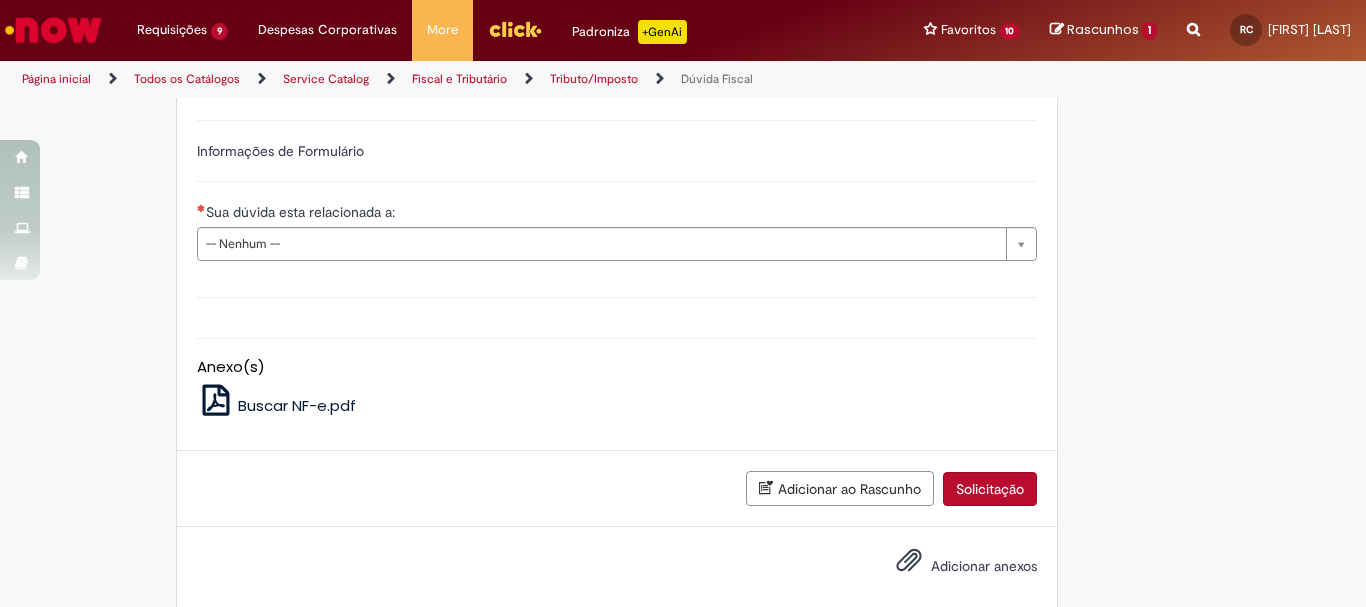 scroll, scrollTop: 1000, scrollLeft: 0, axis: vertical 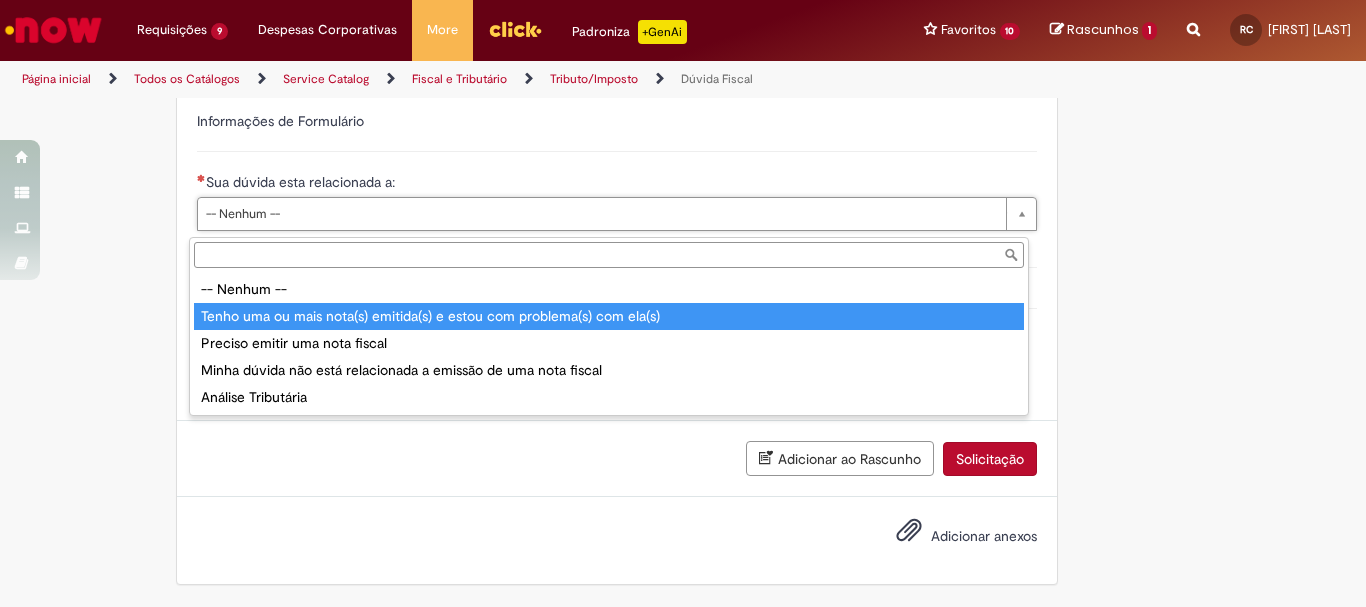 type on "**********" 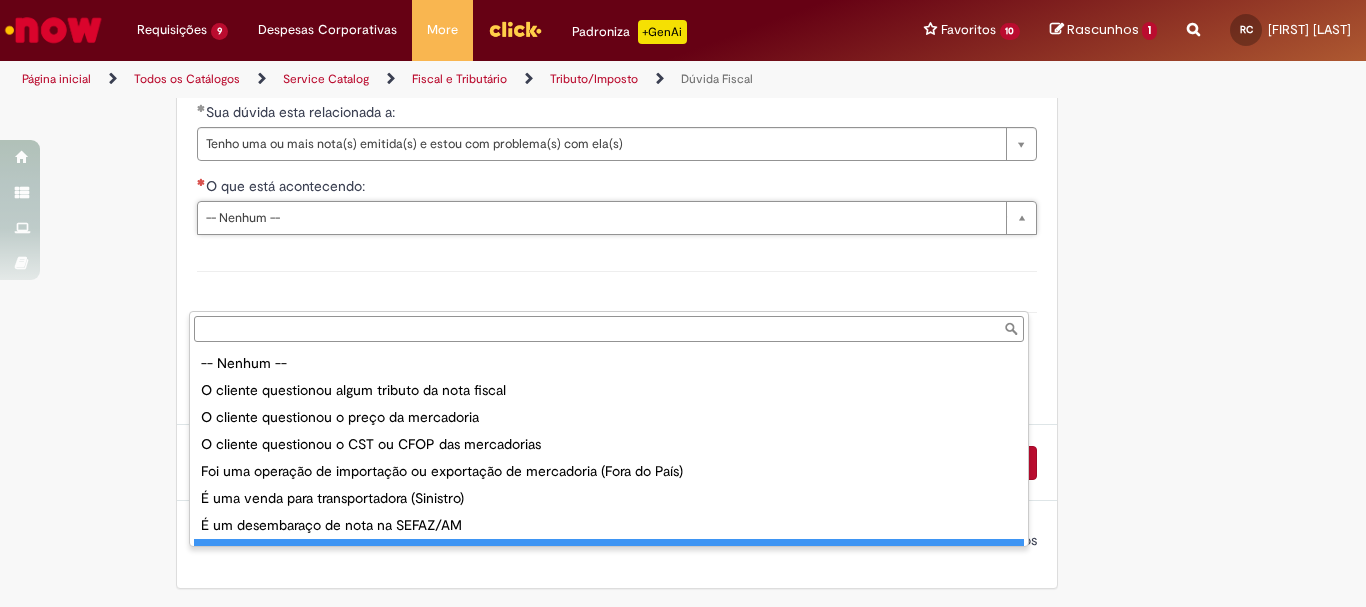 scroll, scrollTop: 16, scrollLeft: 0, axis: vertical 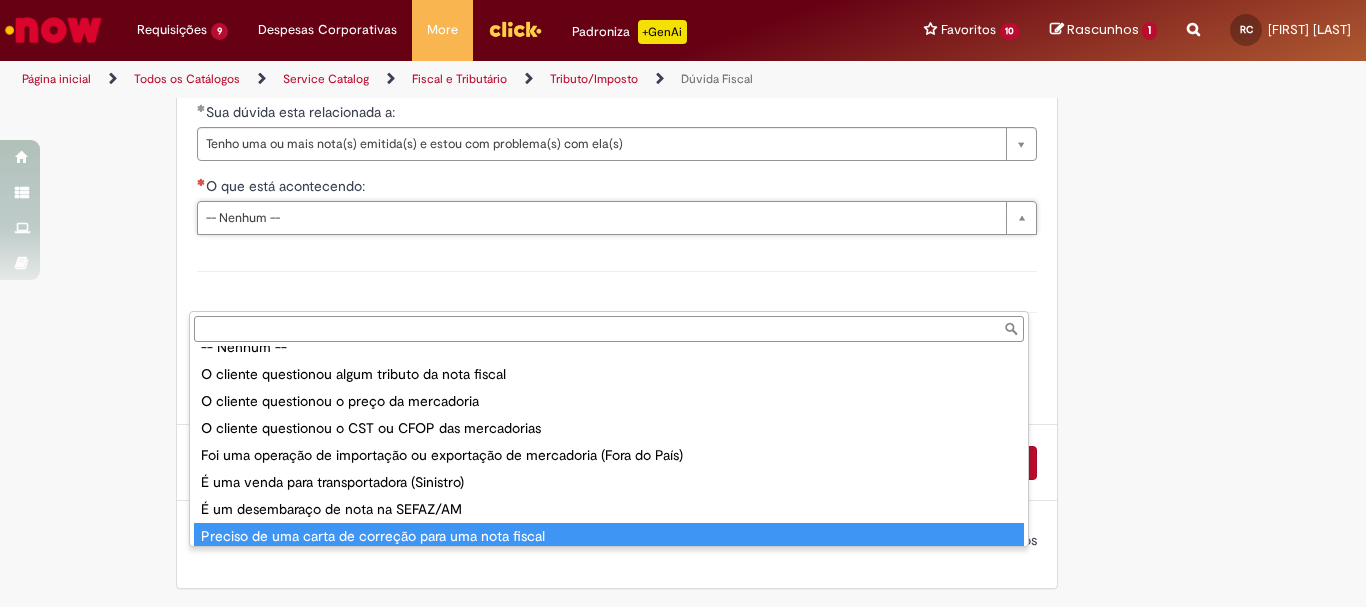 type on "**********" 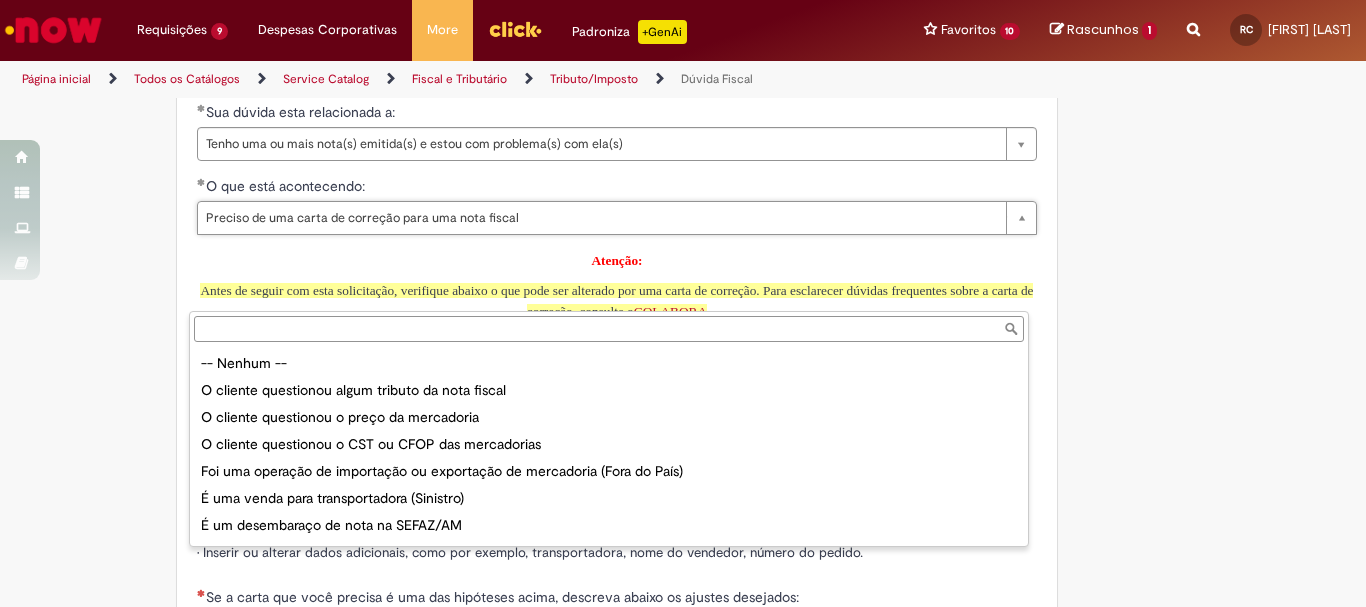 scroll, scrollTop: 159, scrollLeft: 0, axis: vertical 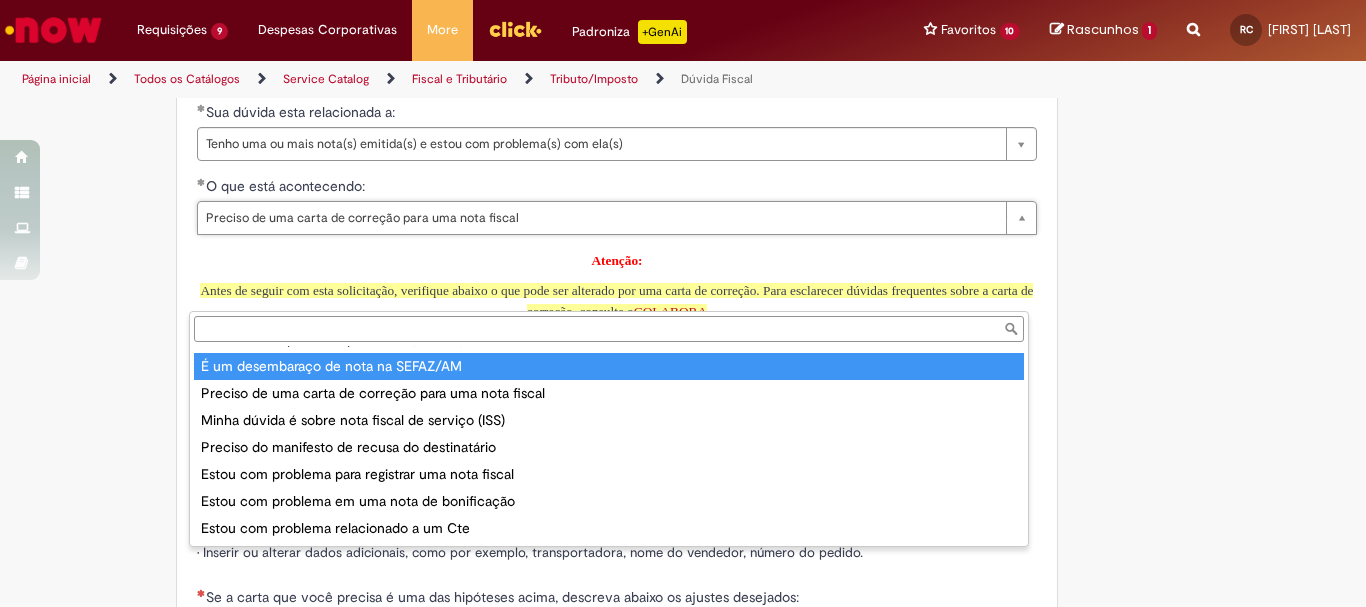 type on "**********" 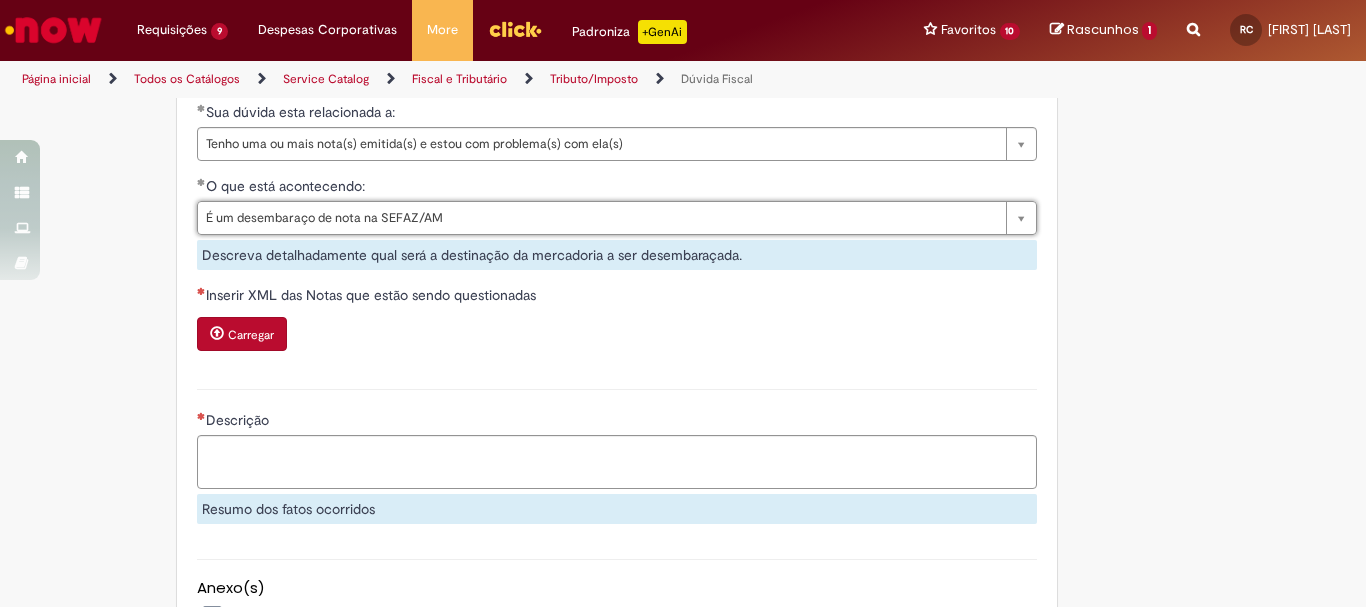 scroll, scrollTop: 0, scrollLeft: 261, axis: horizontal 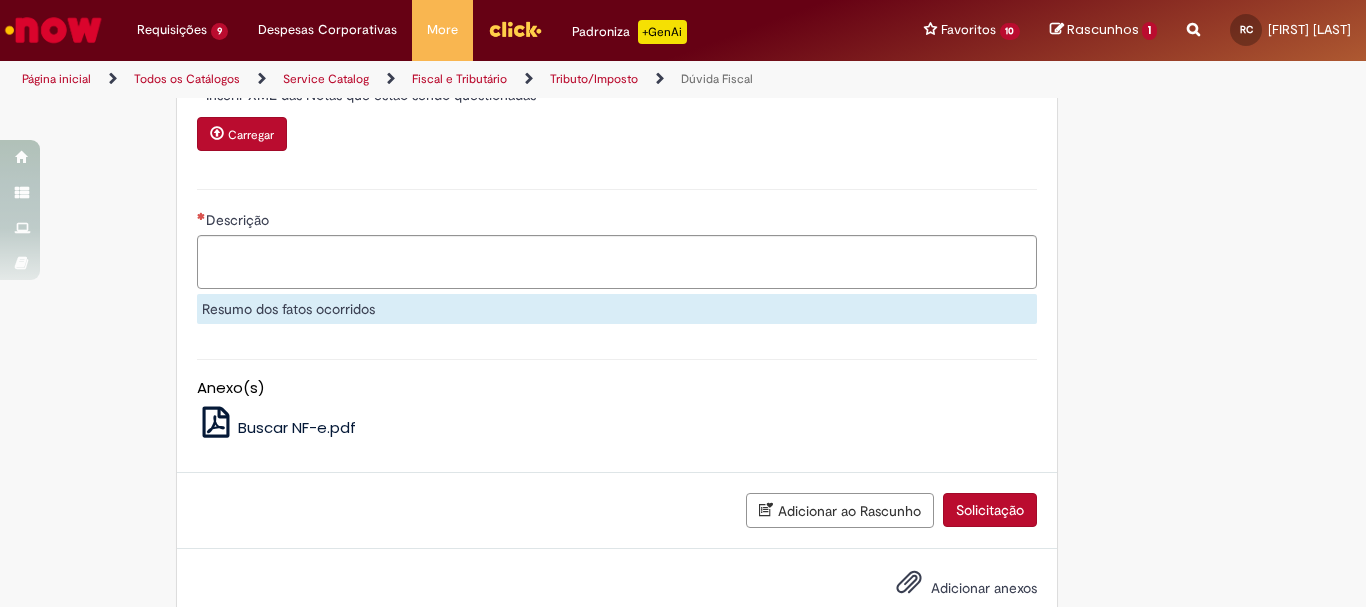 click on "Carregar" at bounding box center [251, 135] 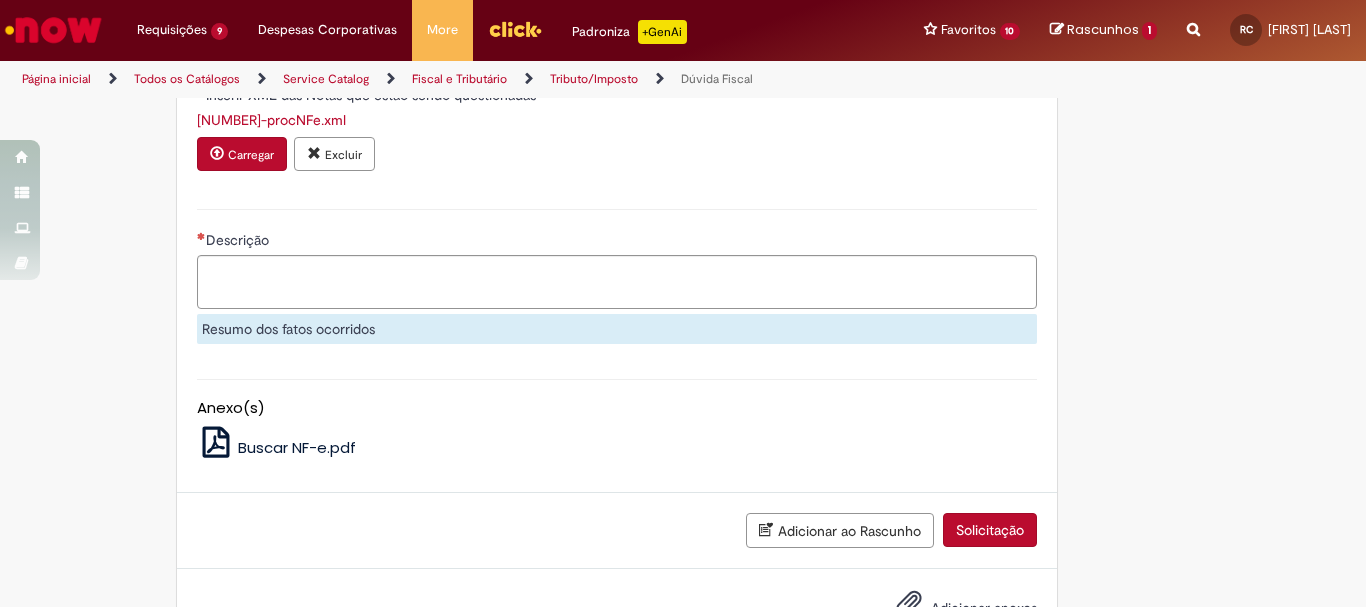 scroll, scrollTop: 1351, scrollLeft: 0, axis: vertical 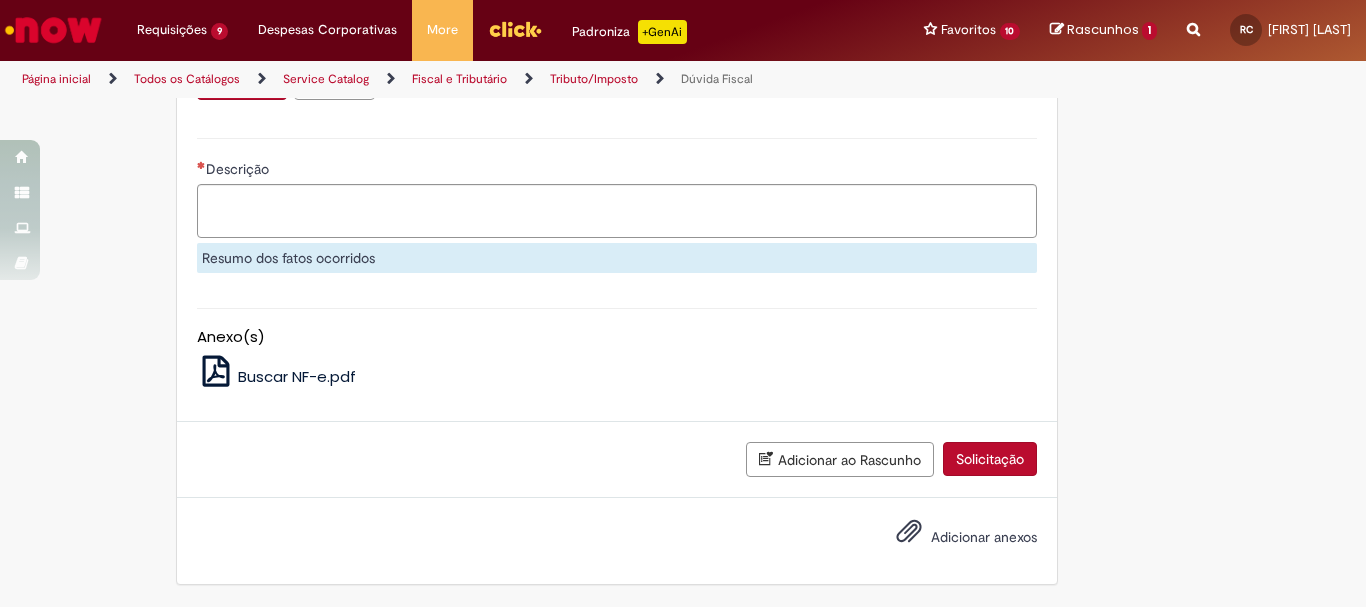 click on "Adicionar anexos" at bounding box center (984, 537) 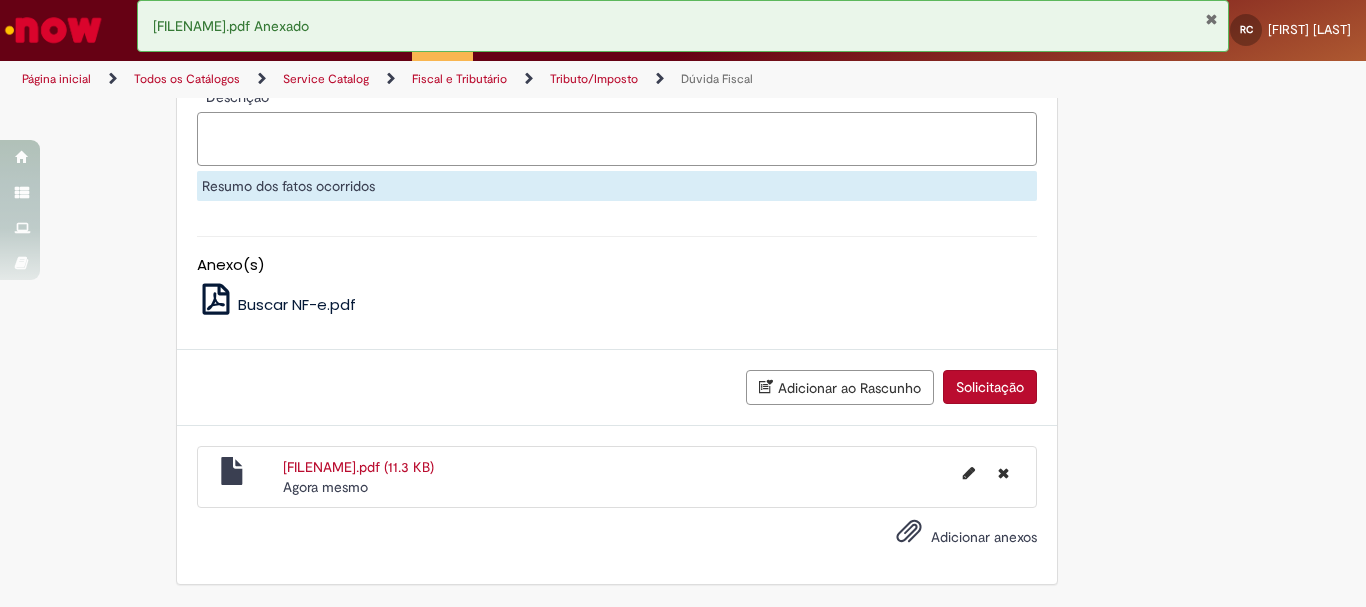 click on "Descrição" at bounding box center [617, 139] 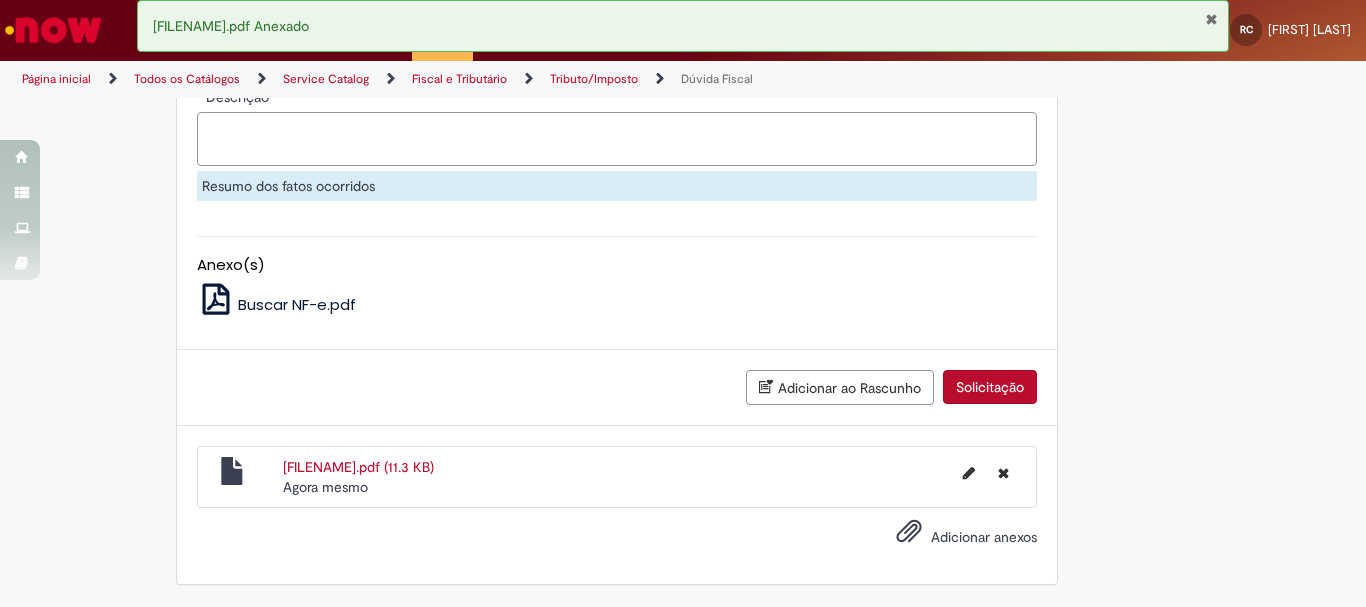 paste on "**********" 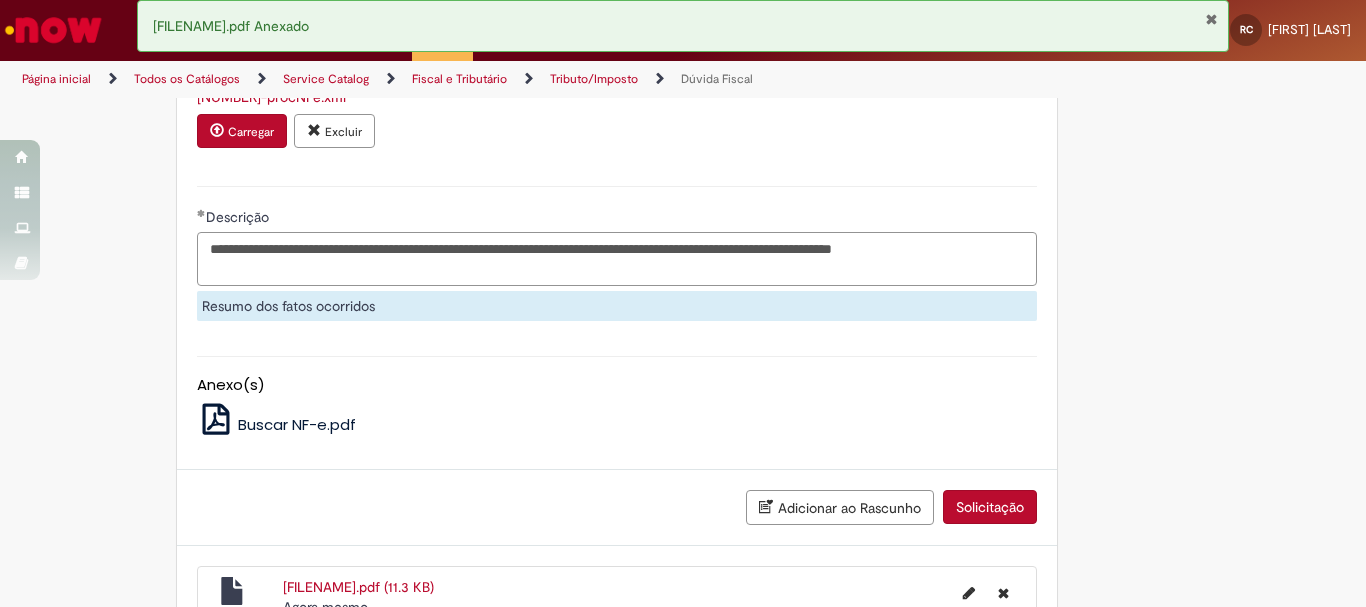 scroll, scrollTop: 1423, scrollLeft: 0, axis: vertical 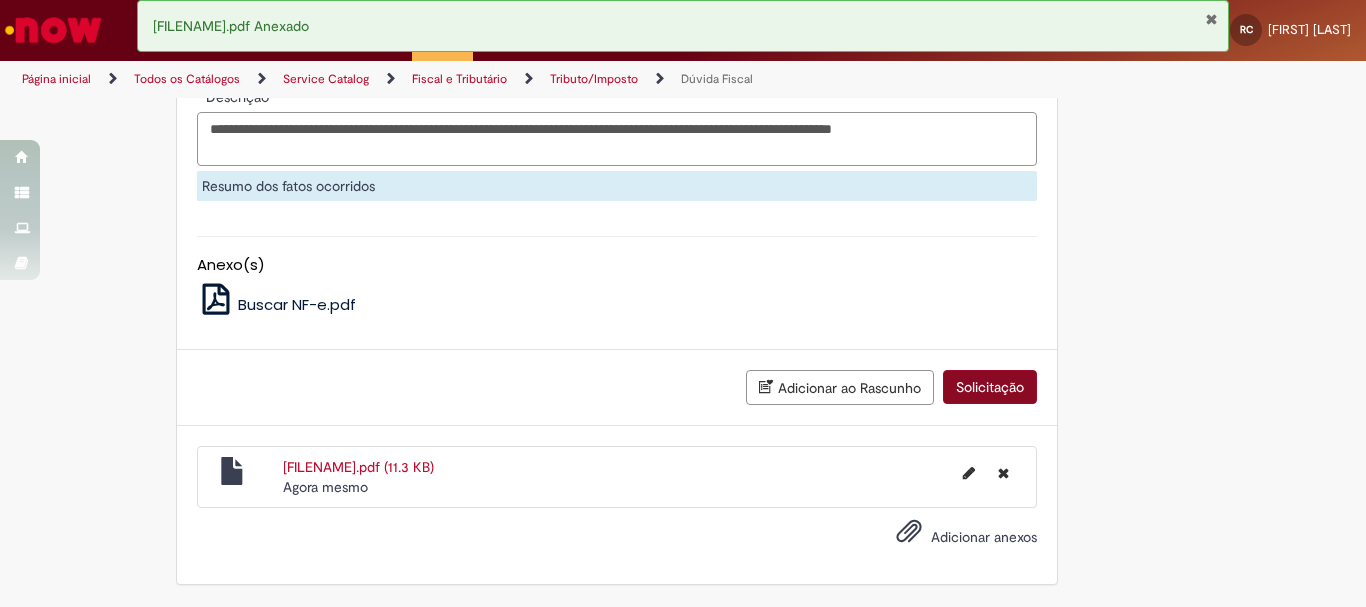 type on "**********" 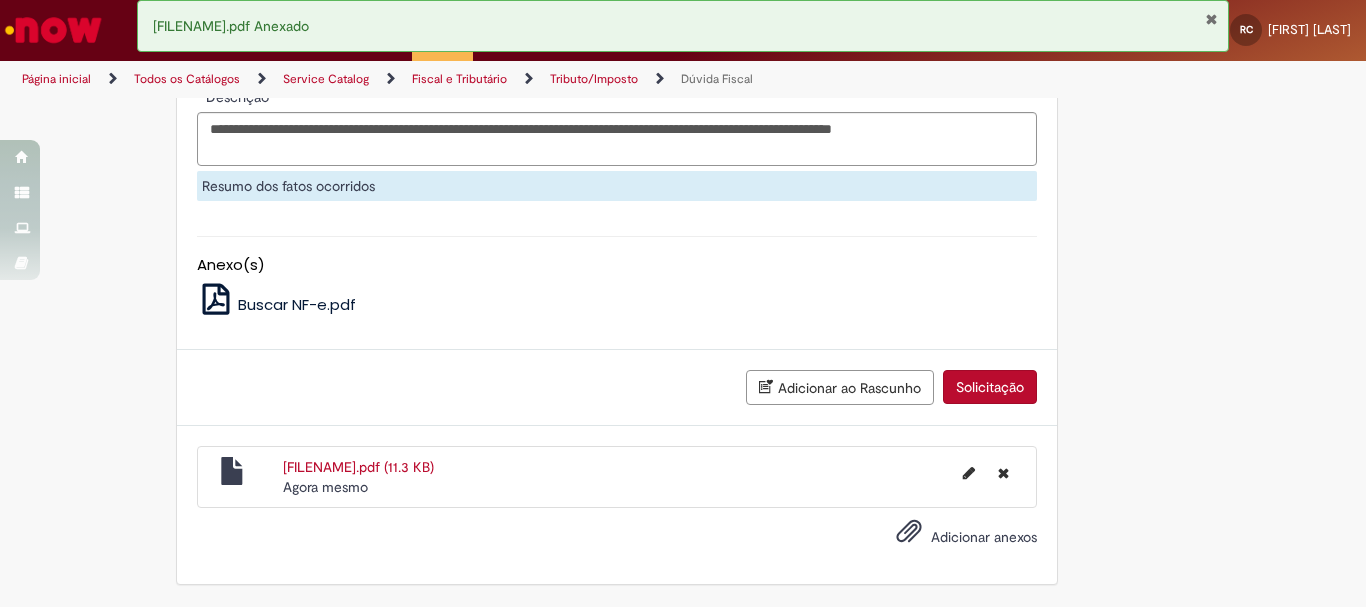 click on "Solicitação" at bounding box center (990, 387) 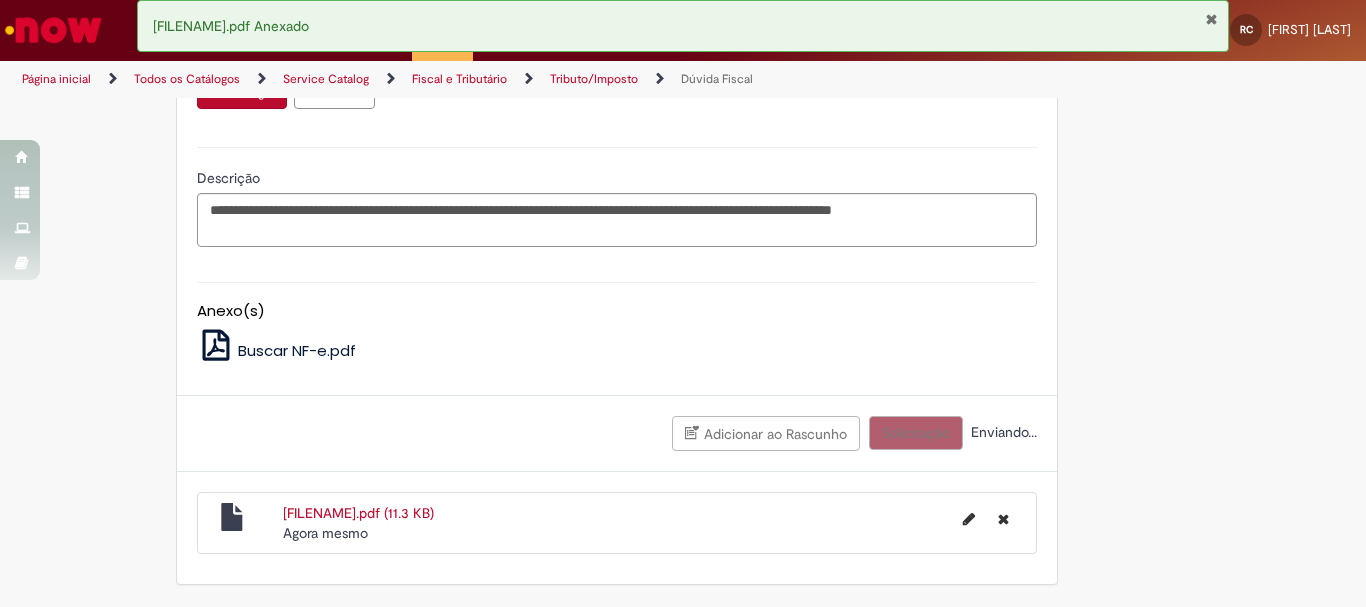 scroll, scrollTop: 1342, scrollLeft: 0, axis: vertical 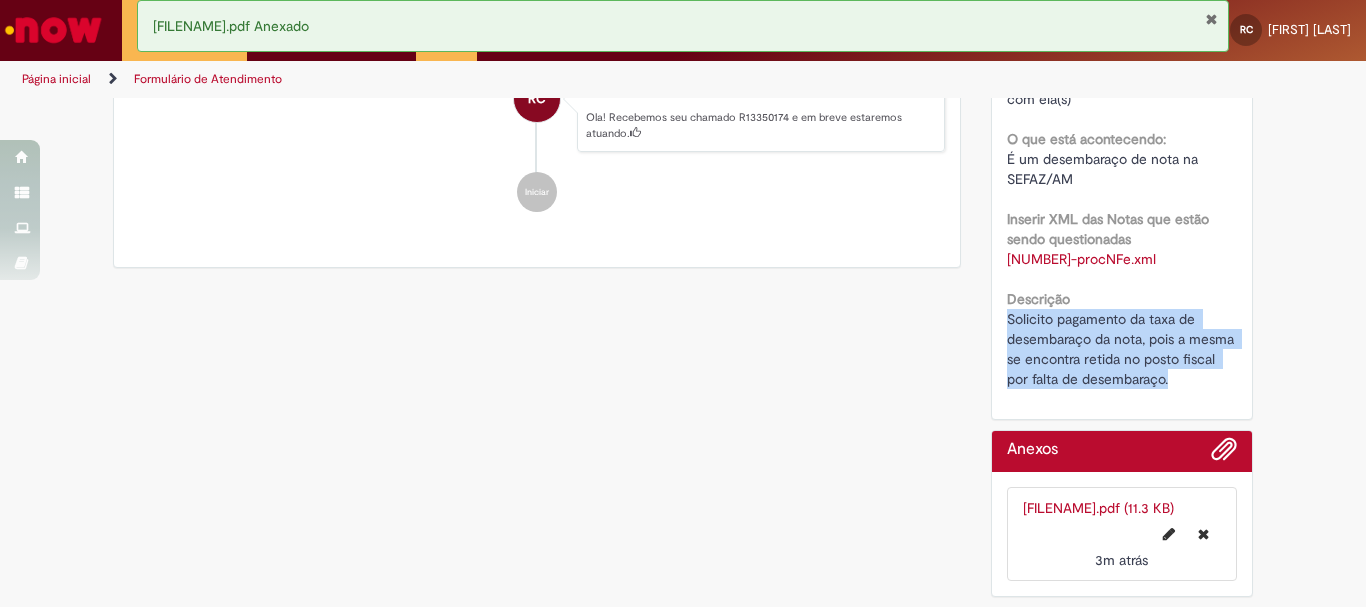 drag, startPoint x: 1001, startPoint y: 319, endPoint x: 1186, endPoint y: 383, distance: 195.7575 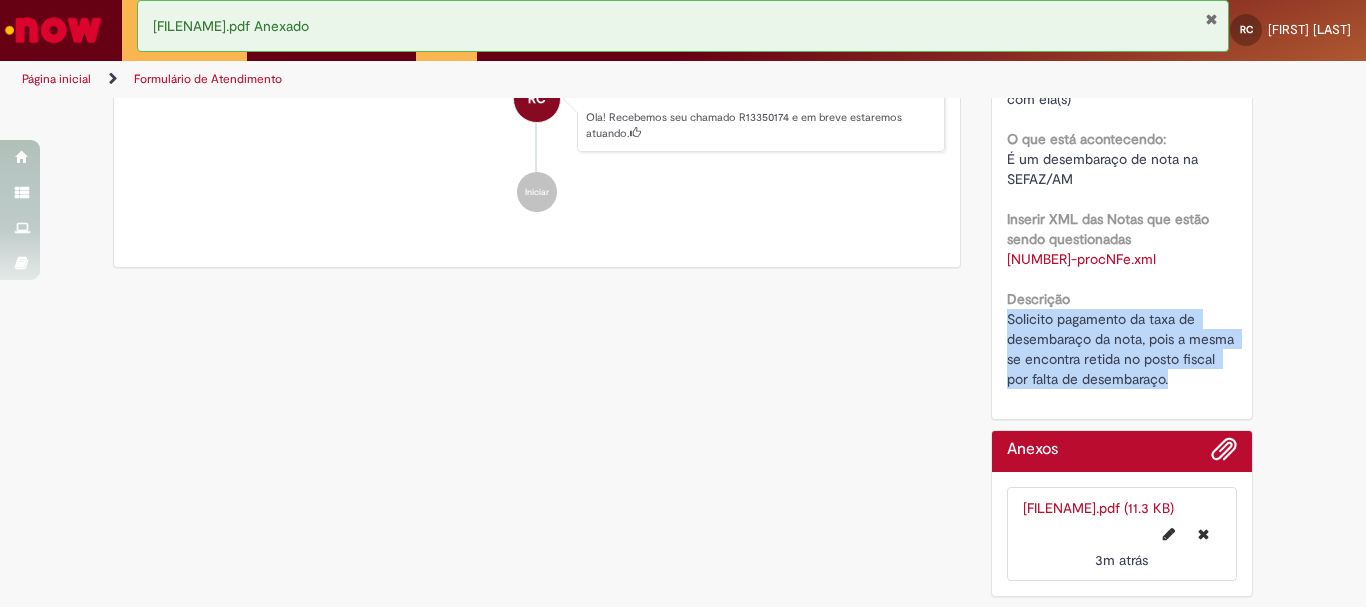 copy on "Solicito pagamento da taxa de desembaraço da nota, pois a mesma se encontra retida no posto fiscal por falta de desembaraço." 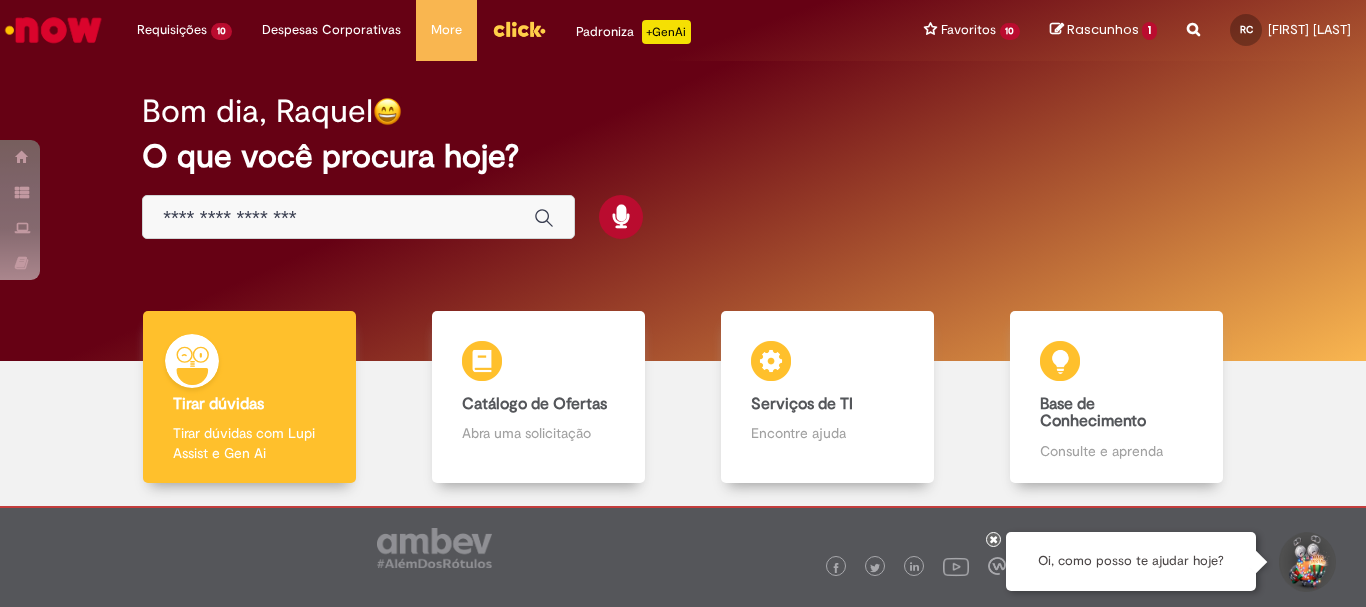 scroll, scrollTop: 0, scrollLeft: 0, axis: both 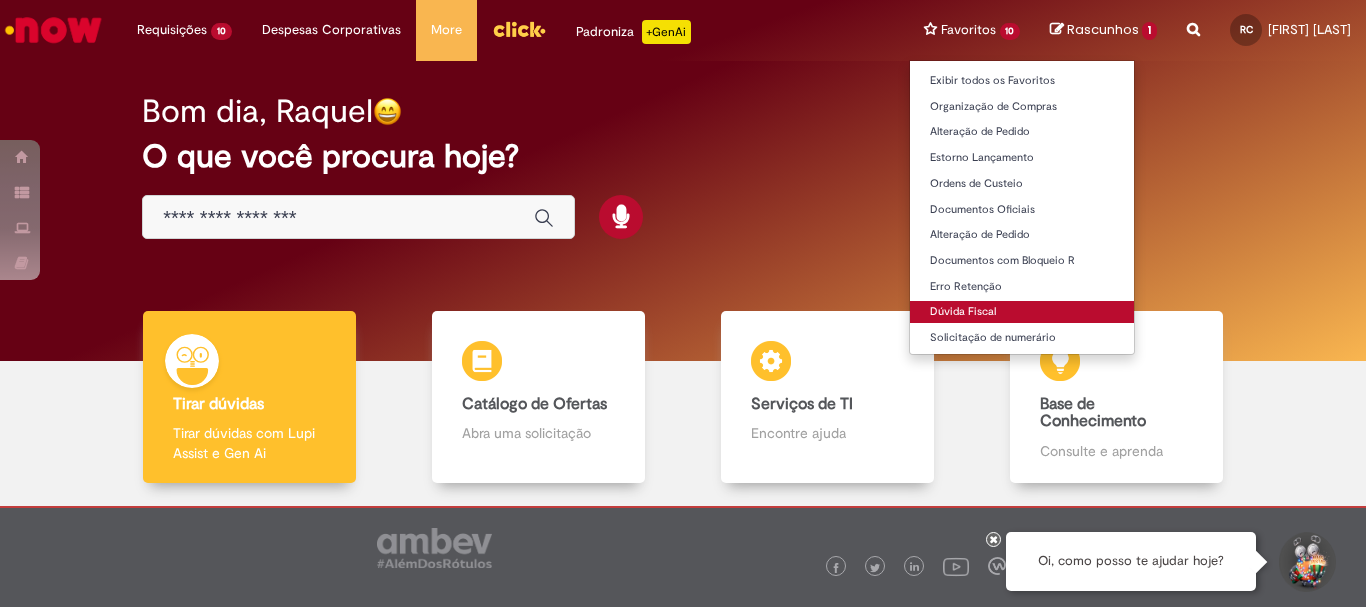 click on "Dúvida Fiscal" at bounding box center (1022, 312) 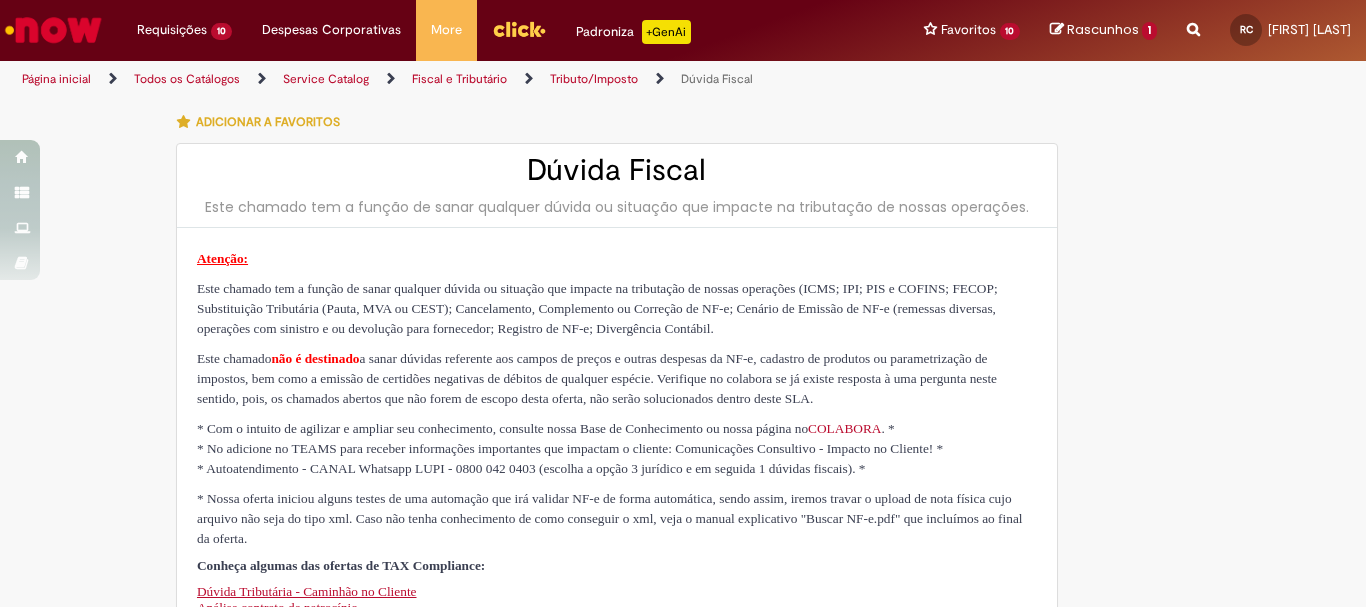type on "********" 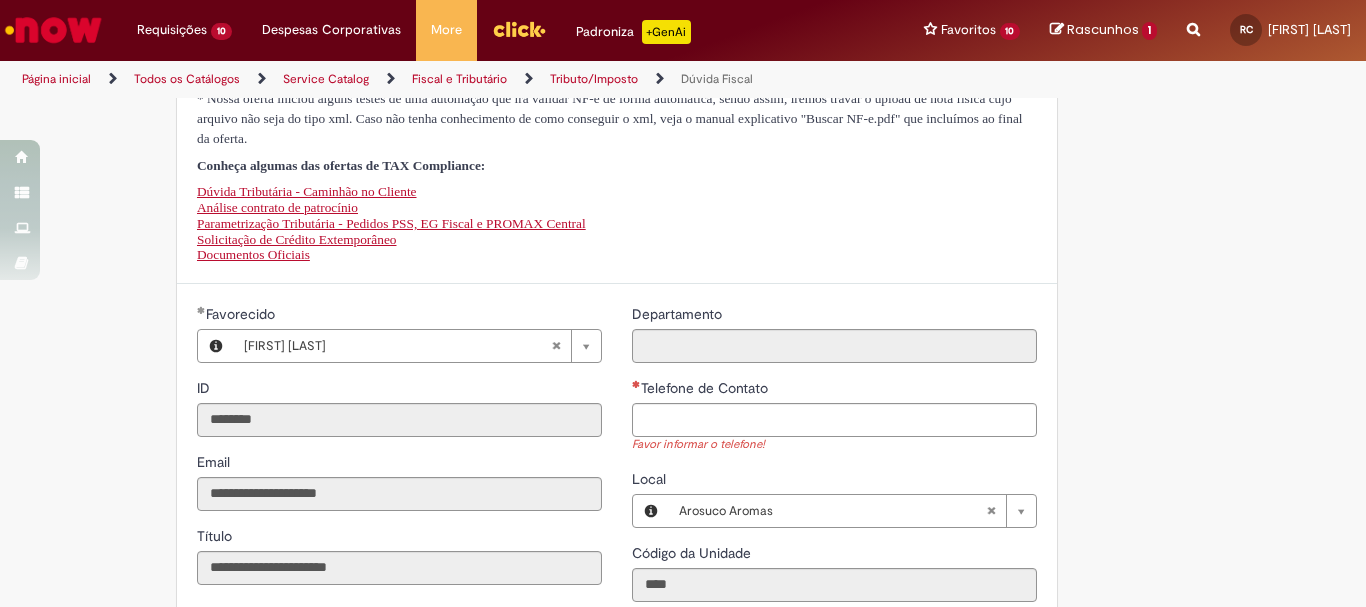 scroll, scrollTop: 600, scrollLeft: 0, axis: vertical 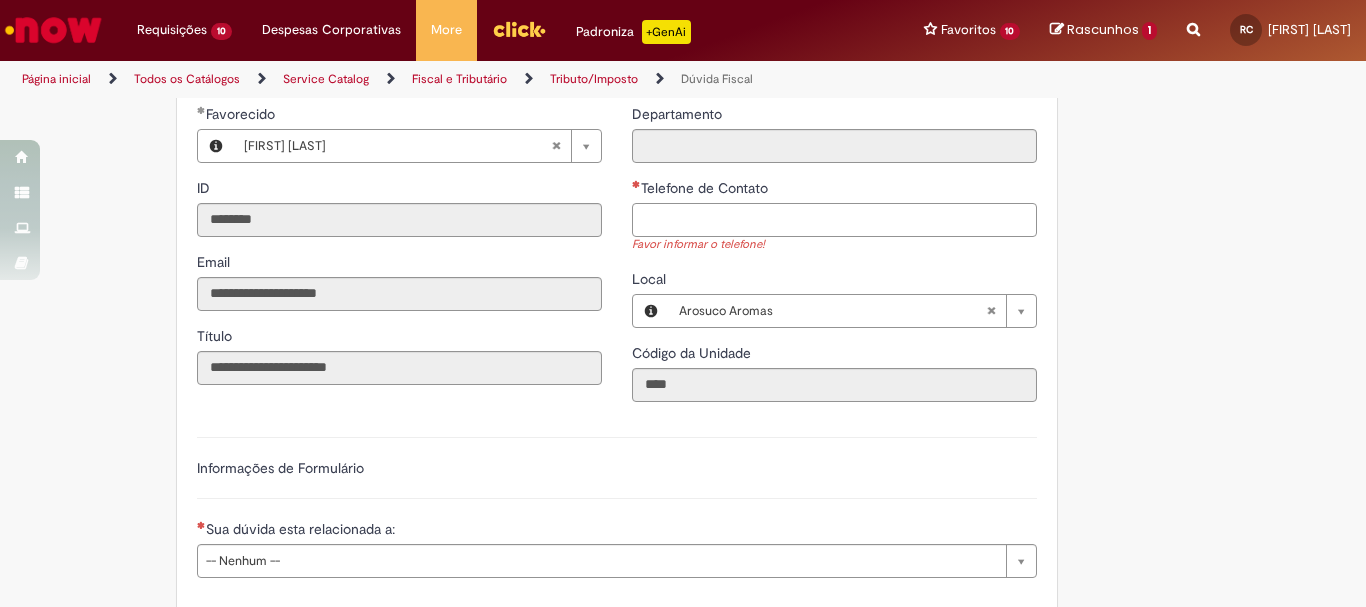 click on "Telefone de Contato" at bounding box center (834, 220) 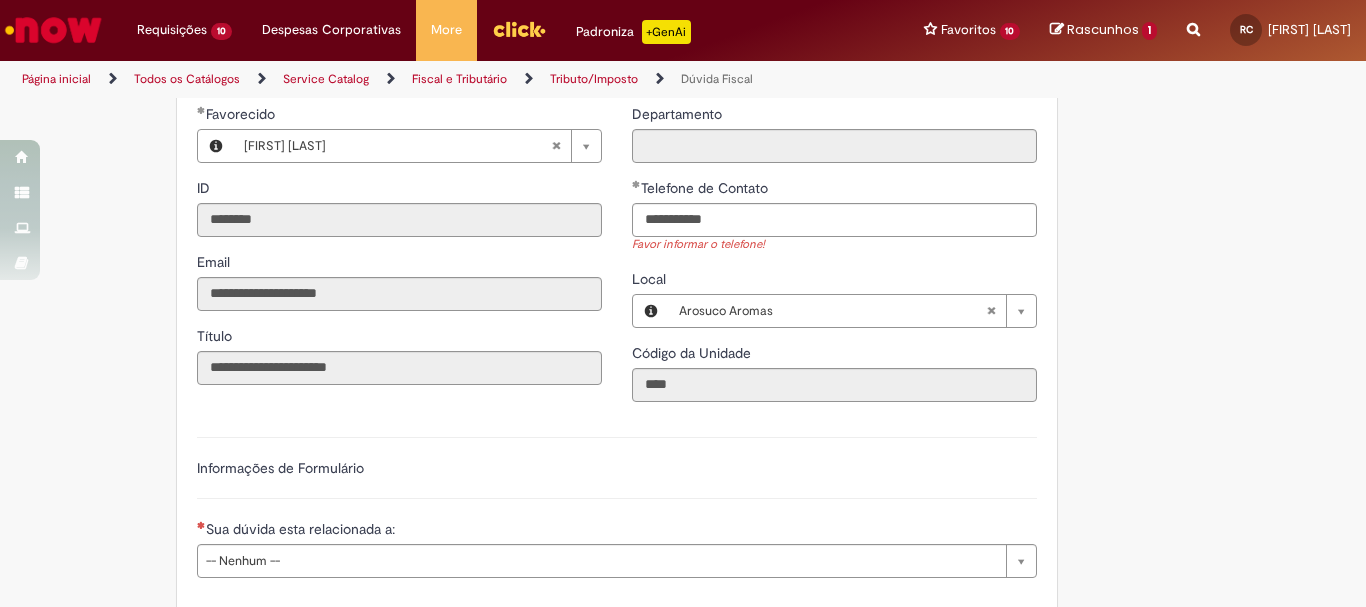 click on "**********" at bounding box center (399, 252) 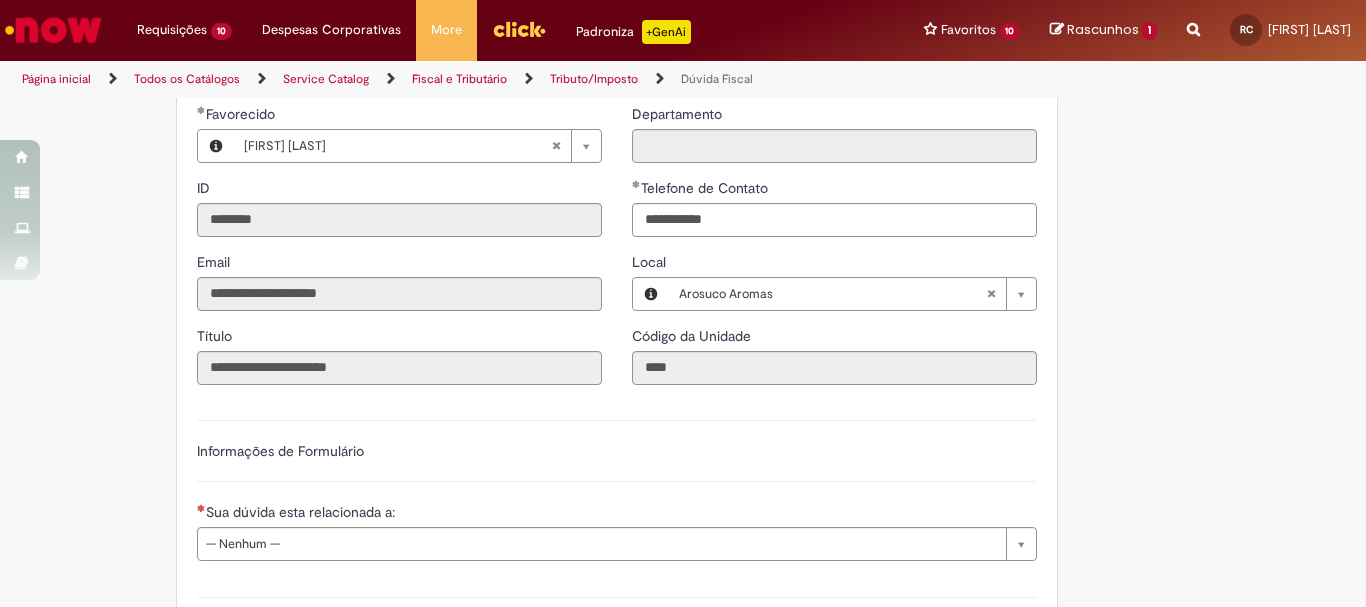 type on "**********" 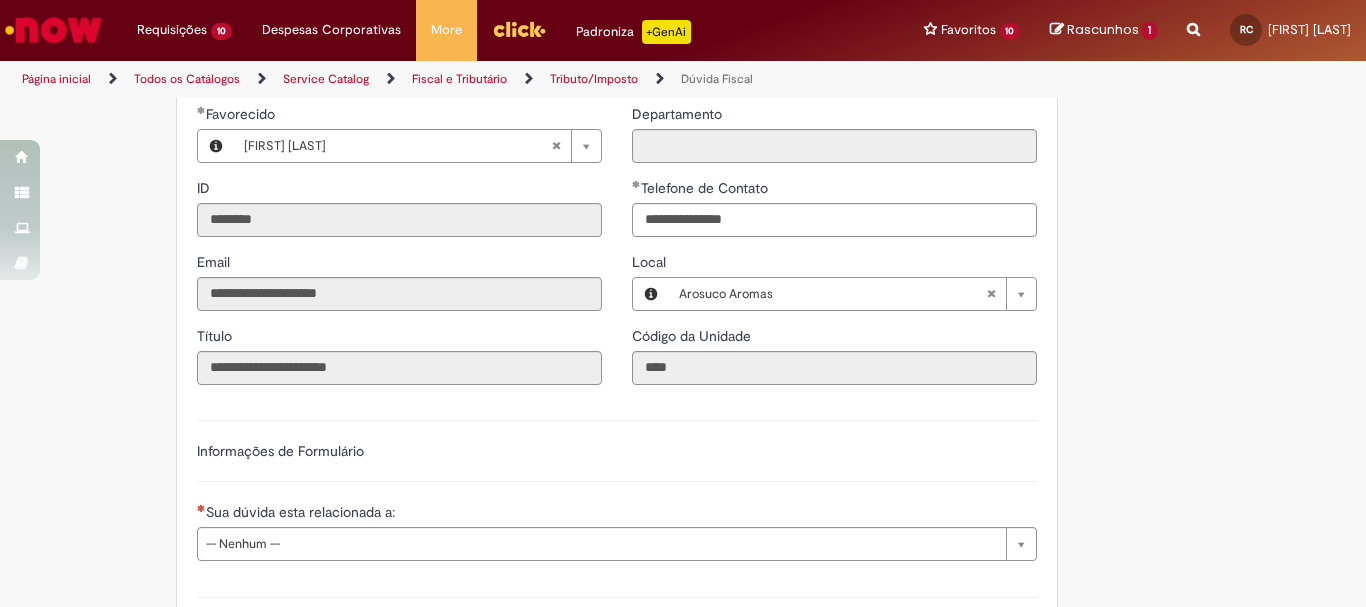 scroll, scrollTop: 900, scrollLeft: 0, axis: vertical 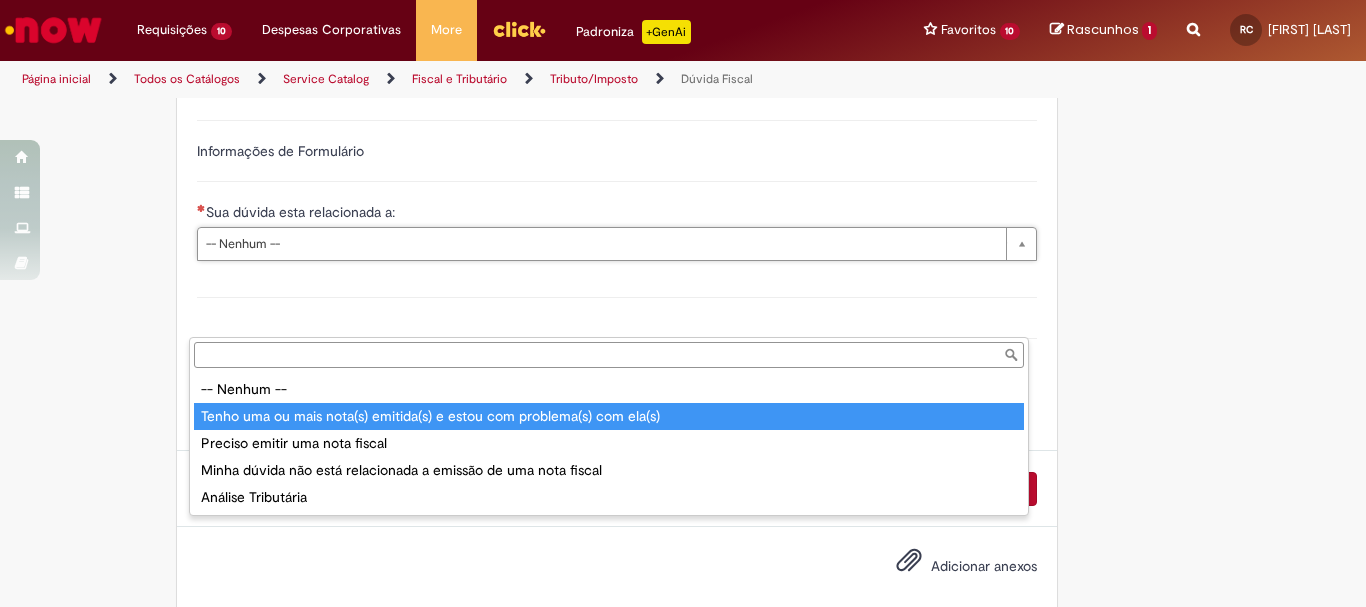 type on "**********" 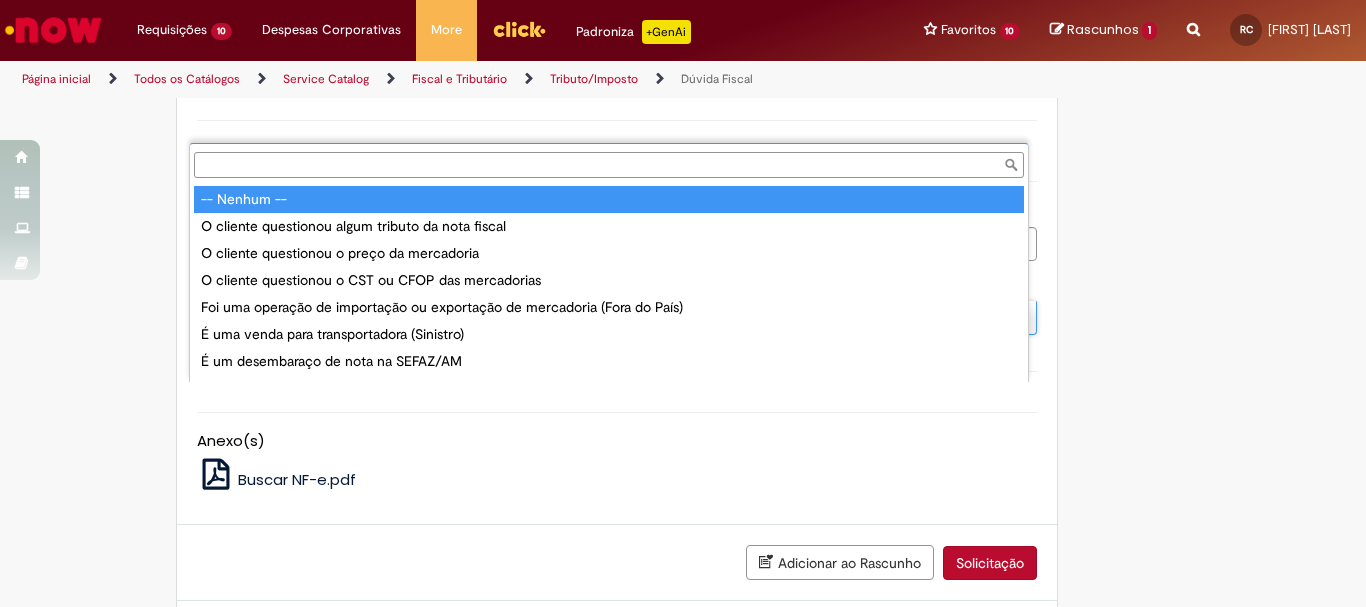 scroll, scrollTop: 16, scrollLeft: 0, axis: vertical 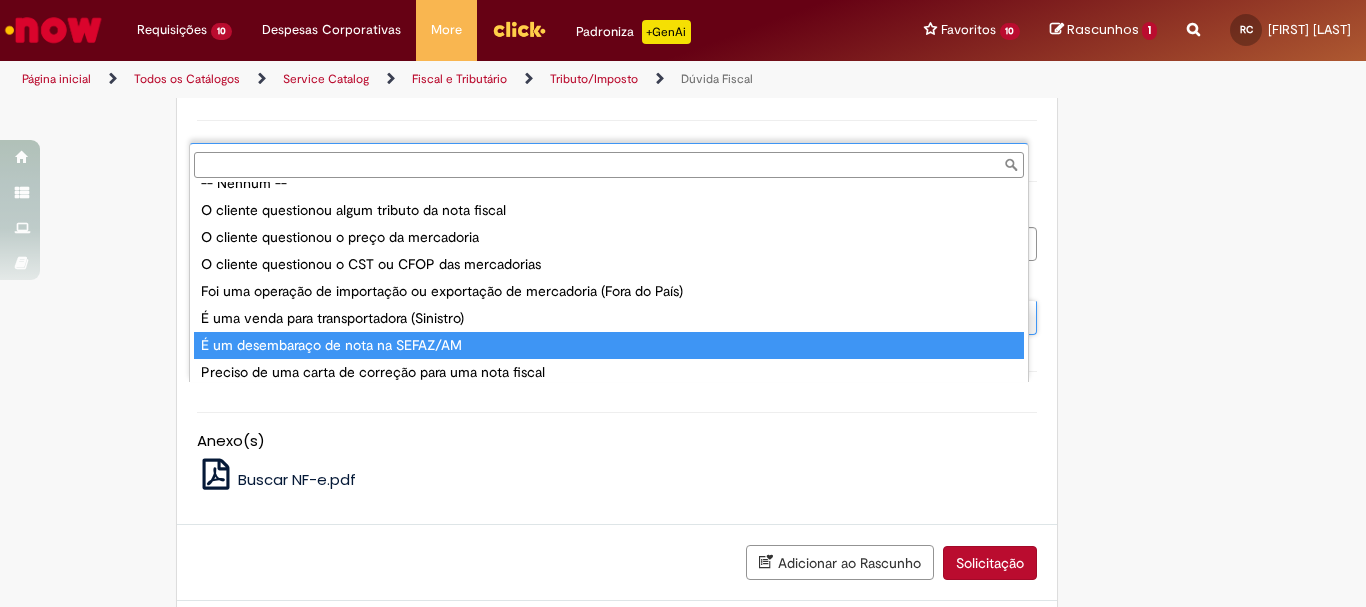 type on "**********" 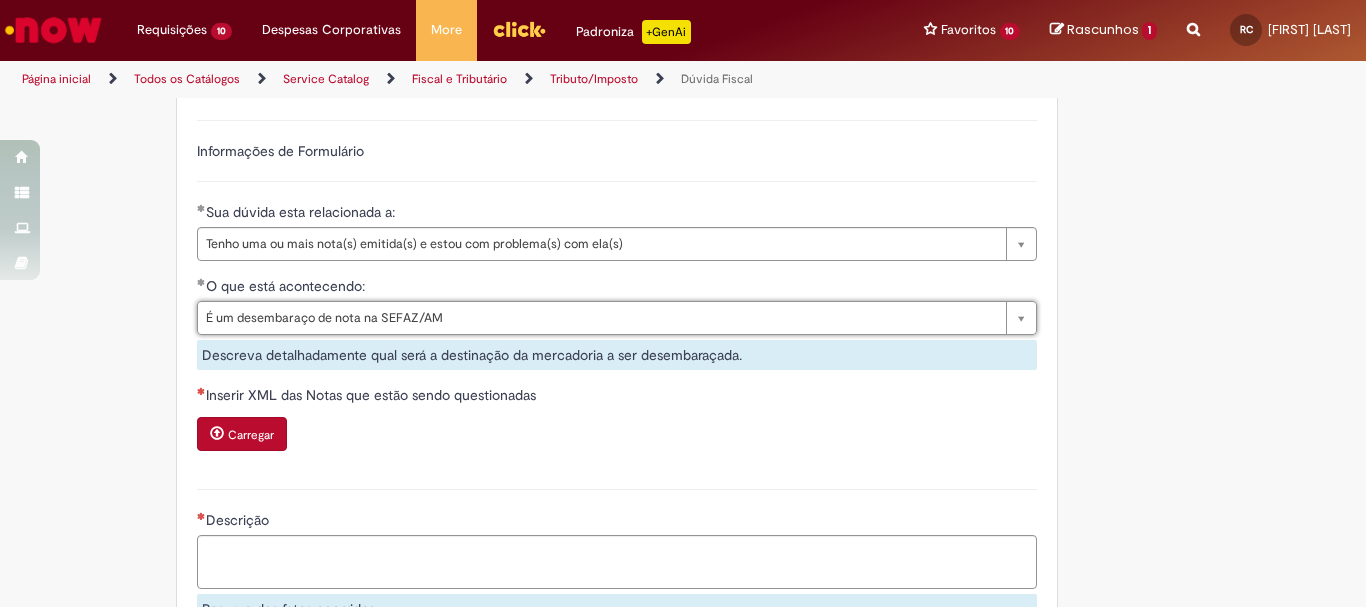 click on "Tire dúvidas com LupiAssist    +GenAI
Oi! Eu sou LupiAssist, uma Inteligência Artificial Generativa em constante aprendizado   Meu conteúdo é monitorado para trazer uma melhor experiência
Dúvidas comuns:
Só mais um instante, estou consultando nossas bases de conhecimento  e escrevendo a melhor resposta pra você!
Title
Lorem ipsum dolor sit amet    Fazer uma nova pergunta
Gerei esta resposta utilizando IA Generativa em conjunto com os nossos padrões. Em caso de divergência, os documentos oficiais prevalecerão.
Saiba mais em:
Ou ligue para:
E aí, te ajudei?
Sim, obrigado!" at bounding box center [683, 79] 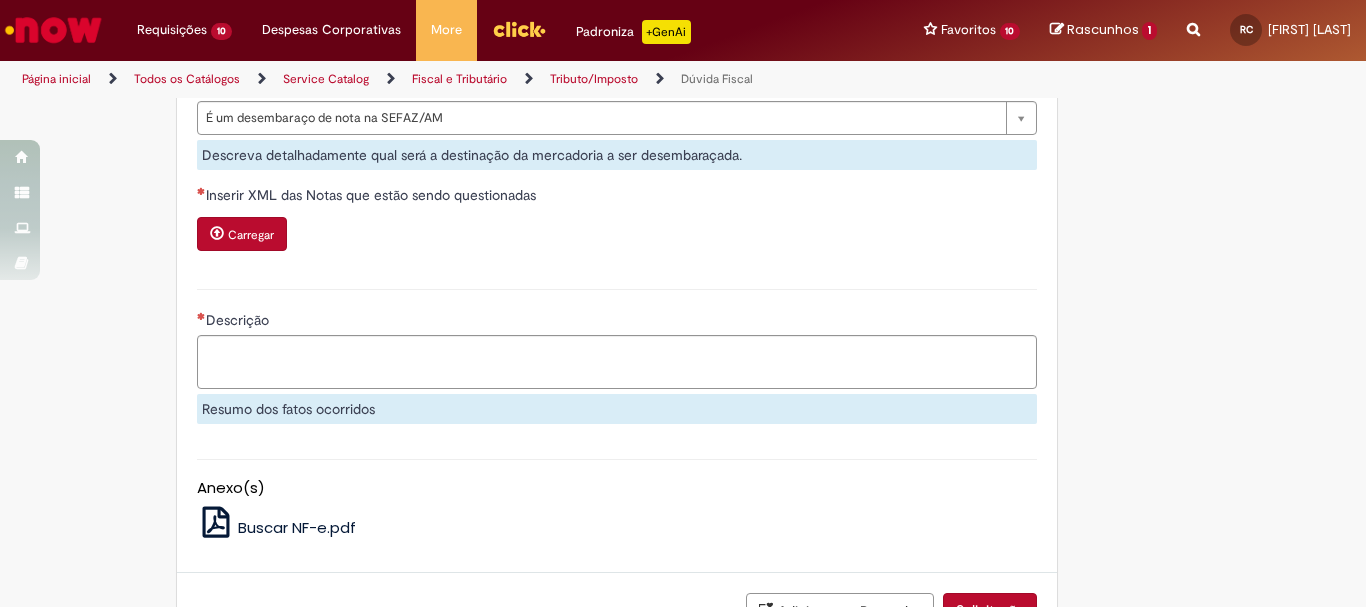 scroll, scrollTop: 1000, scrollLeft: 0, axis: vertical 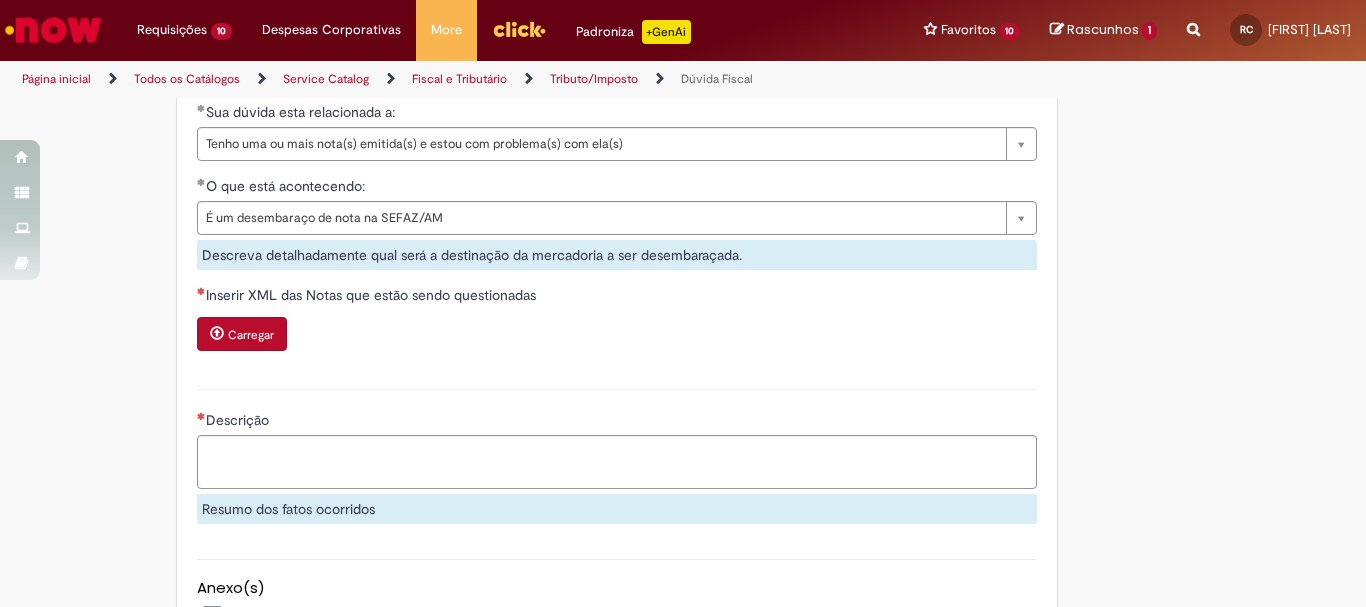 click on "Carregar" at bounding box center (251, 335) 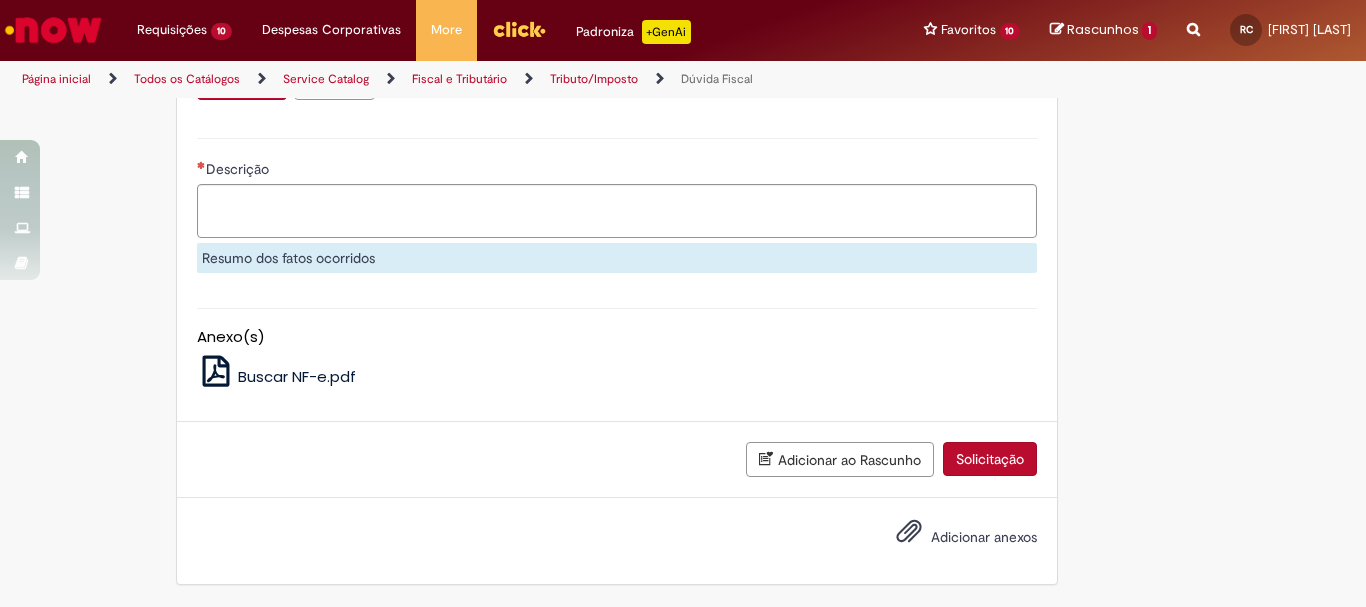 scroll, scrollTop: 1351, scrollLeft: 0, axis: vertical 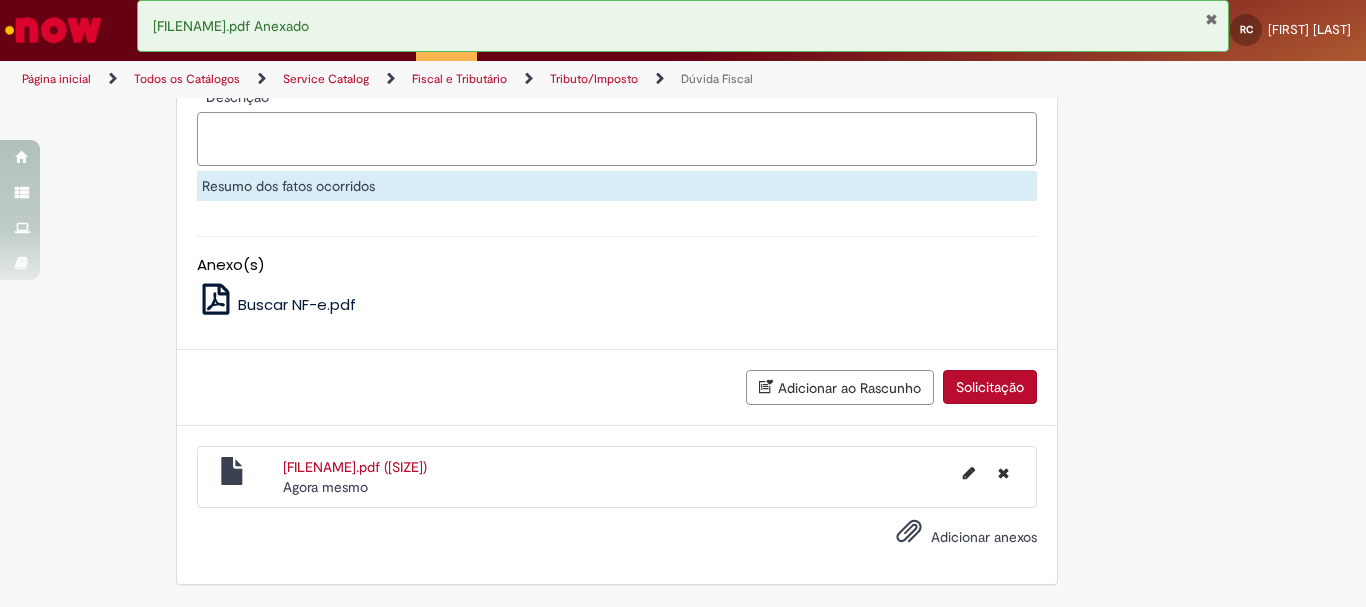 click on "Descrição" at bounding box center [617, 139] 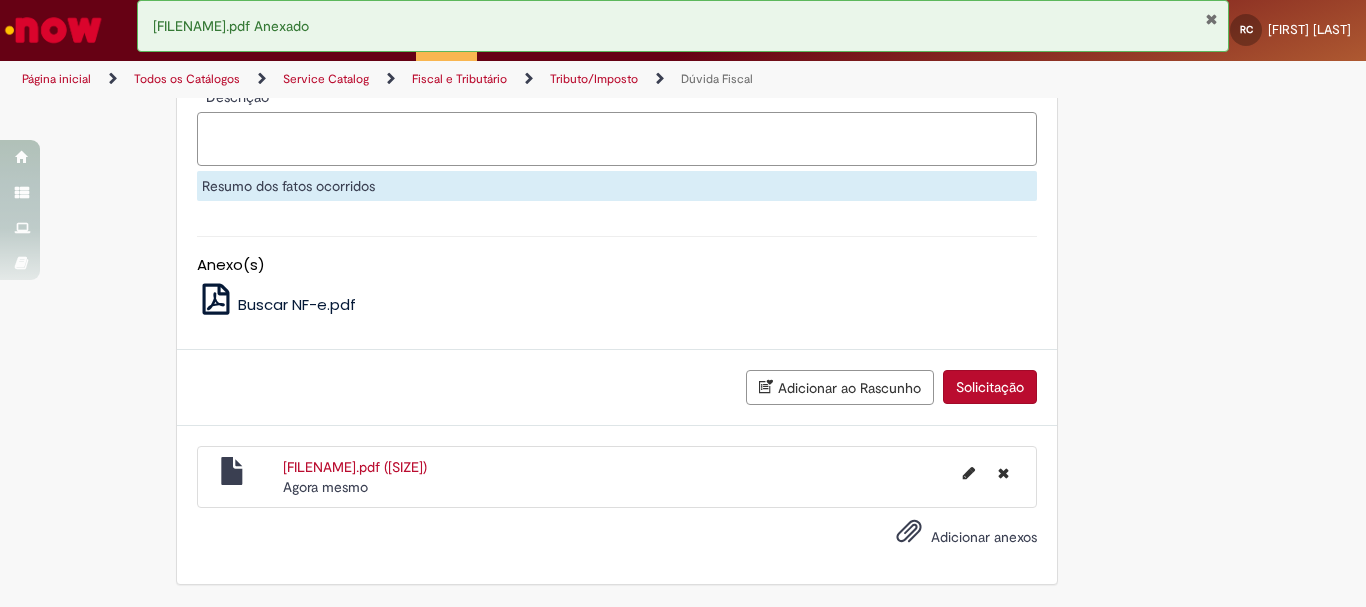 paste on "**********" 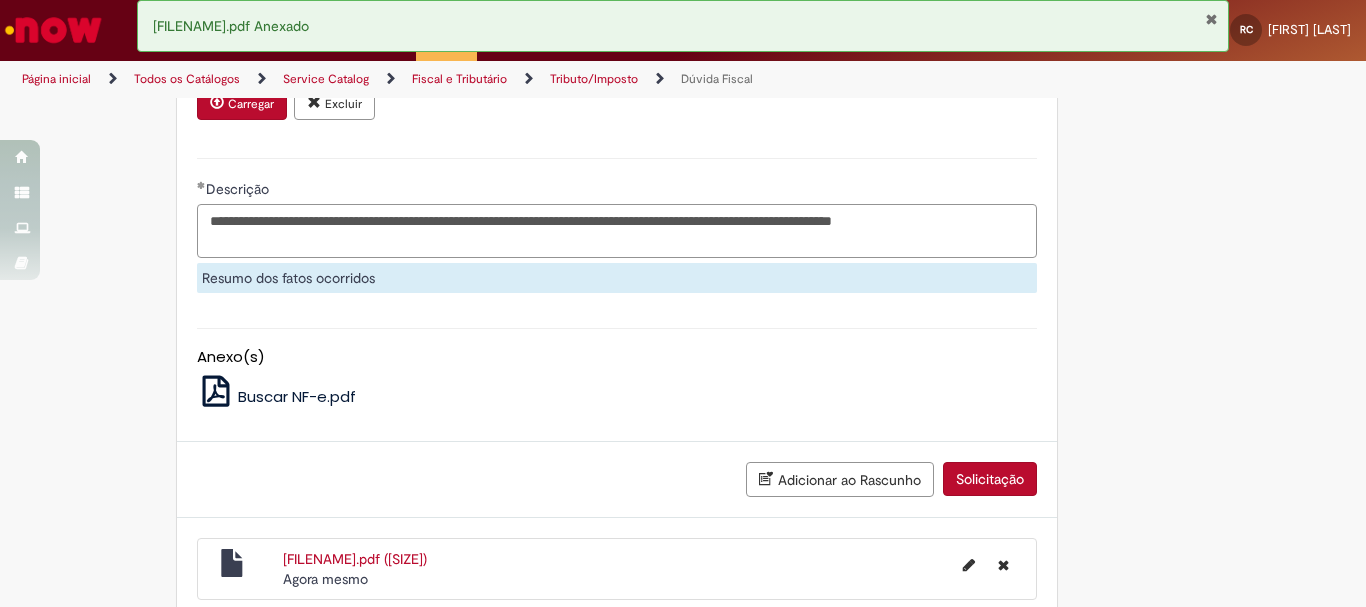 scroll, scrollTop: 1423, scrollLeft: 0, axis: vertical 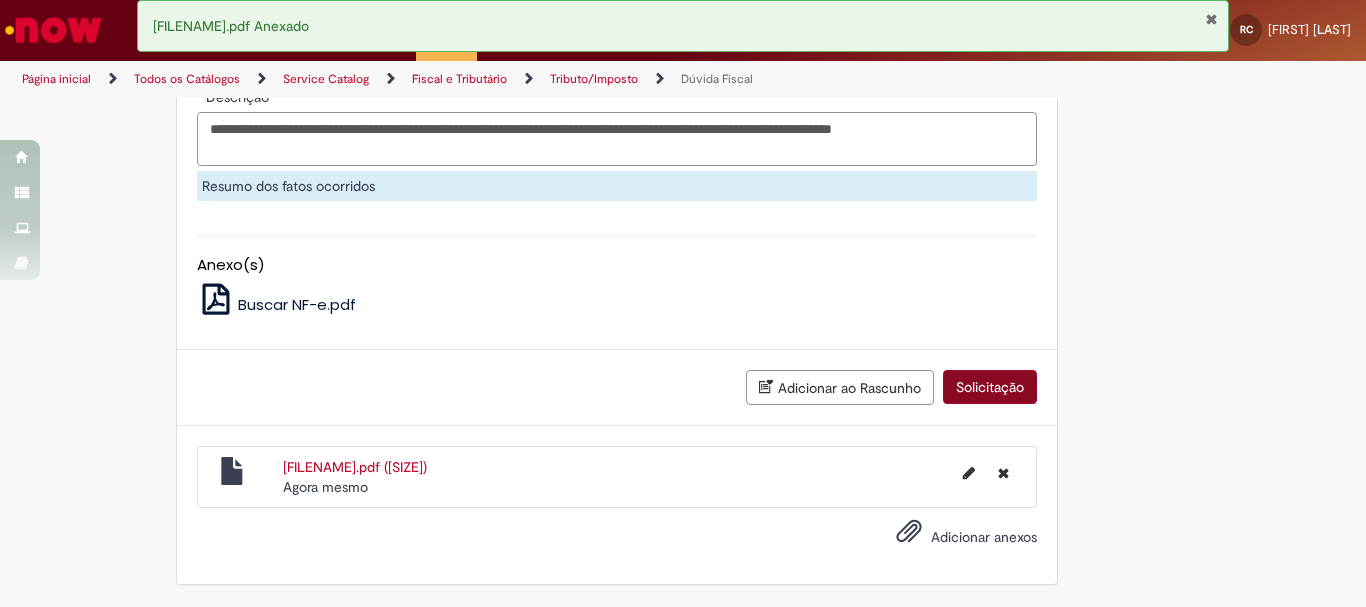 type on "**********" 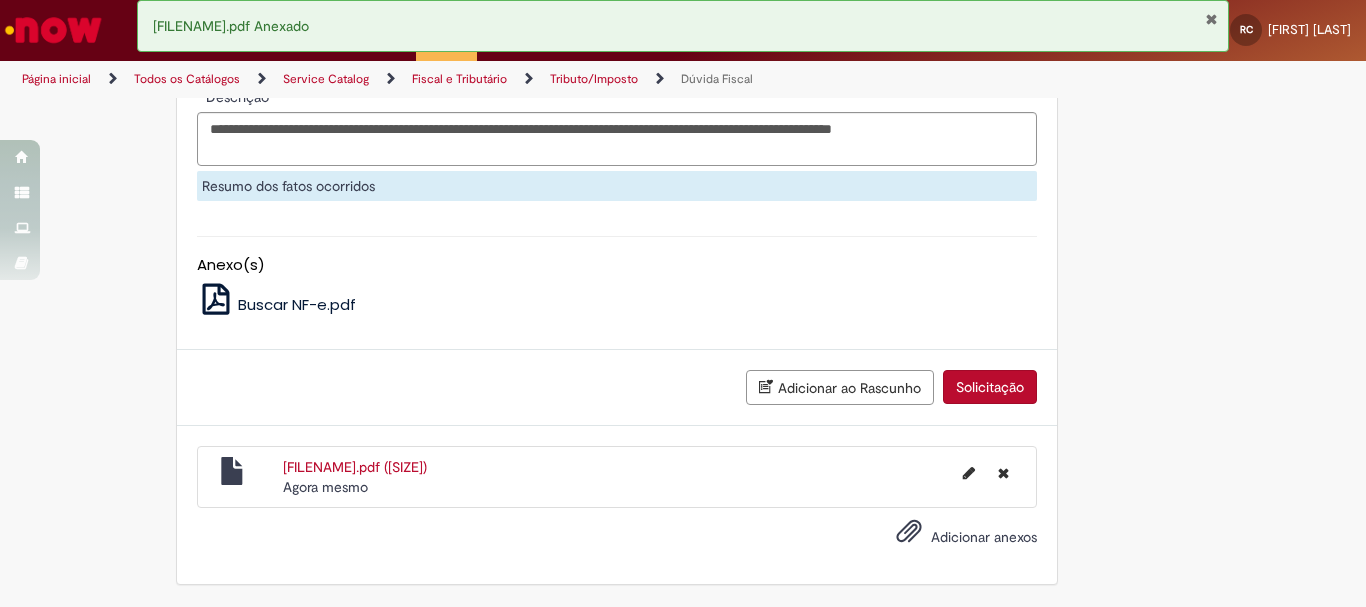 click on "Solicitação" at bounding box center (990, 387) 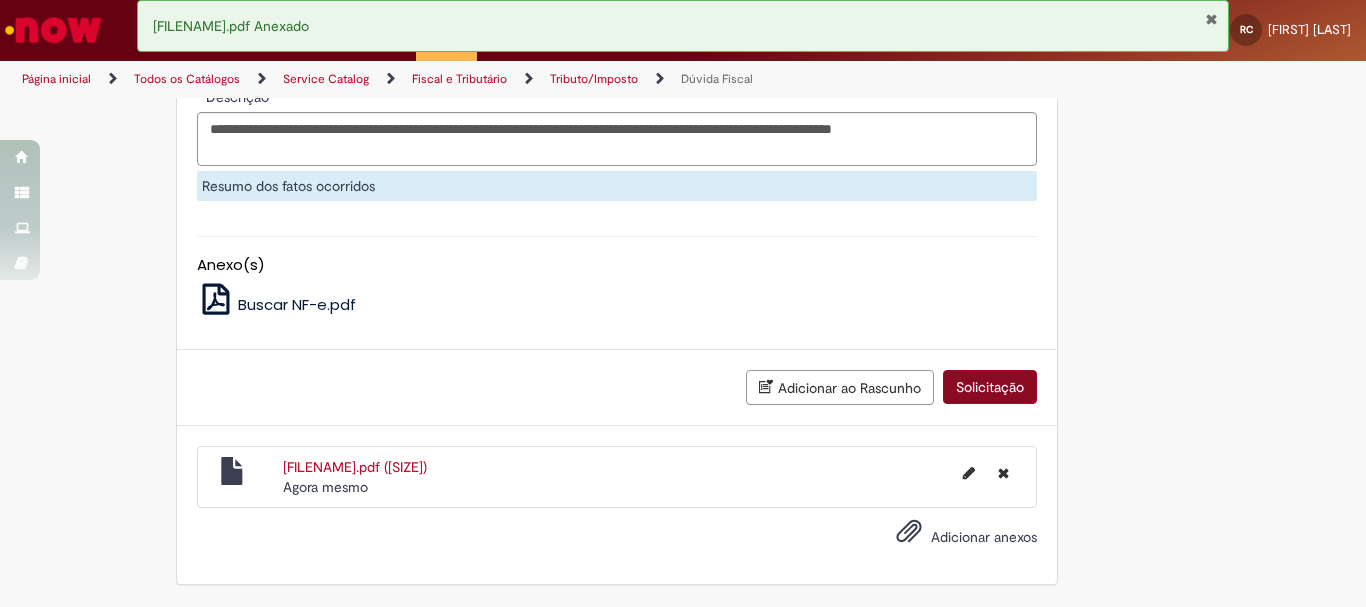 scroll, scrollTop: 1342, scrollLeft: 0, axis: vertical 